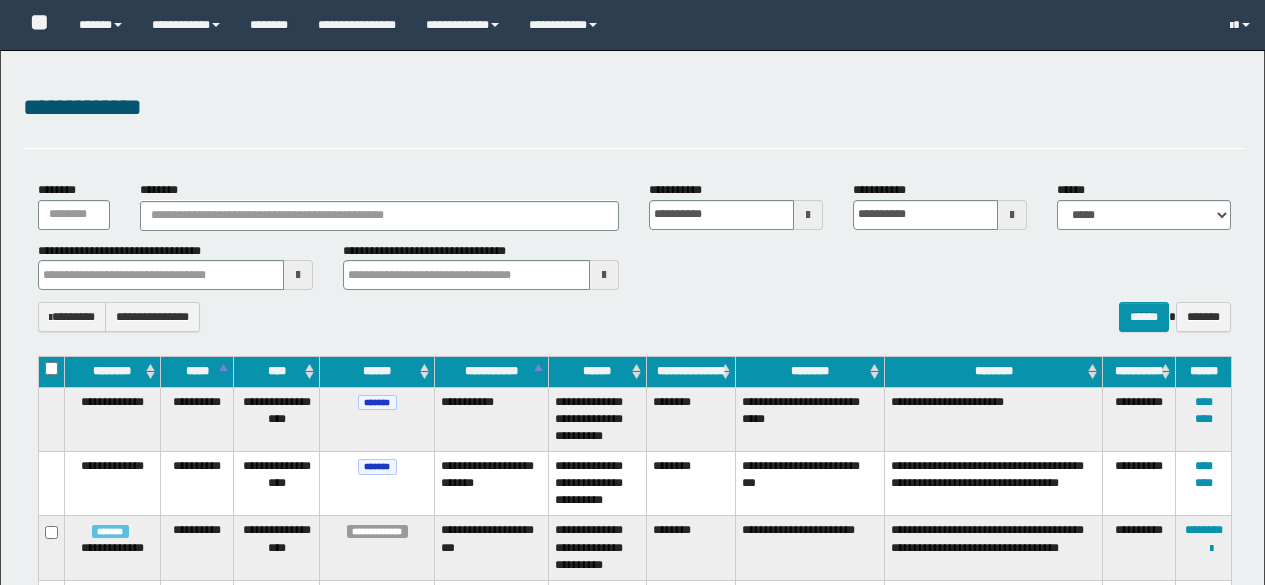 click on "********" at bounding box center (380, 216) 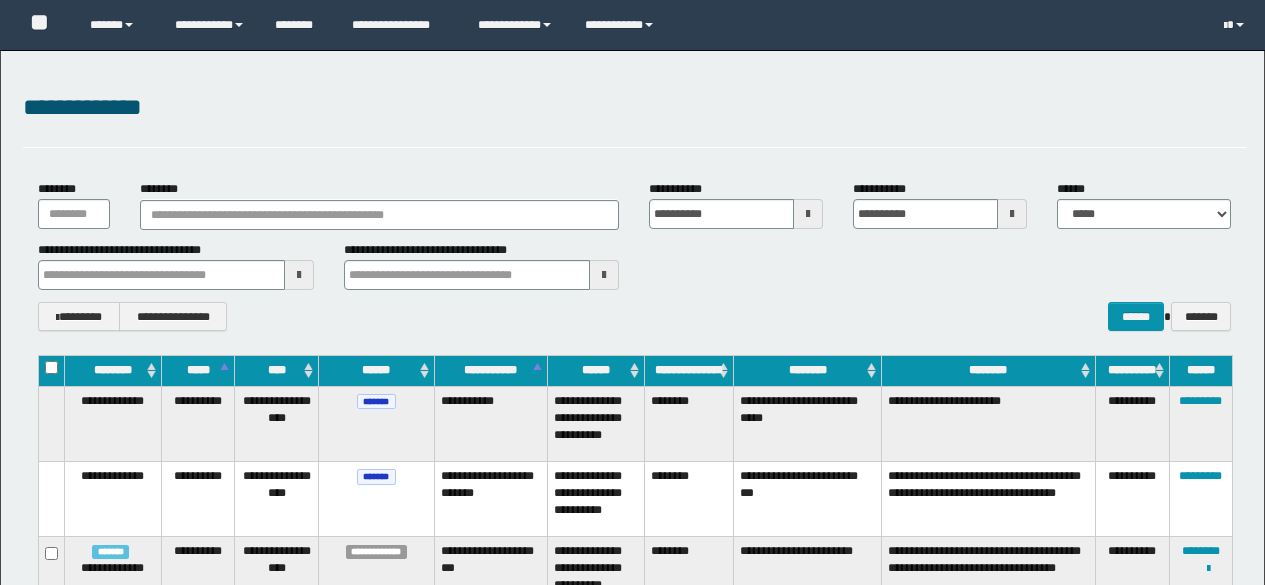 scroll, scrollTop: 0, scrollLeft: 0, axis: both 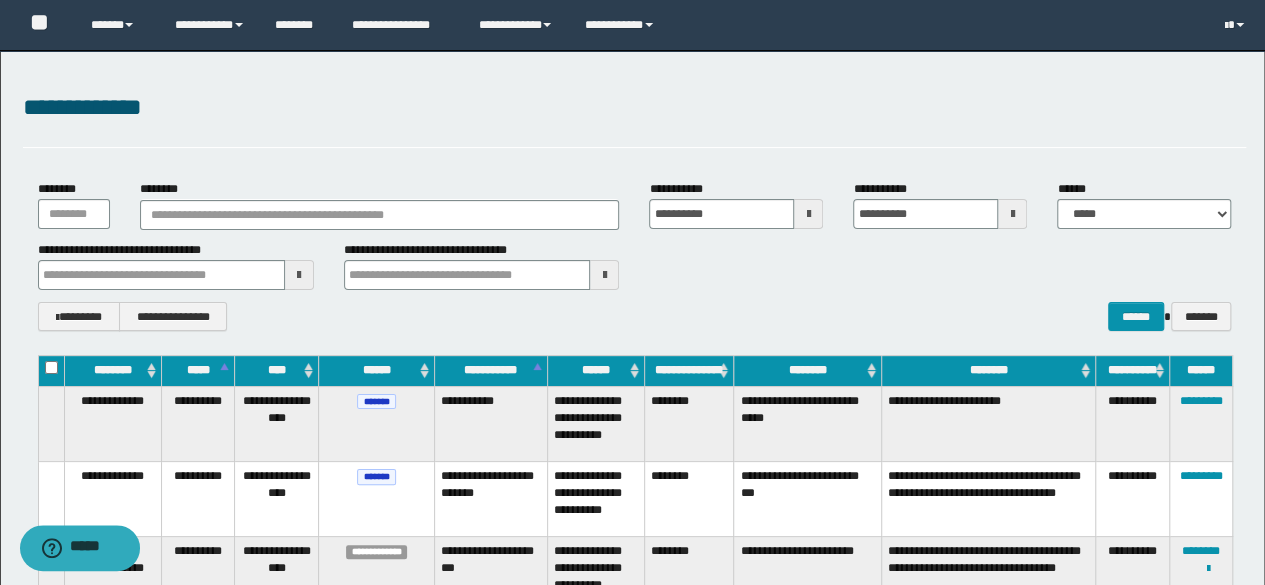 type on "**********" 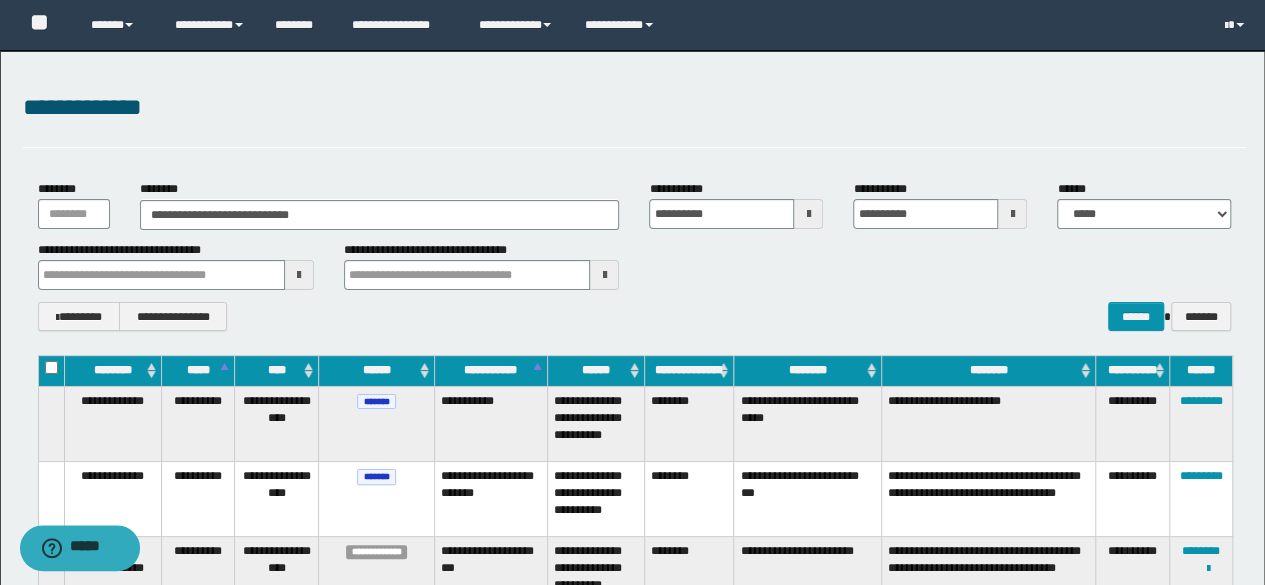 type on "**********" 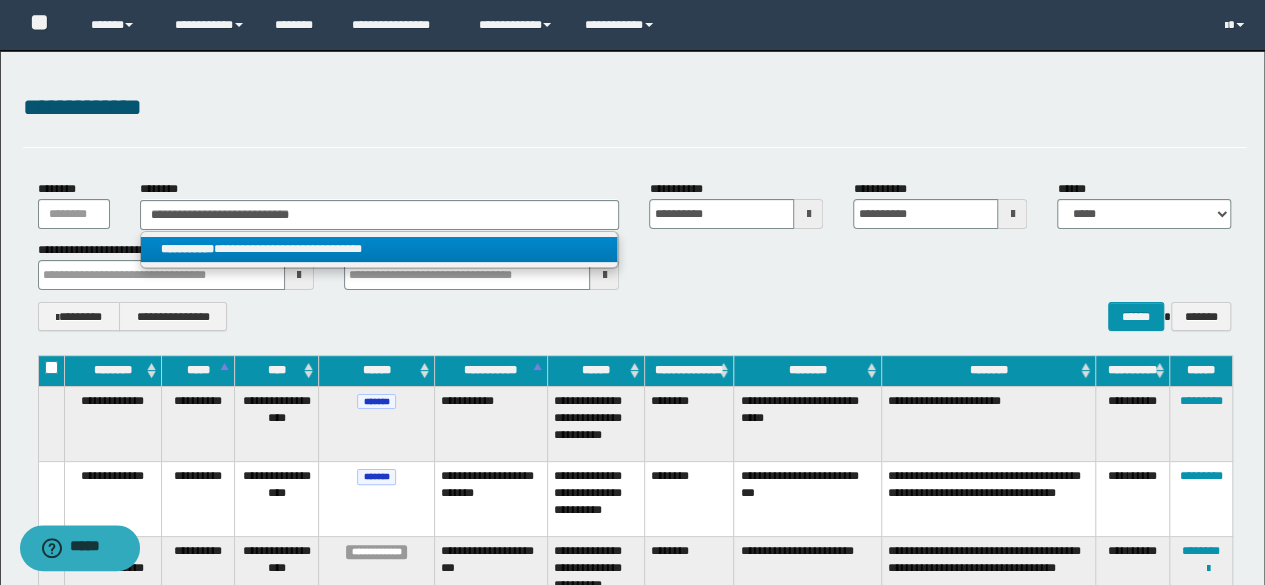 type on "**********" 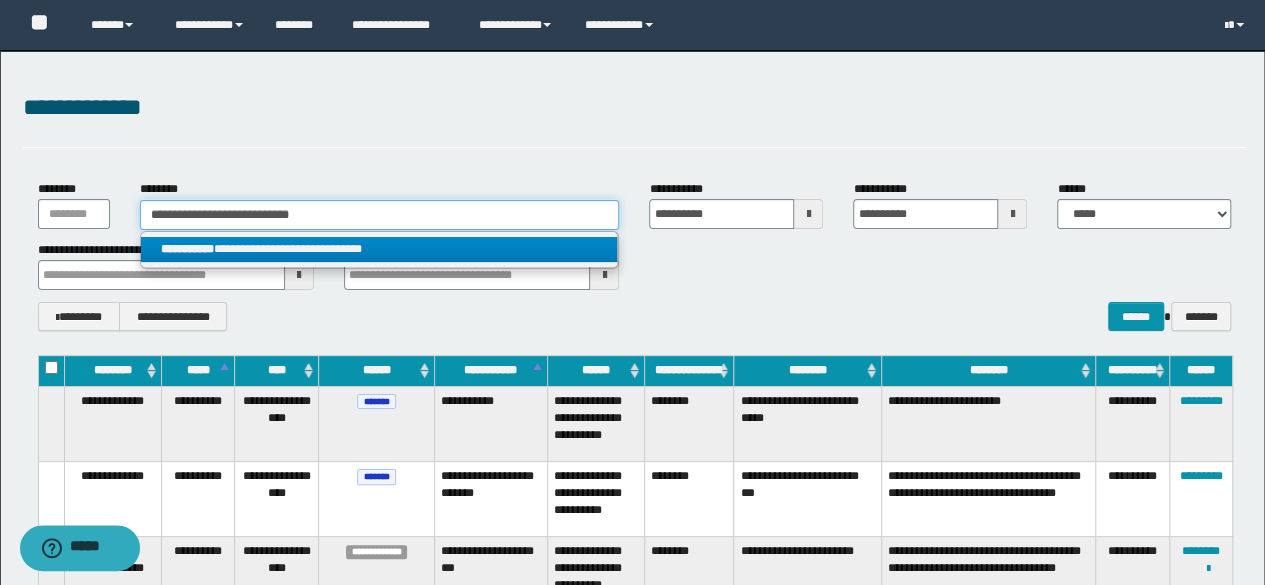 type 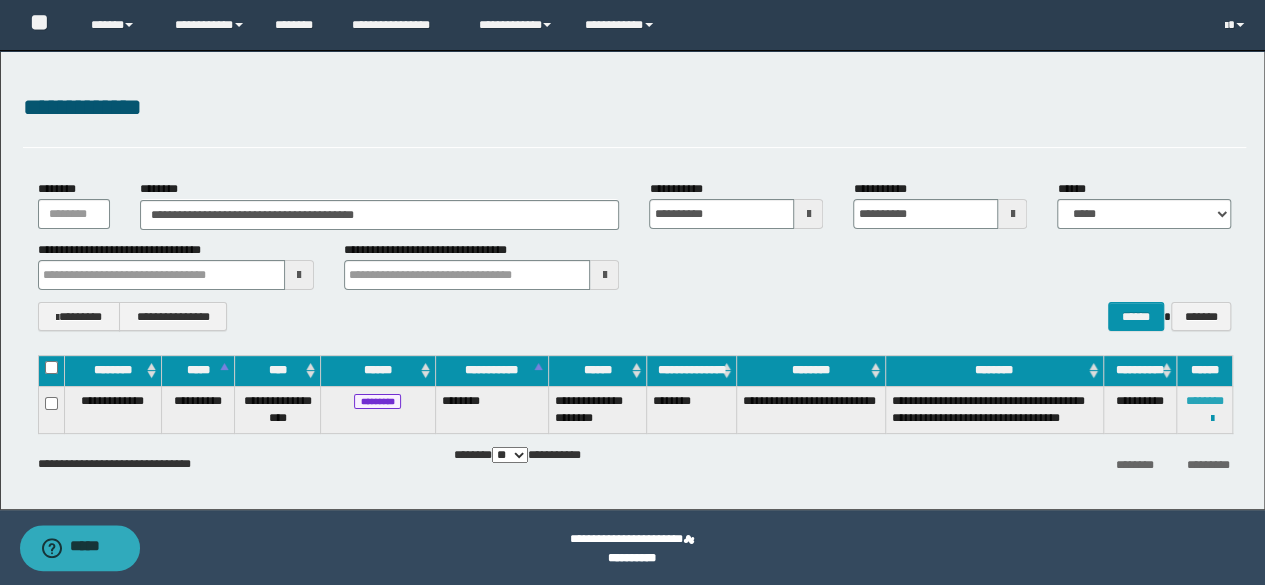 click on "********" at bounding box center (1205, 401) 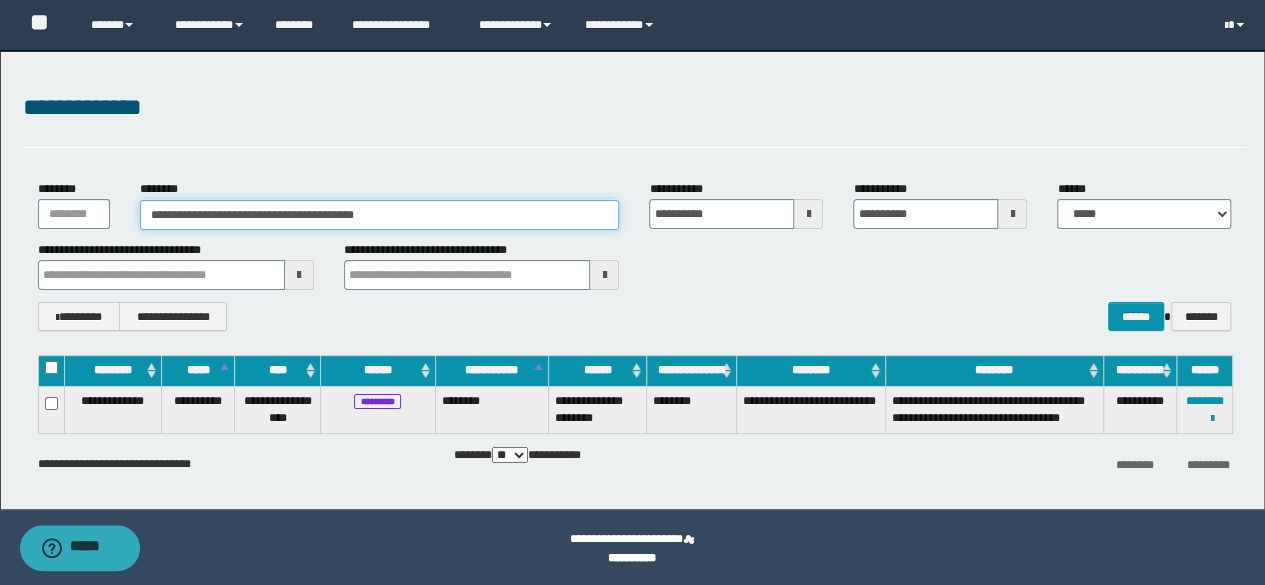 drag, startPoint x: 472, startPoint y: 213, endPoint x: 151, endPoint y: 186, distance: 322.1335 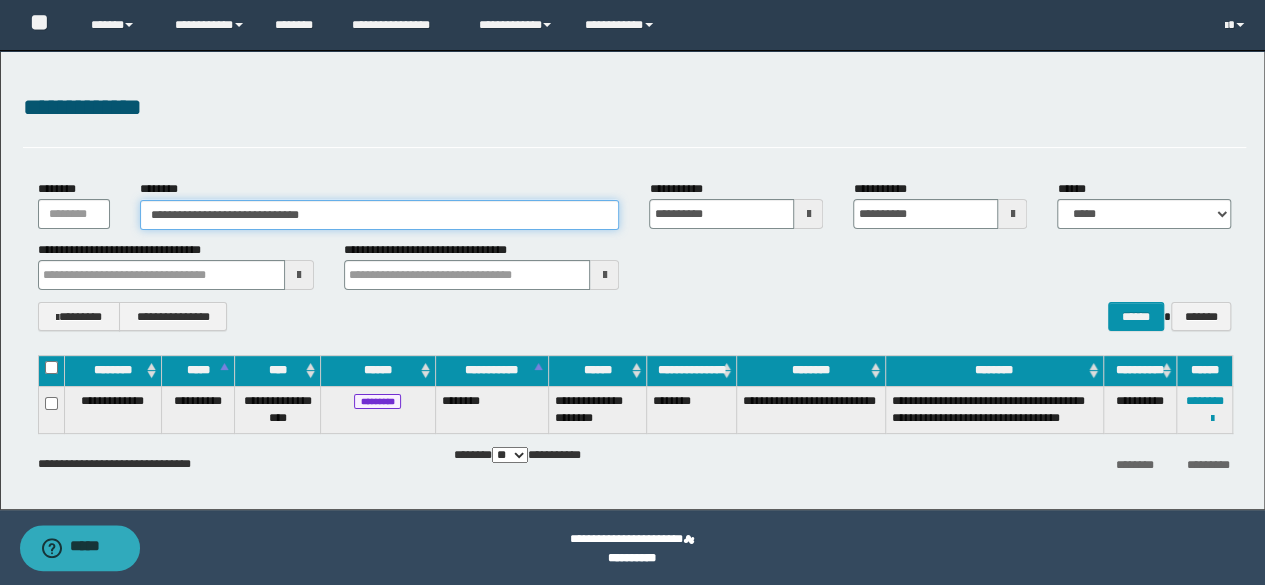 type on "**********" 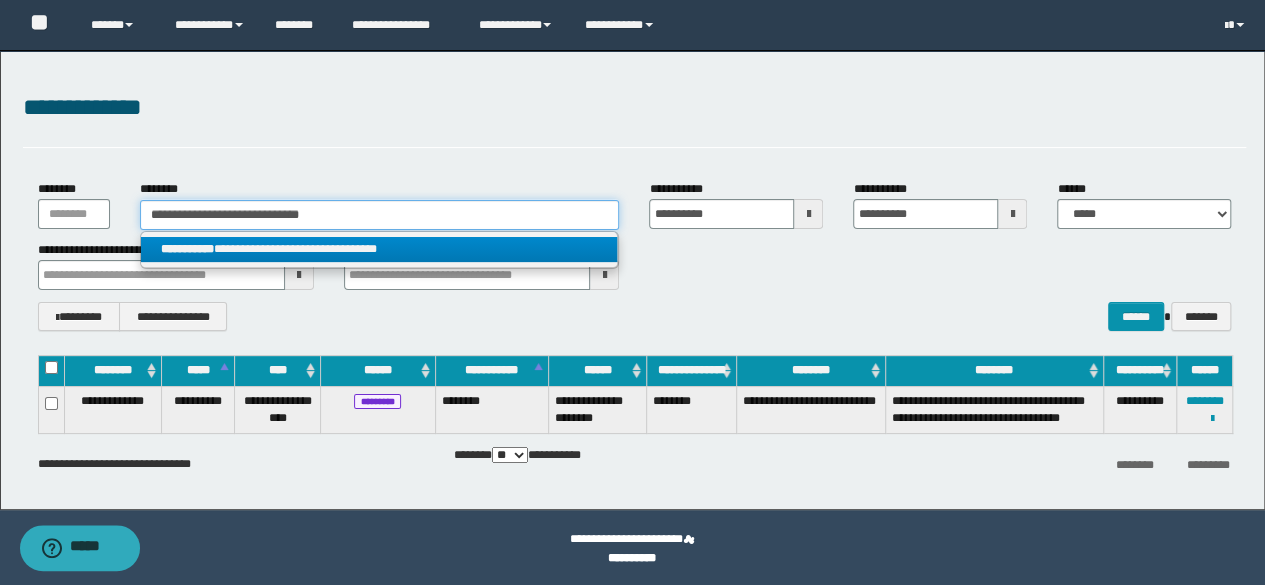 type on "**********" 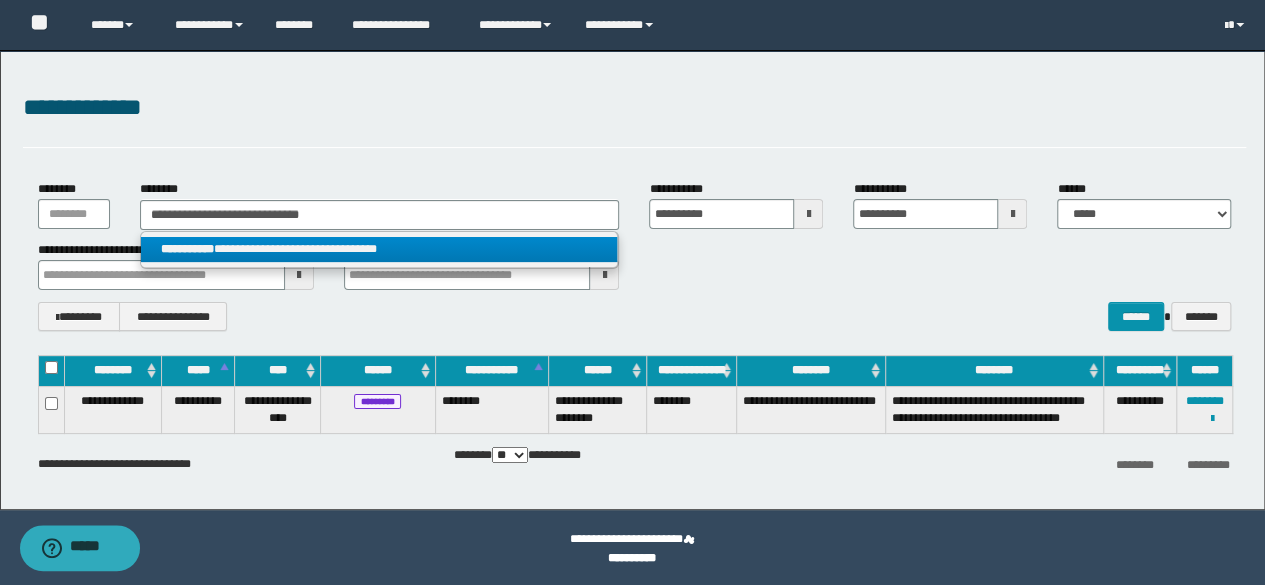 click on "**********" at bounding box center [379, 249] 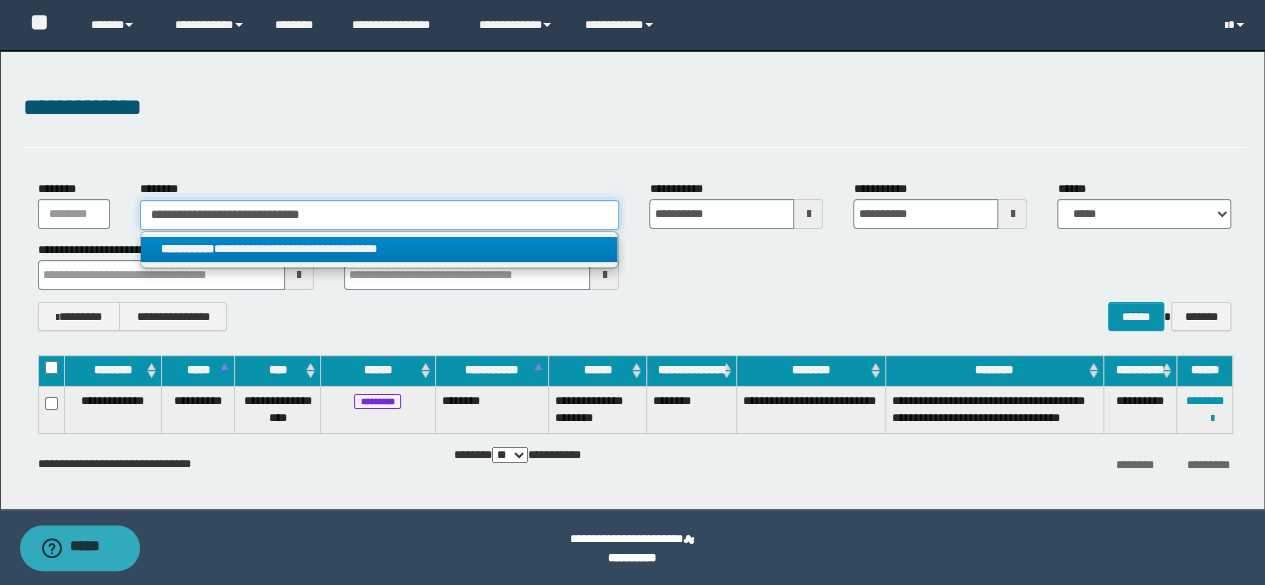 type 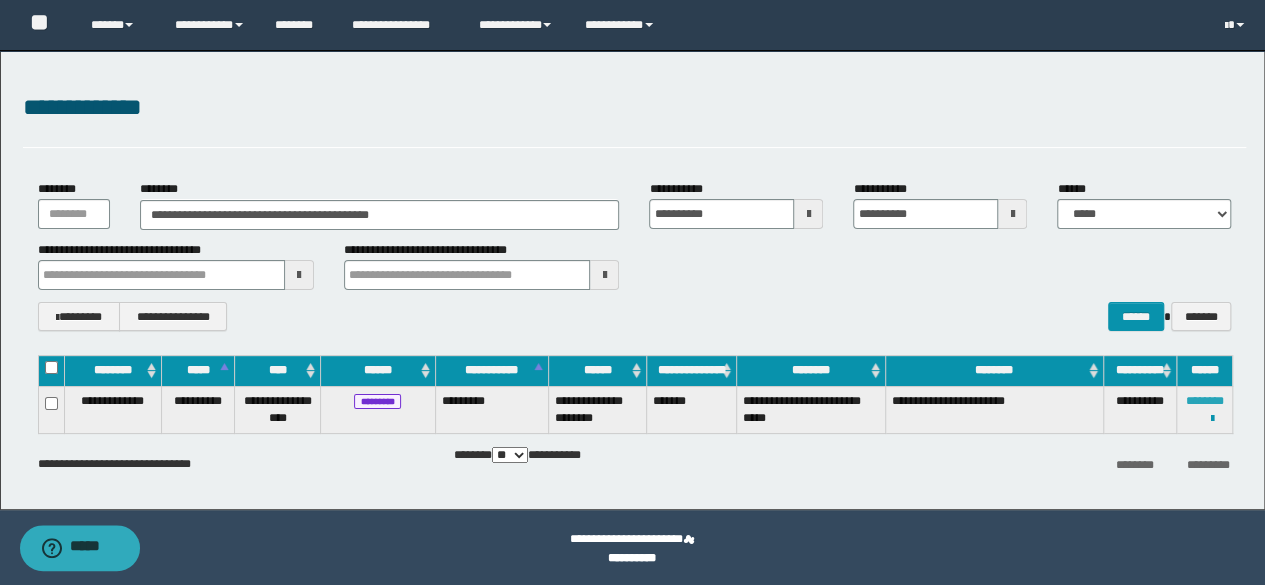 click on "********" at bounding box center (1205, 401) 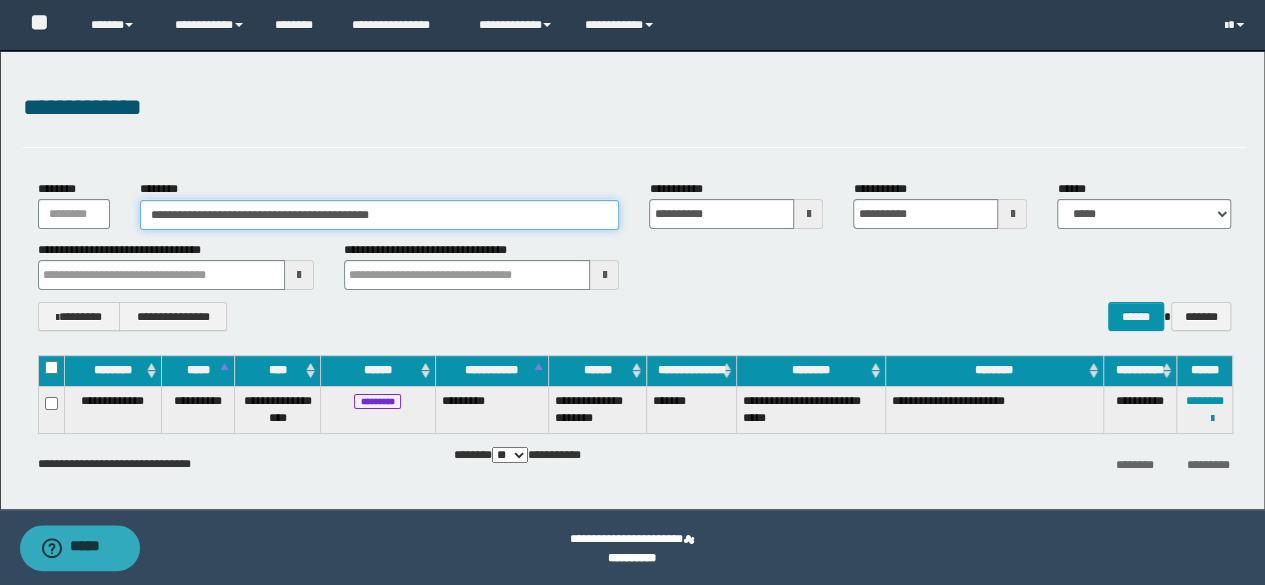 drag, startPoint x: 443, startPoint y: 214, endPoint x: 45, endPoint y: 141, distance: 404.63934 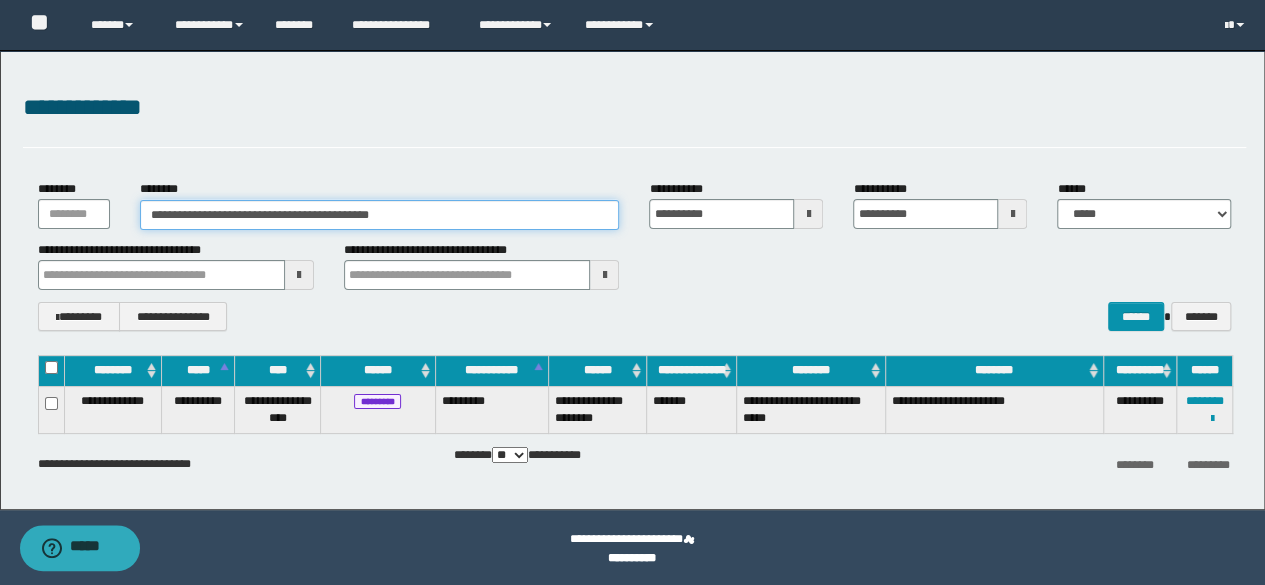 paste 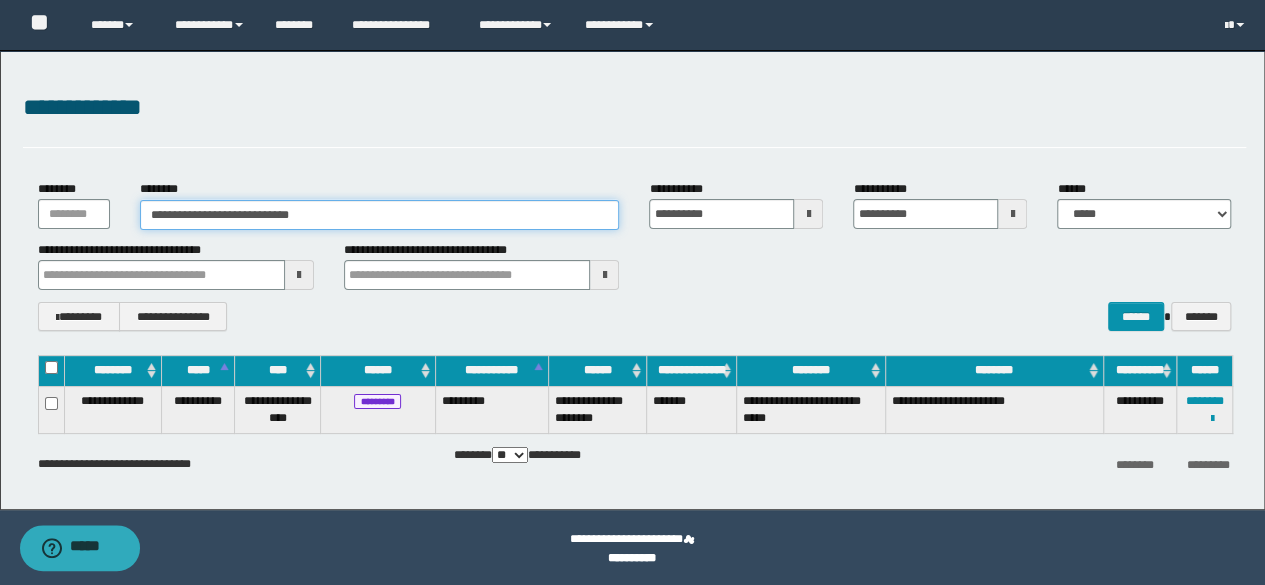 type on "**********" 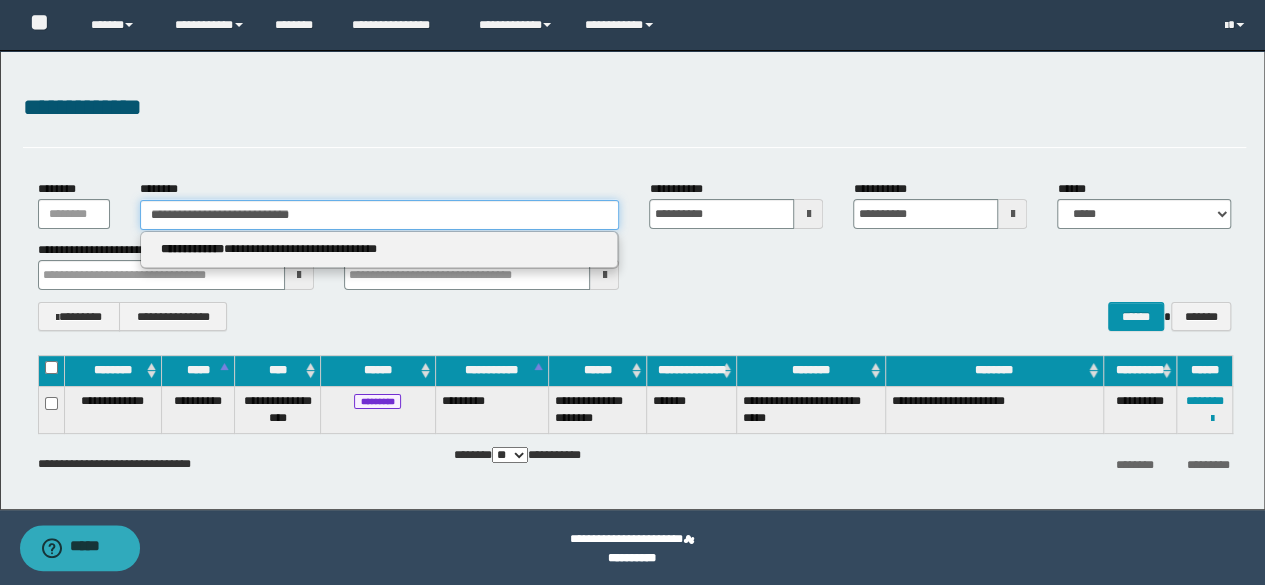 type on "**********" 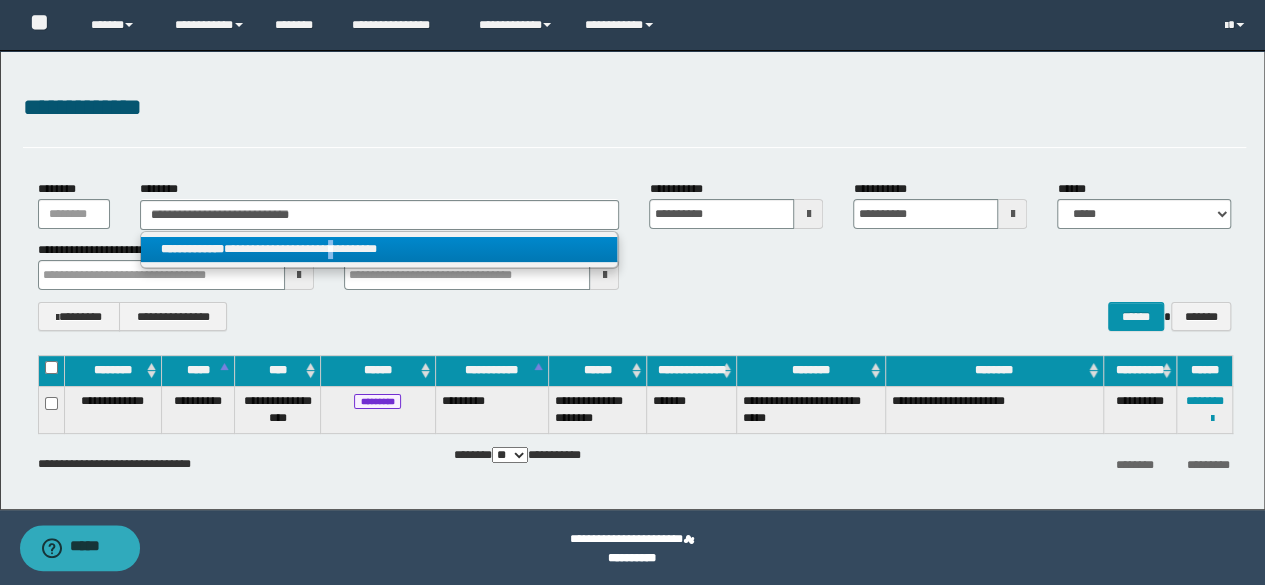 click on "**********" at bounding box center (379, 249) 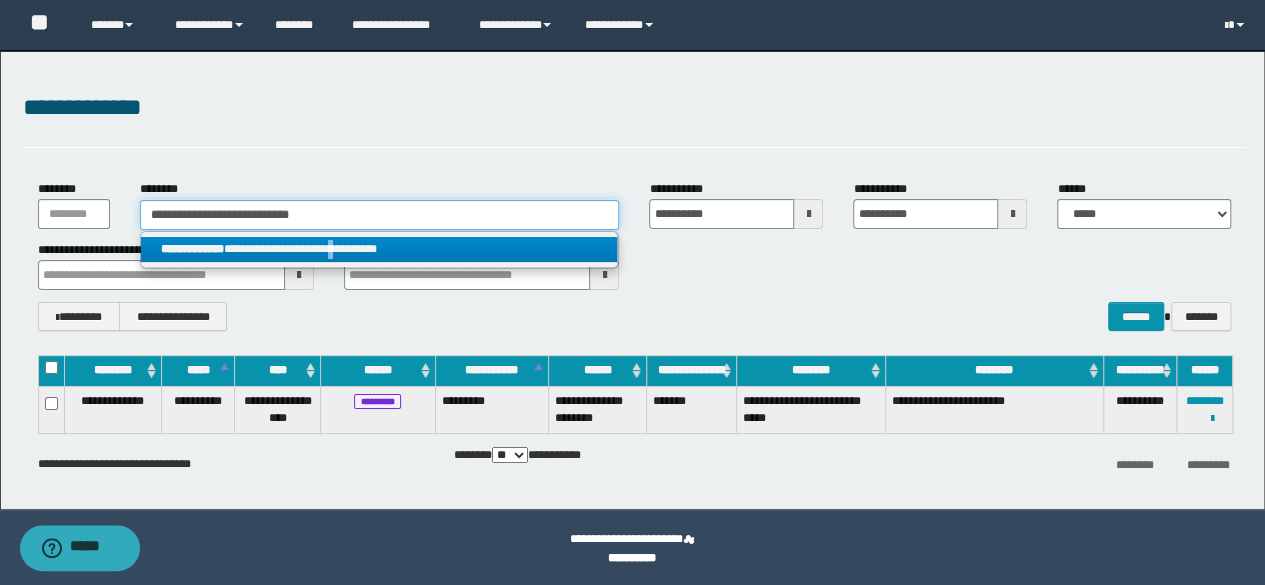 type 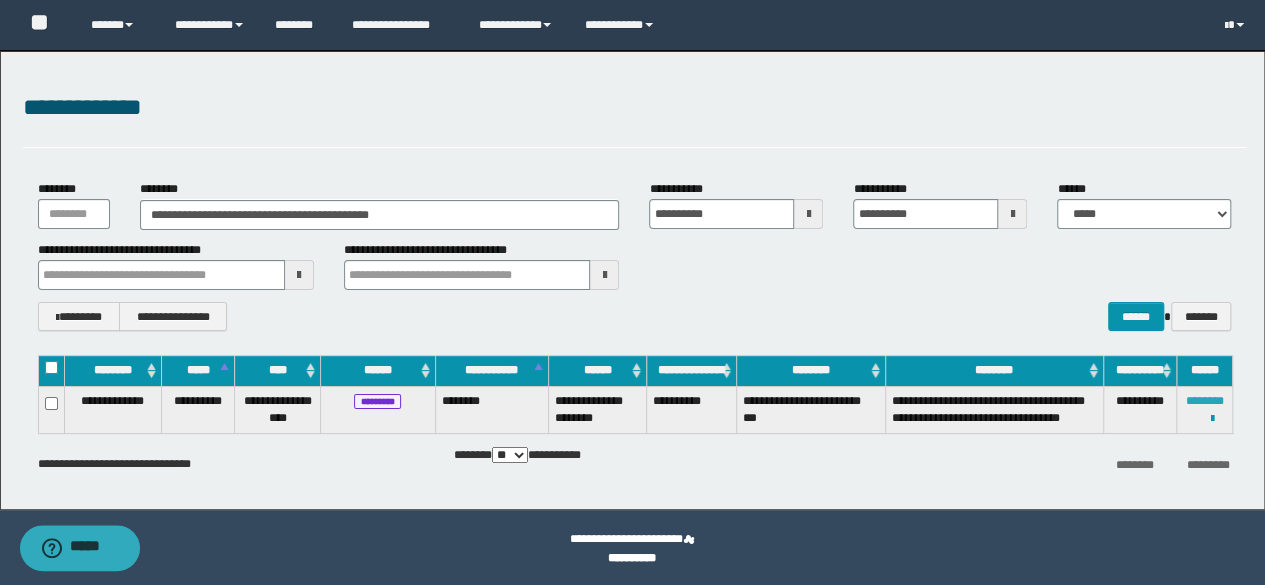 click on "********" at bounding box center [1205, 401] 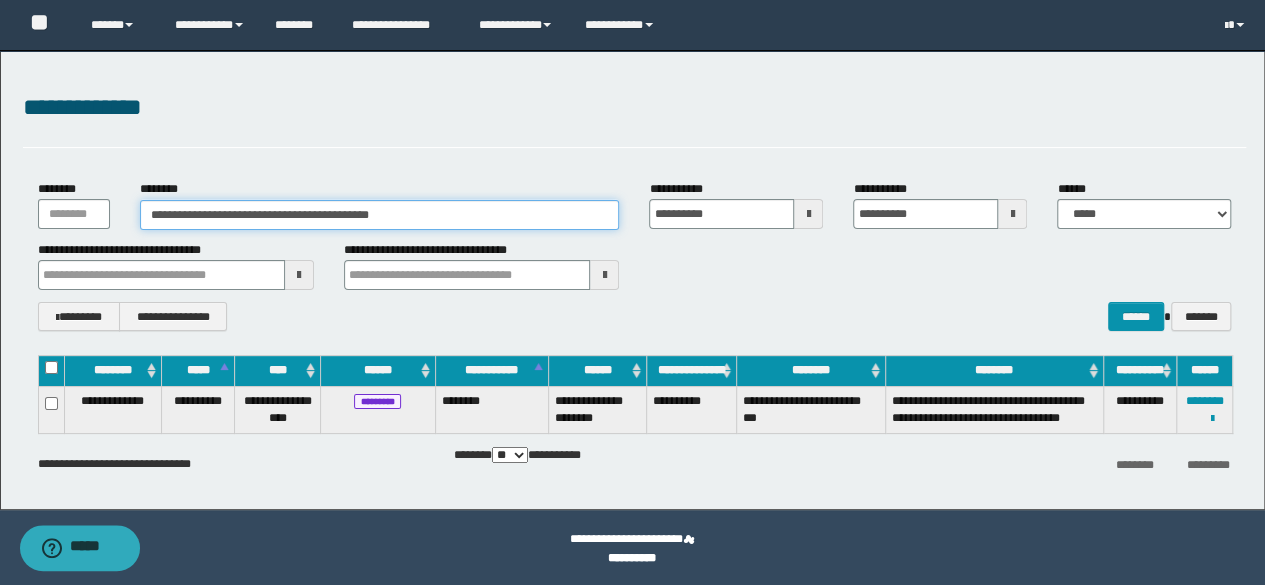 drag, startPoint x: 456, startPoint y: 217, endPoint x: 0, endPoint y: 175, distance: 457.9301 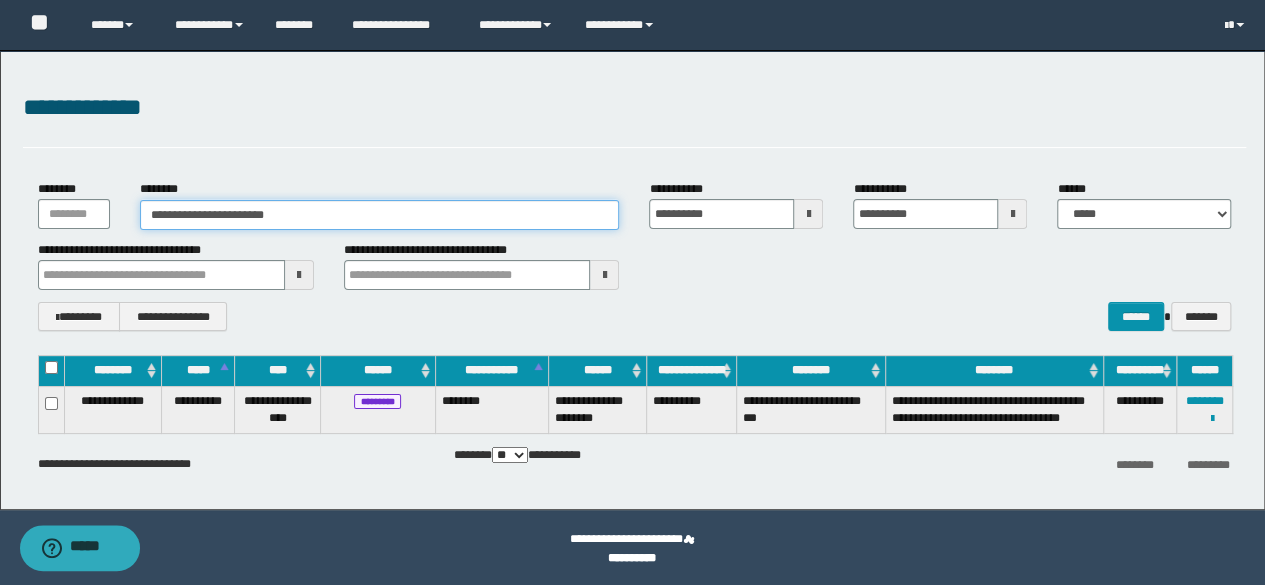 type on "**********" 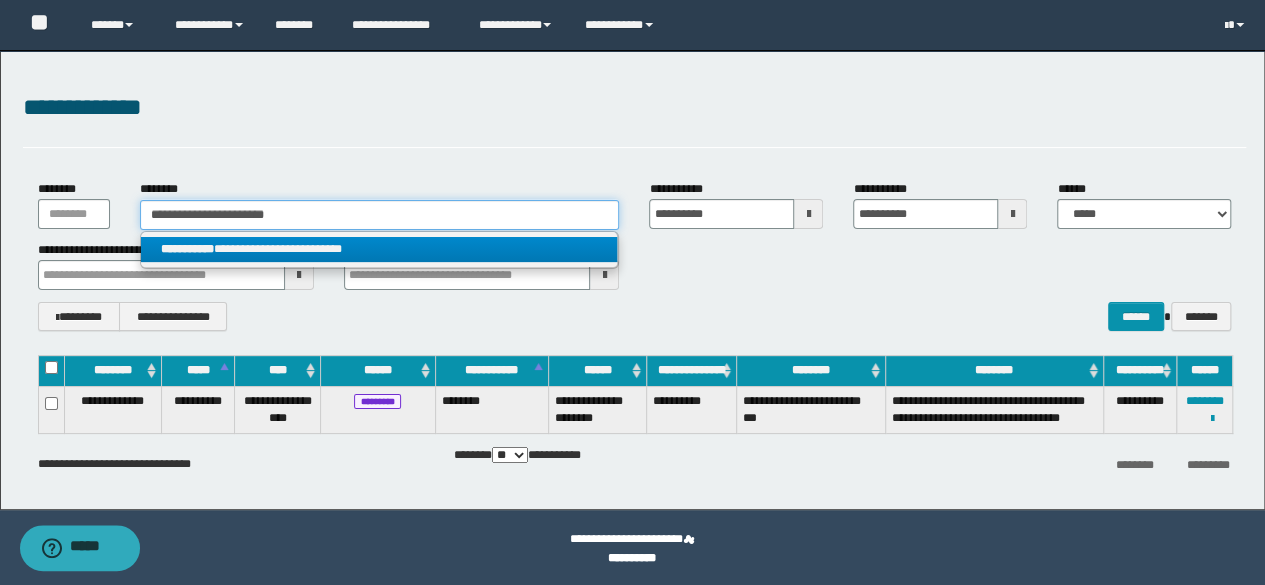 type on "**********" 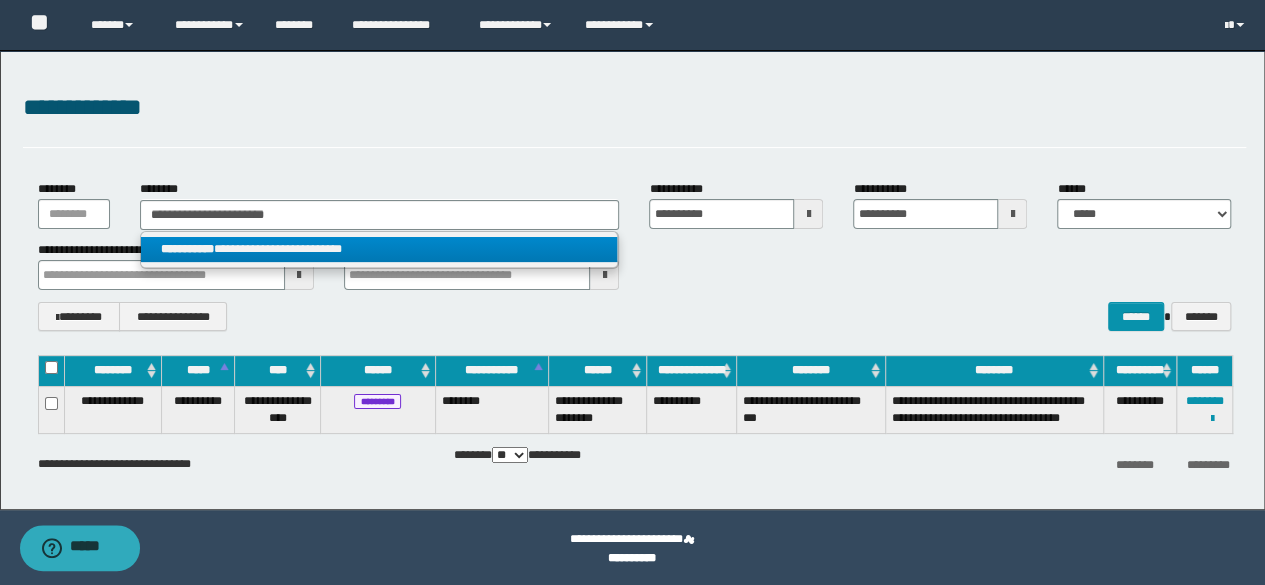 click on "**********" at bounding box center (379, 249) 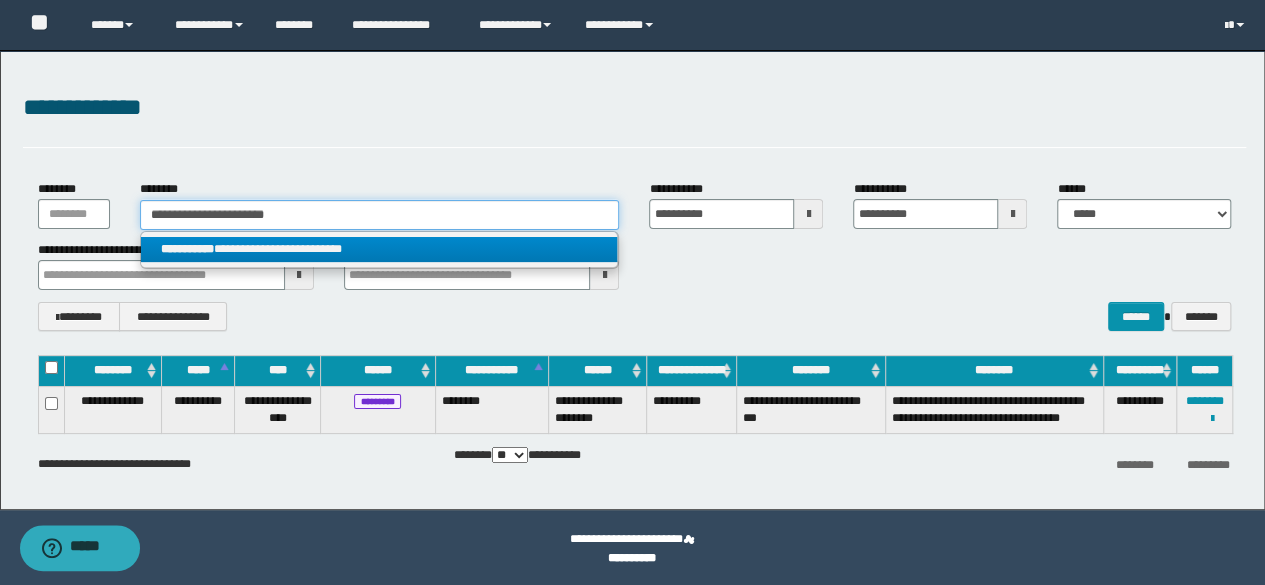 type 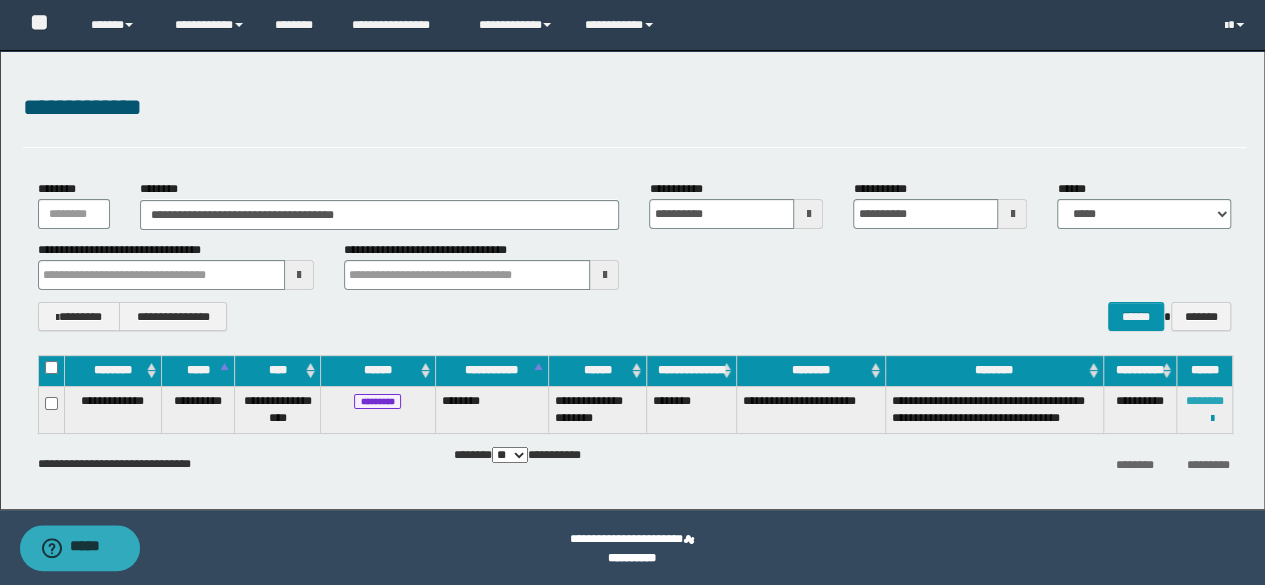 click on "********" at bounding box center [1205, 401] 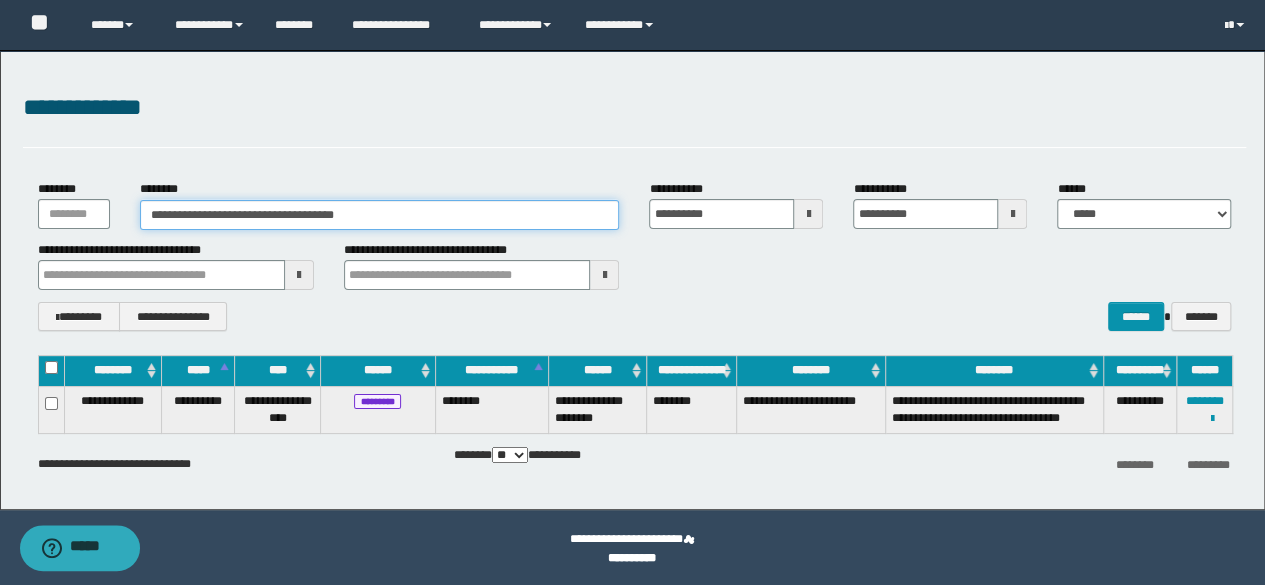 drag, startPoint x: 409, startPoint y: 219, endPoint x: 16, endPoint y: 193, distance: 393.8591 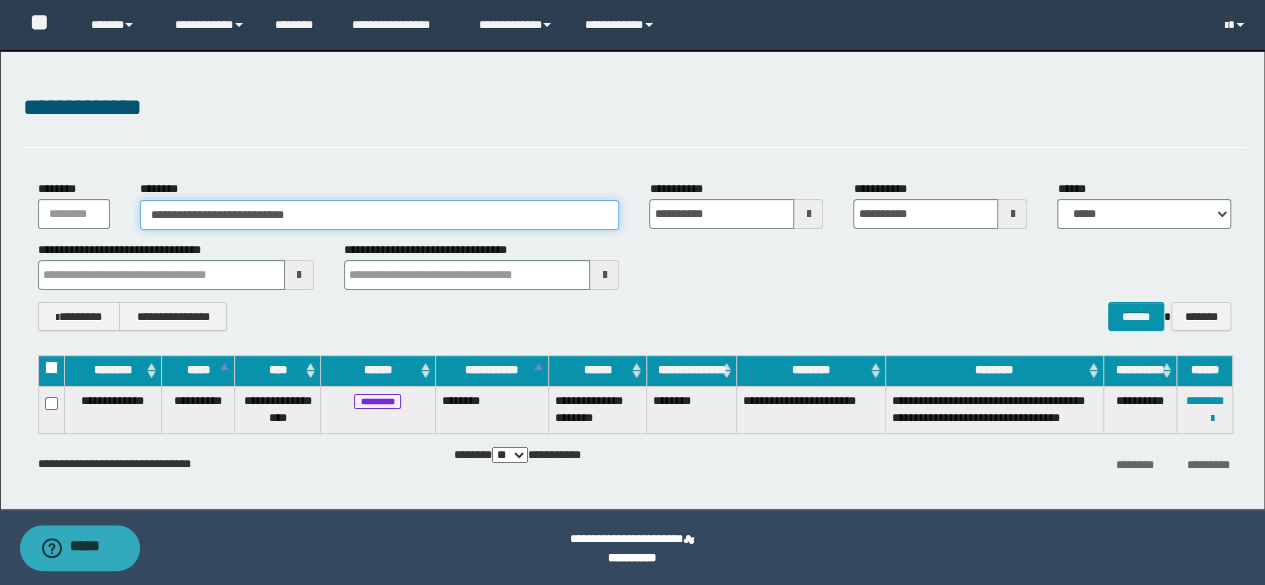 type on "**********" 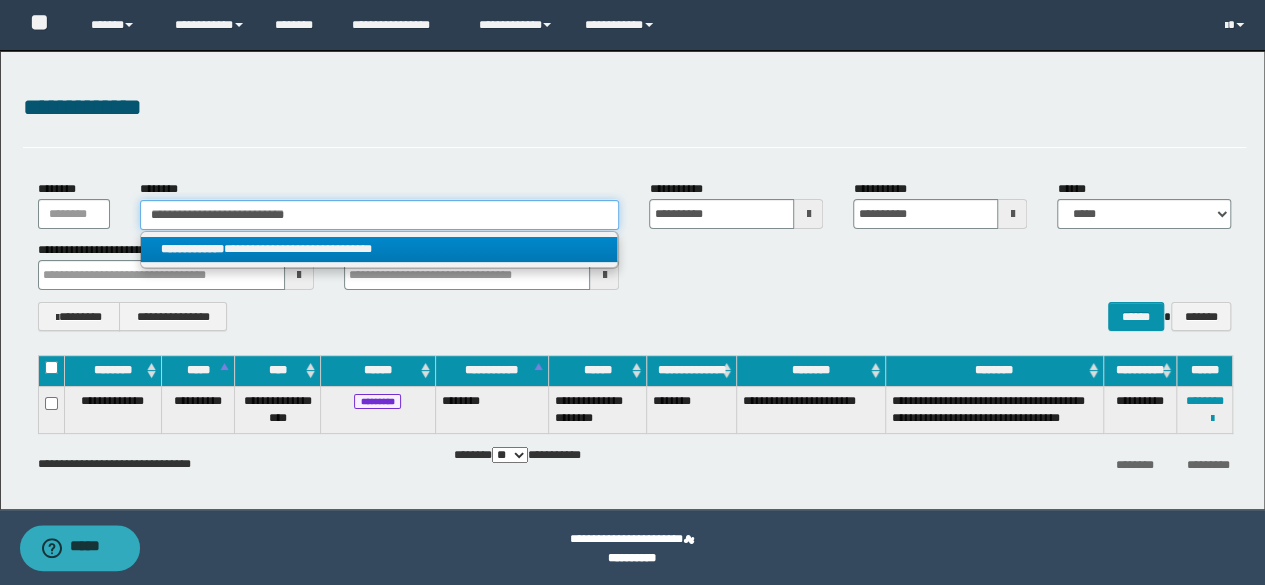 type on "**********" 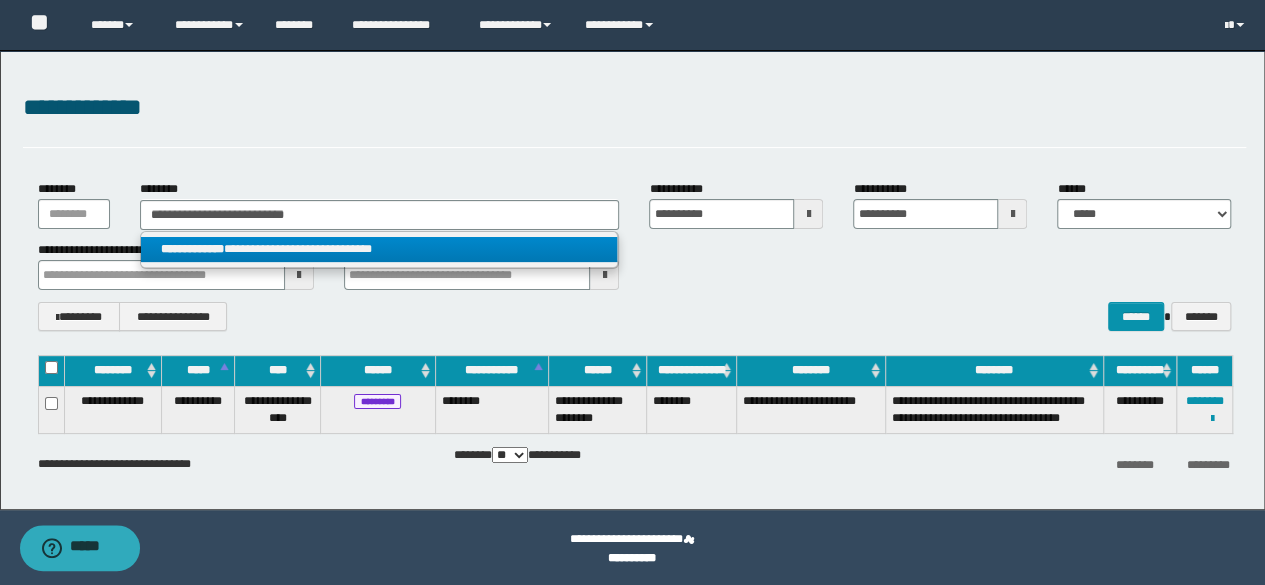 click on "**********" at bounding box center [379, 249] 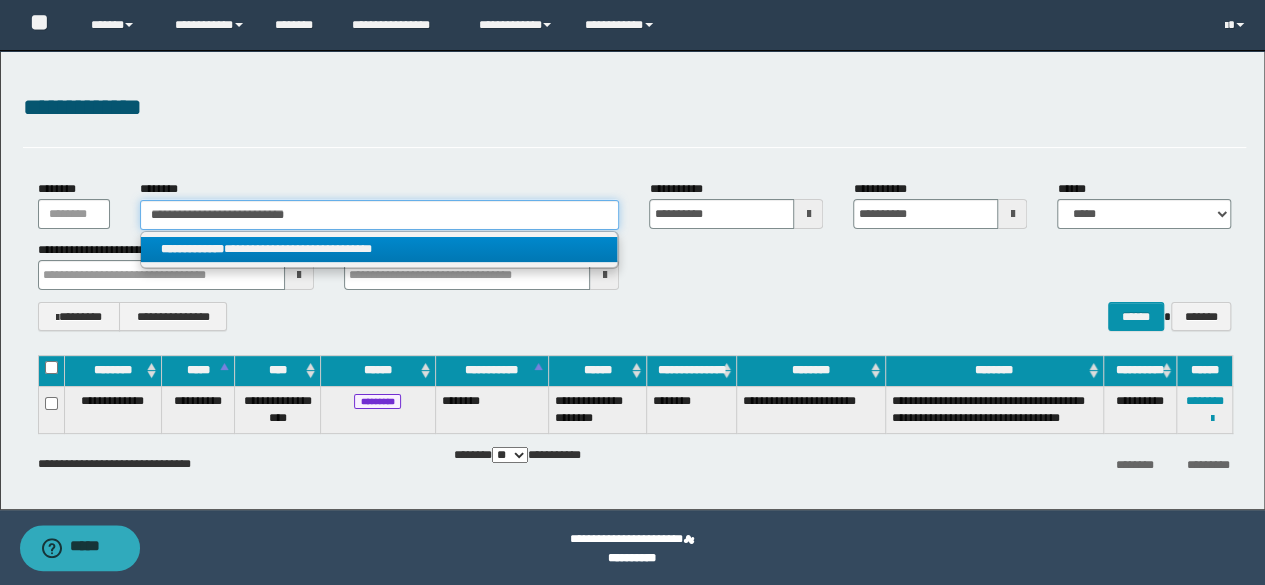 type 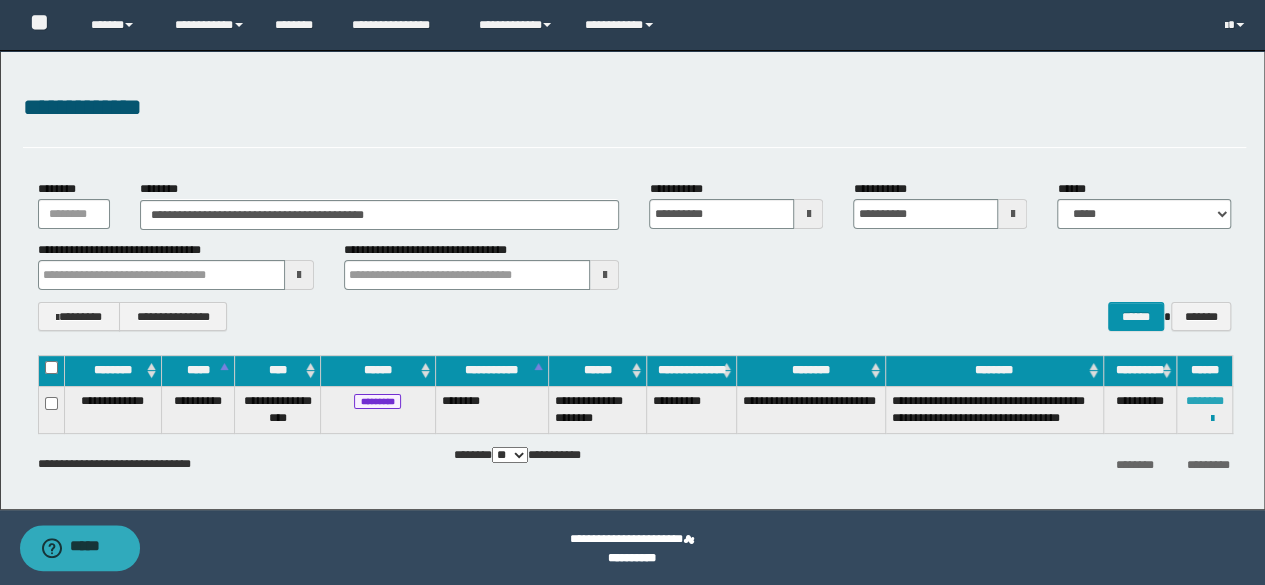 click on "********" at bounding box center [1205, 401] 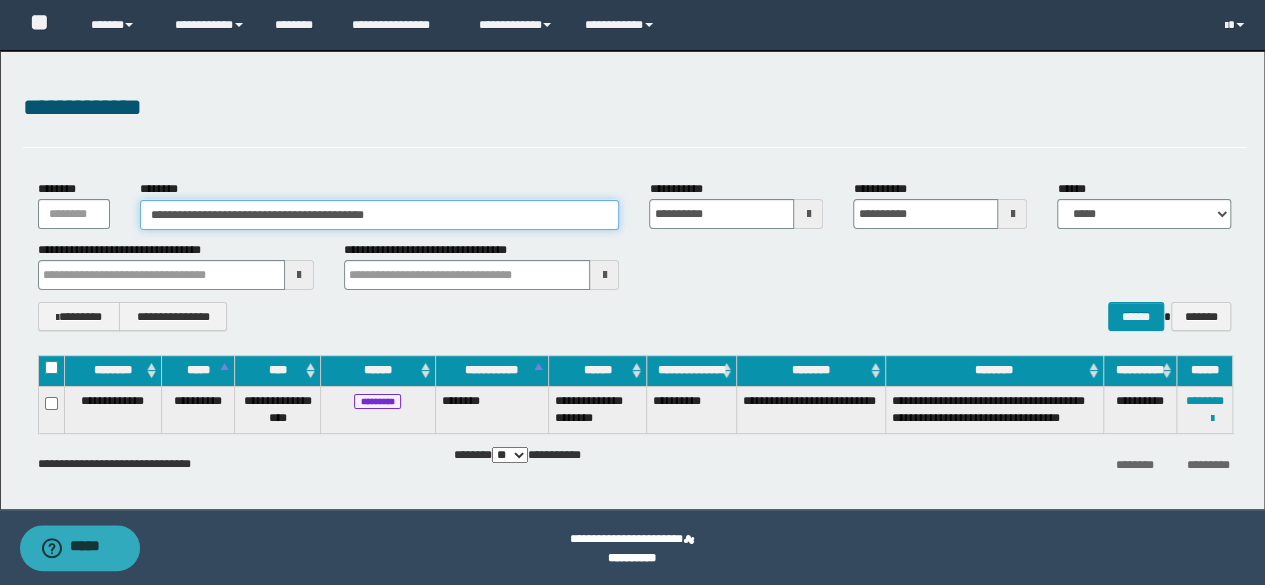 drag, startPoint x: 430, startPoint y: 205, endPoint x: 0, endPoint y: 209, distance: 430.01862 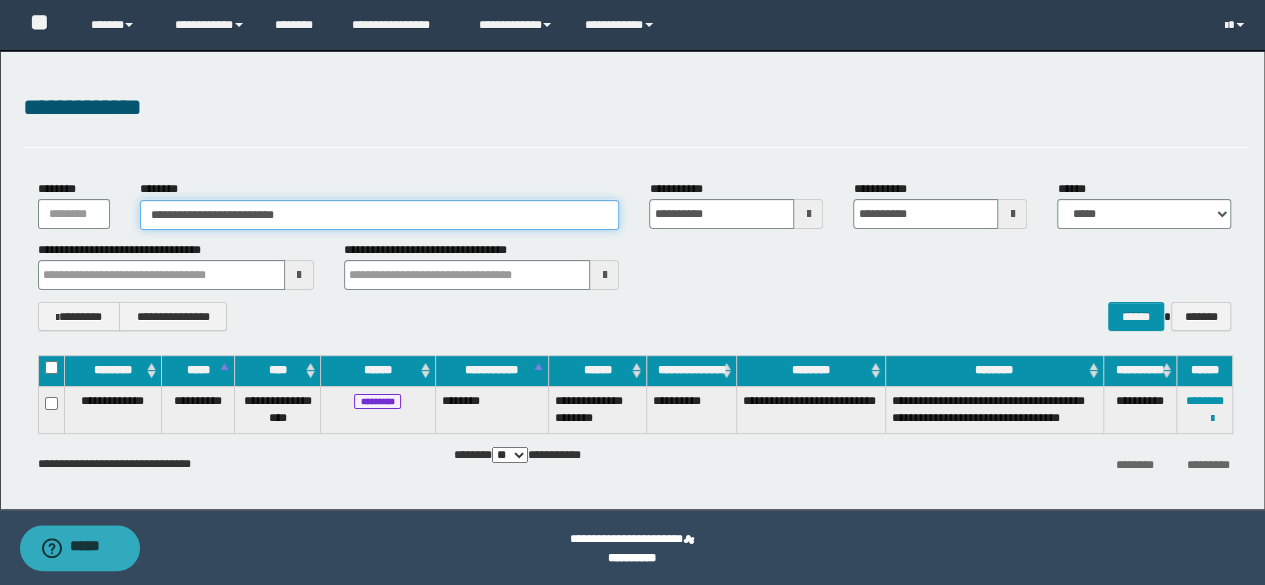 type on "**********" 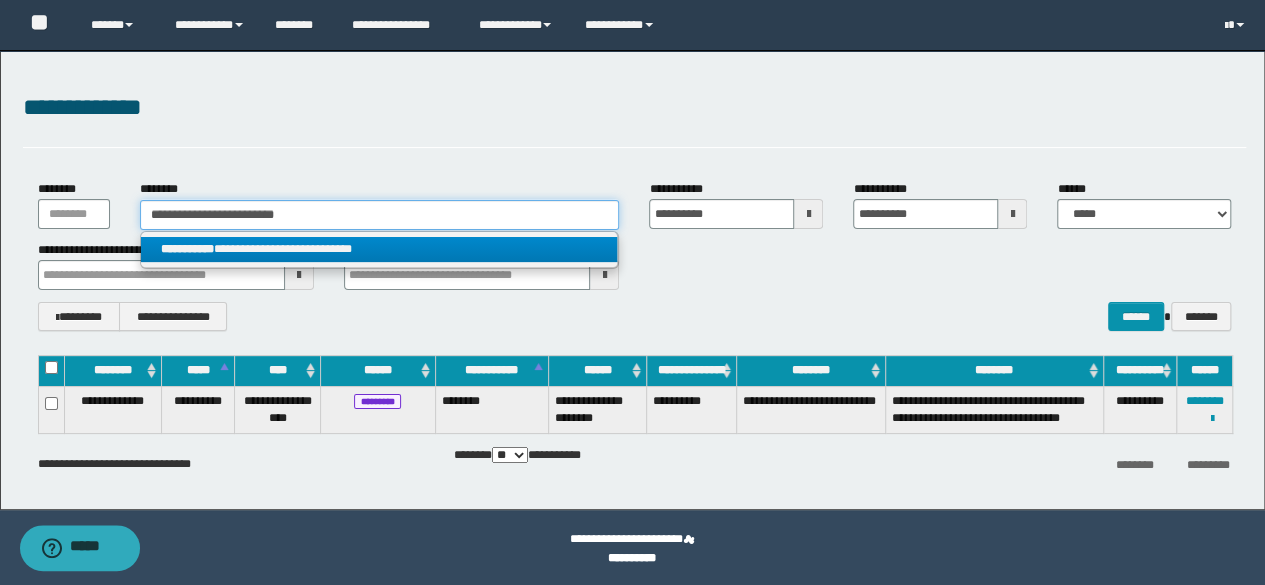 type on "**********" 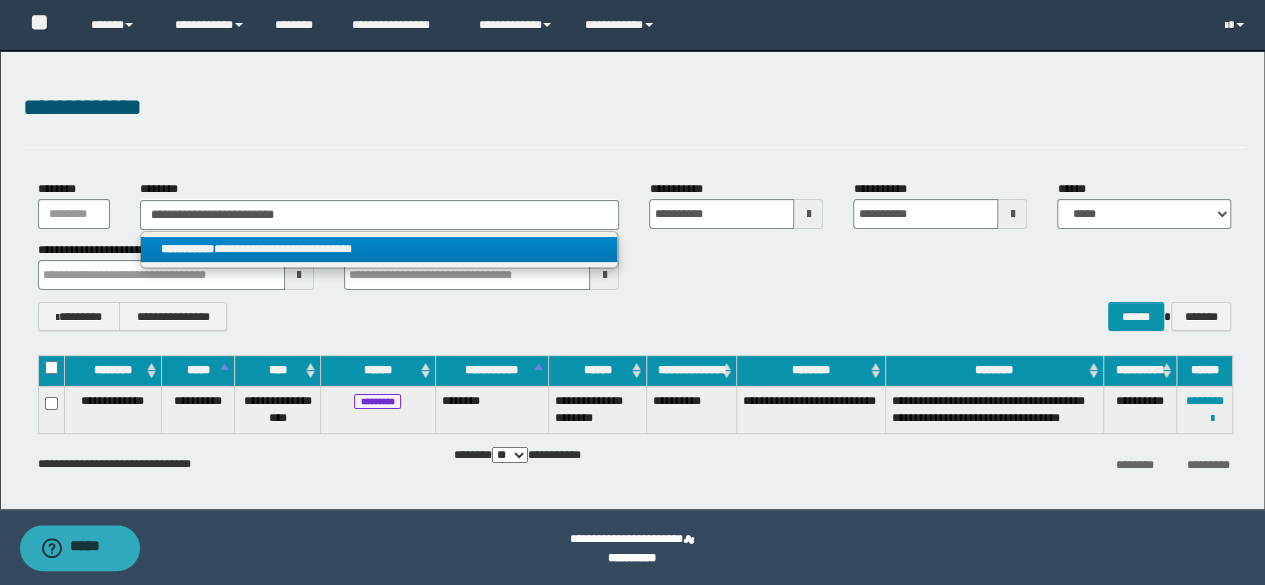 click on "**********" at bounding box center (379, 249) 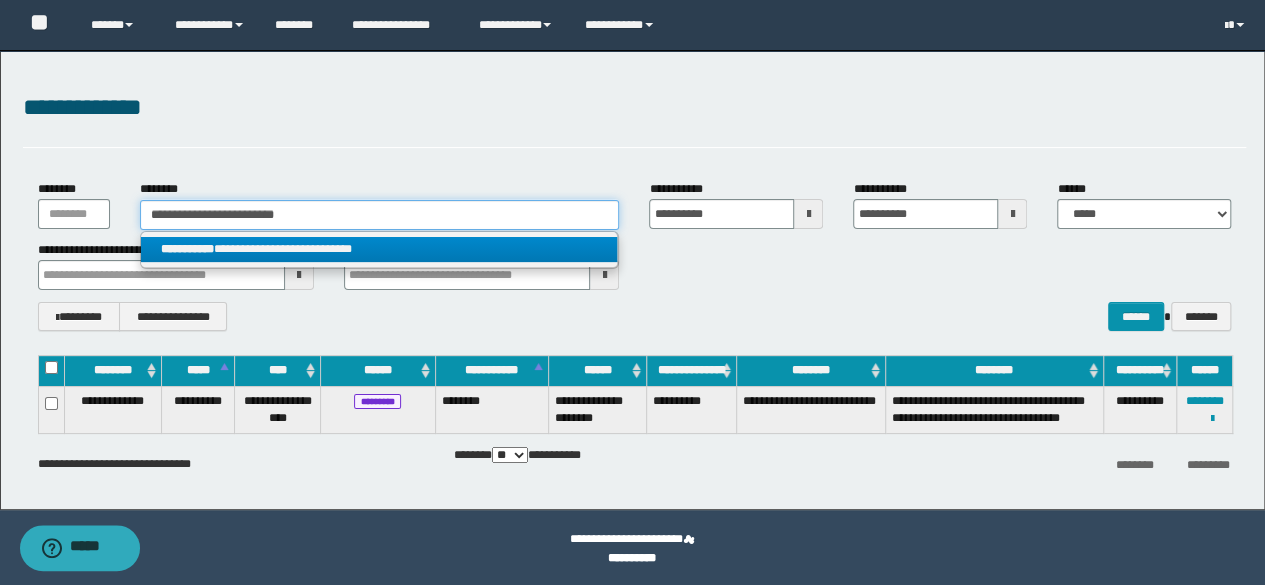 type 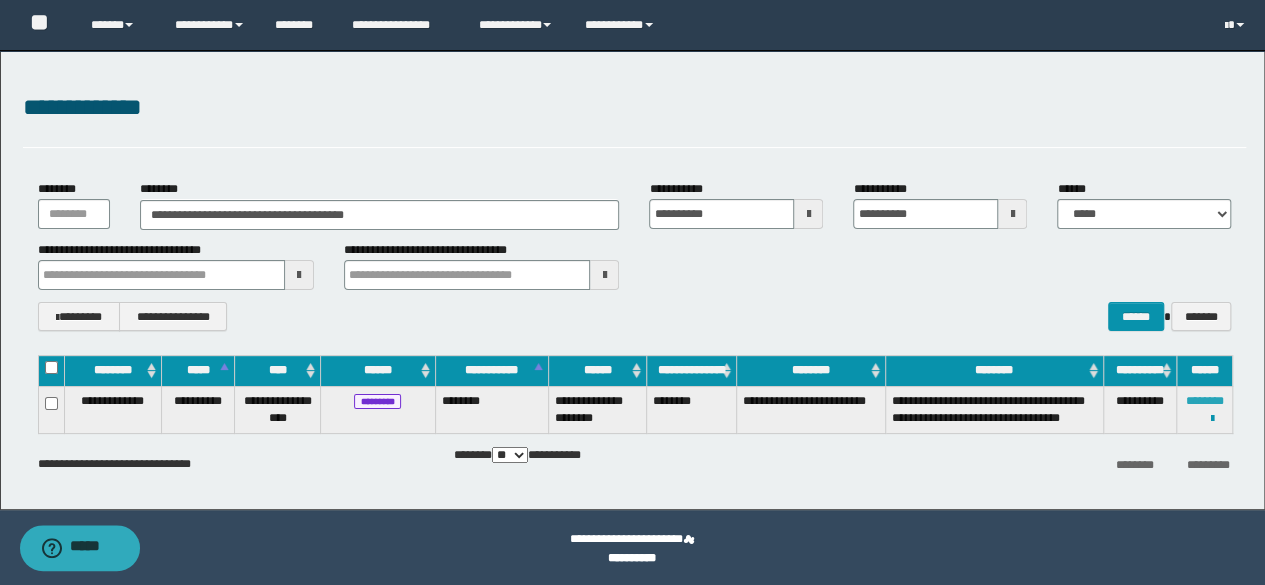 click on "********" at bounding box center [1205, 401] 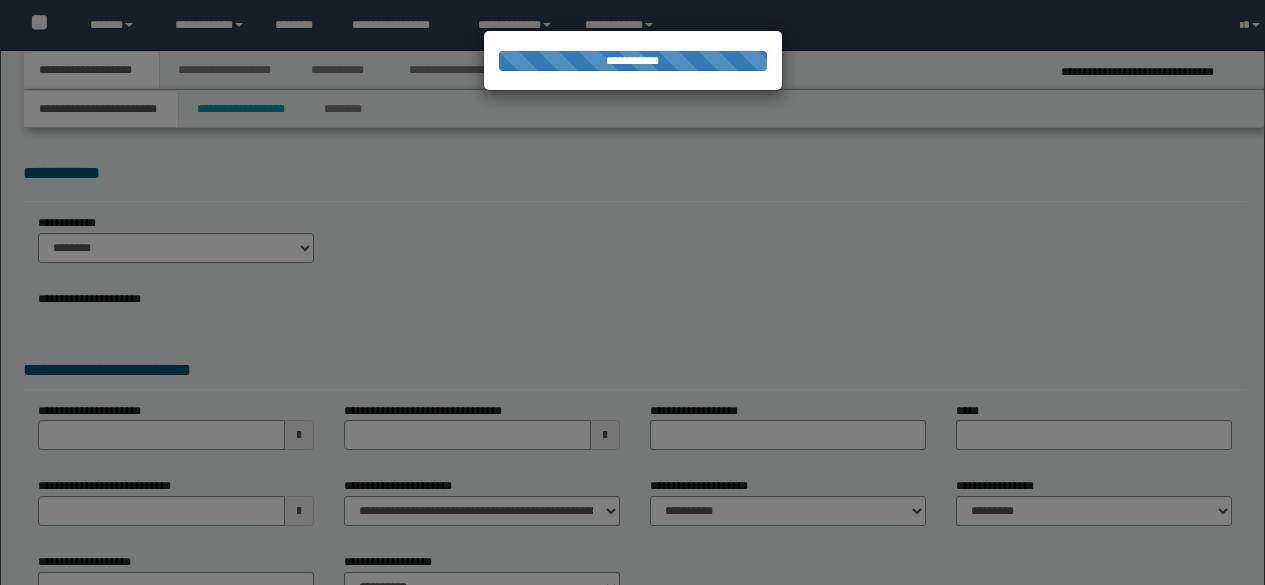 select on "*" 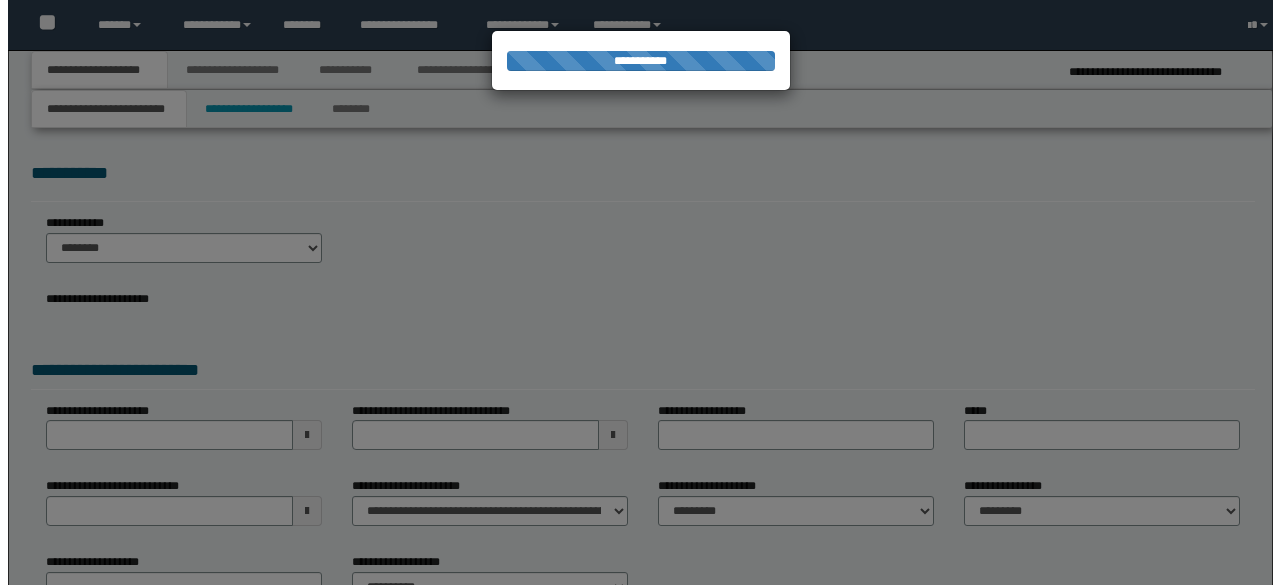 scroll, scrollTop: 0, scrollLeft: 0, axis: both 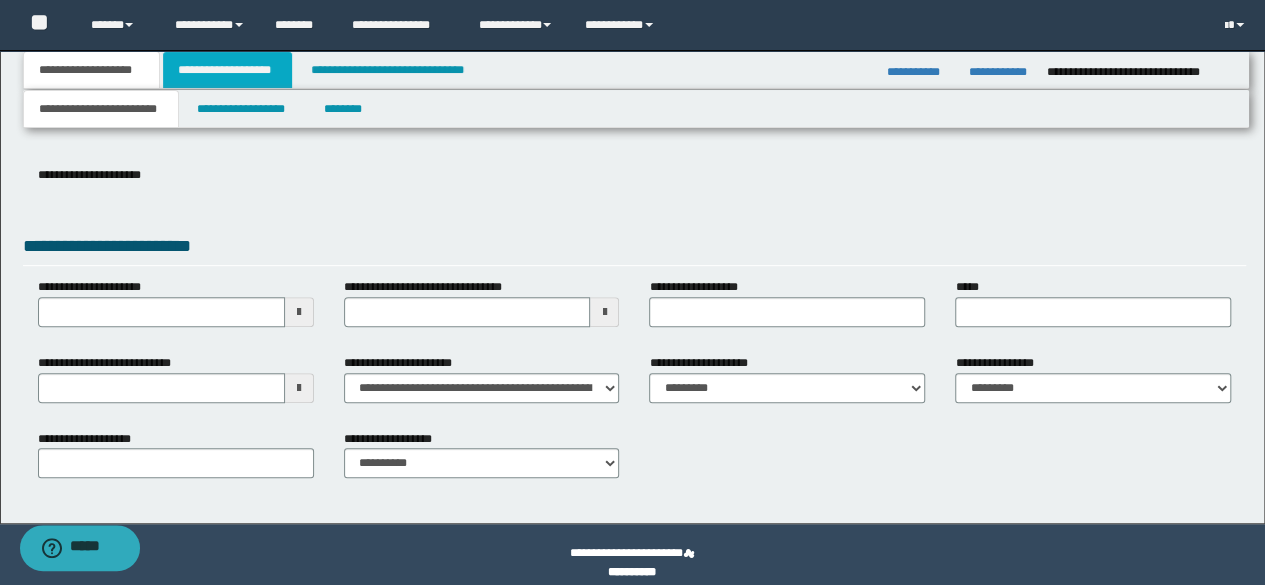 click on "**********" at bounding box center (227, 70) 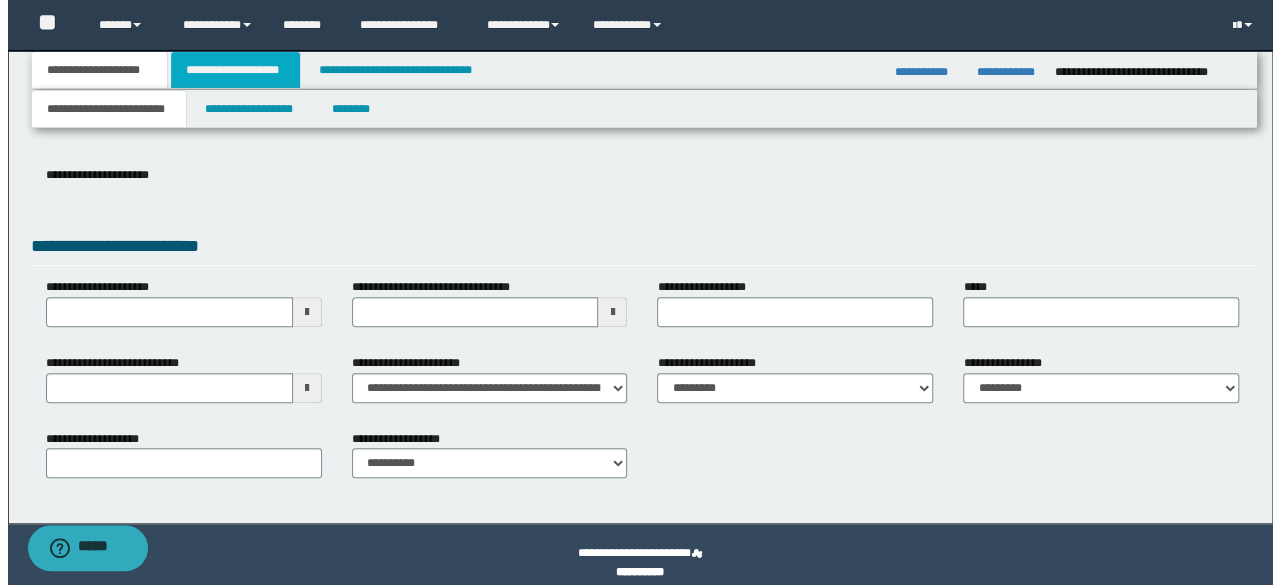 scroll, scrollTop: 0, scrollLeft: 0, axis: both 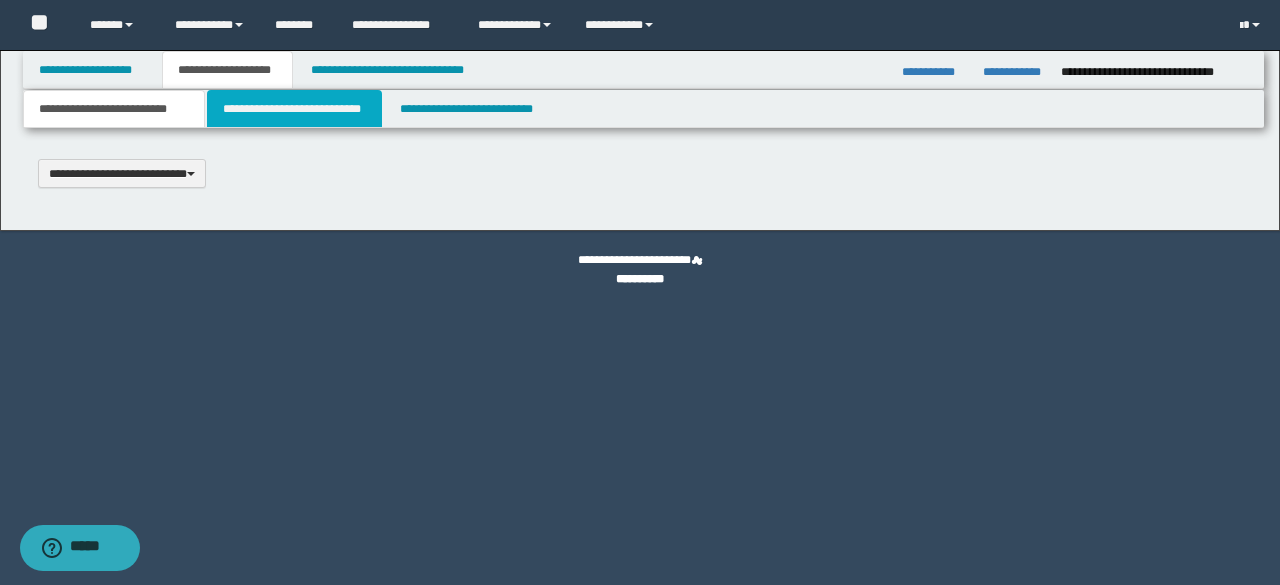 click on "**********" at bounding box center [294, 109] 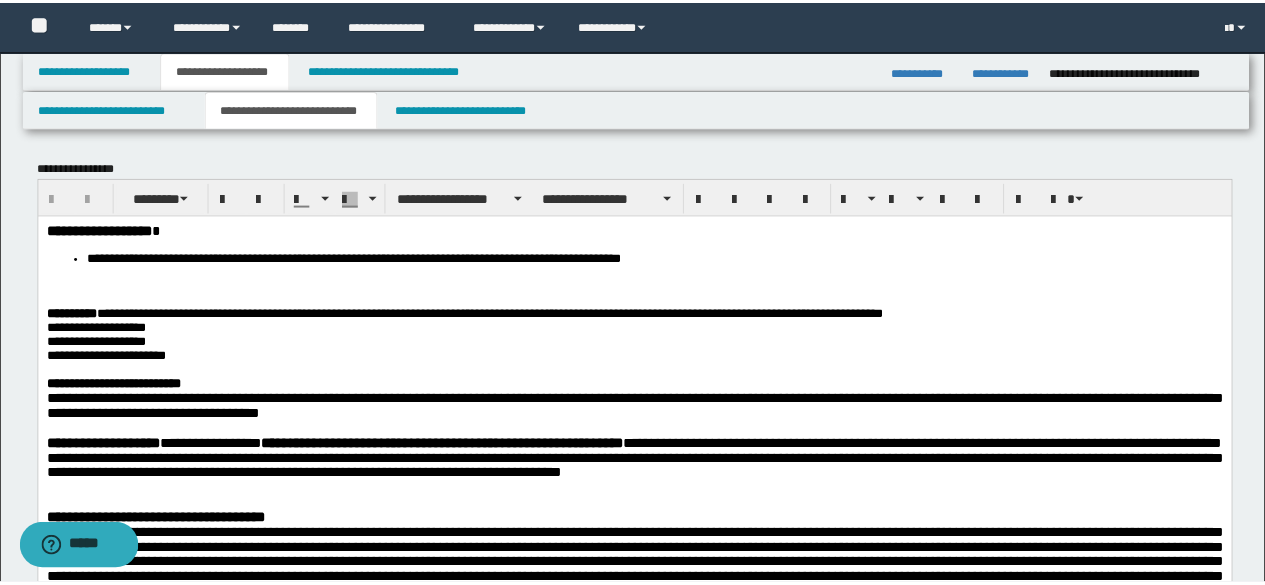 scroll, scrollTop: 0, scrollLeft: 0, axis: both 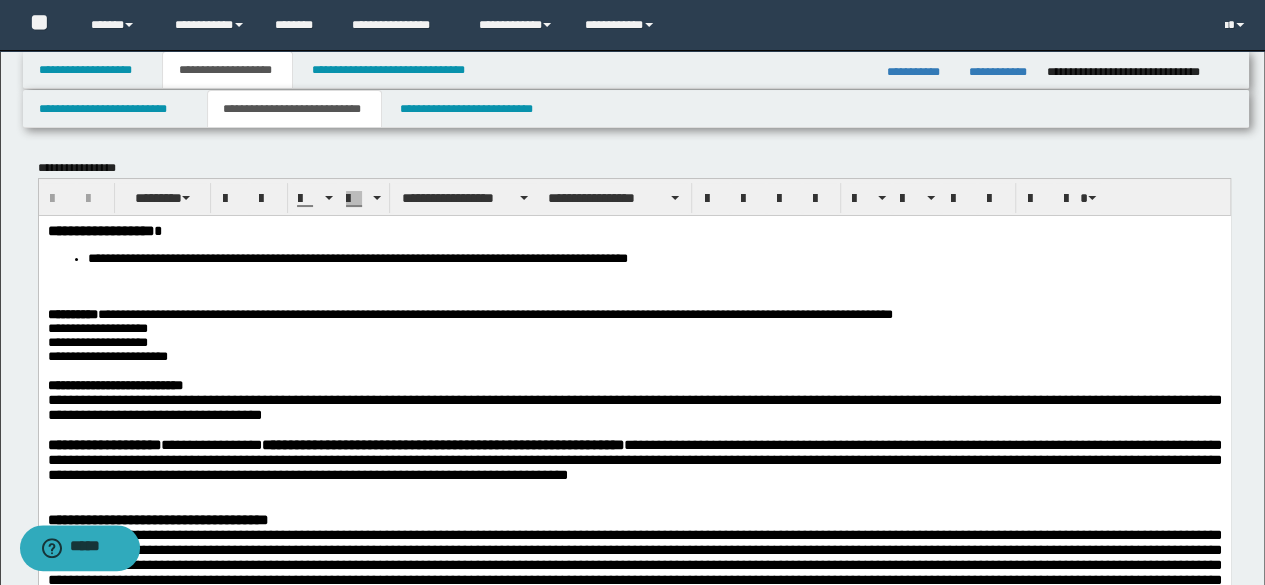 click on "**********" at bounding box center (357, 257) 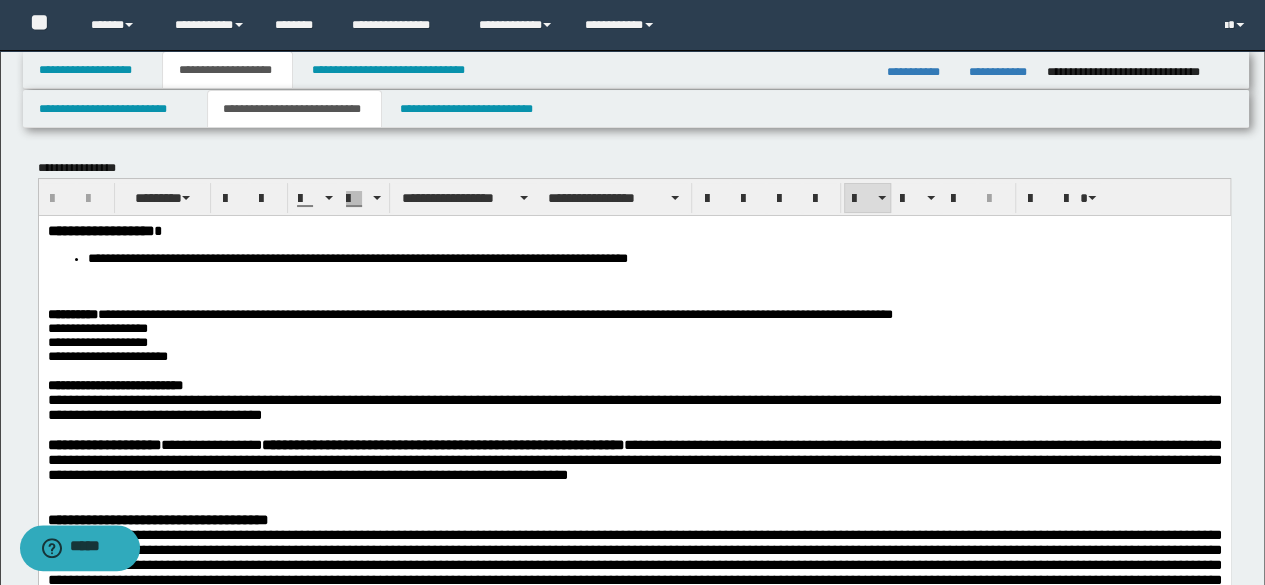 type 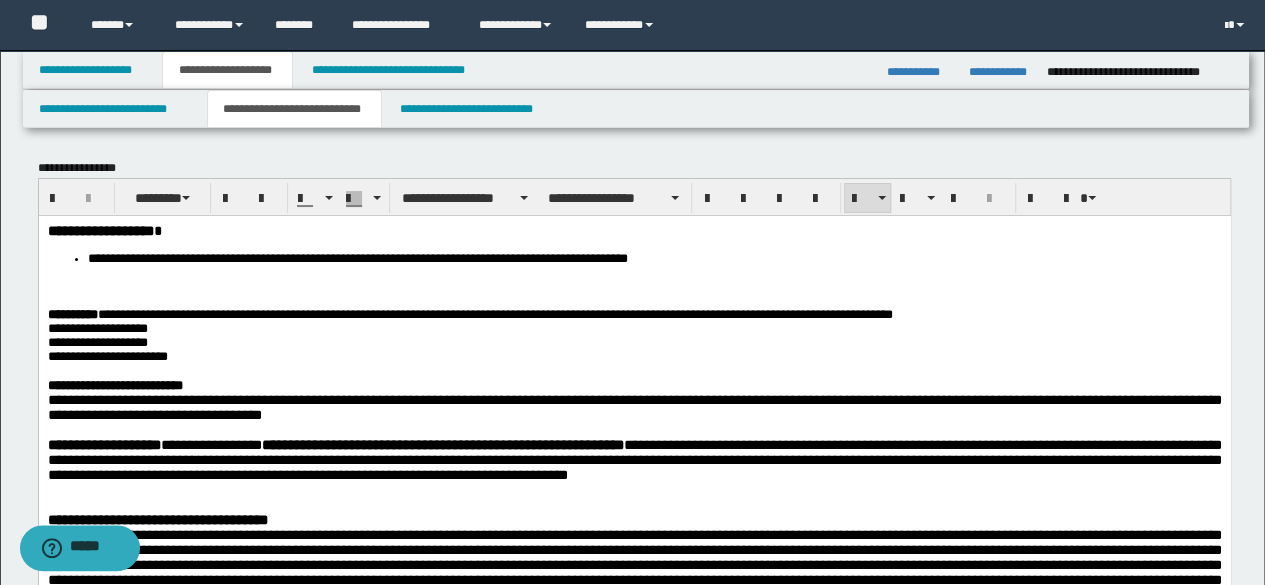 scroll, scrollTop: 400, scrollLeft: 0, axis: vertical 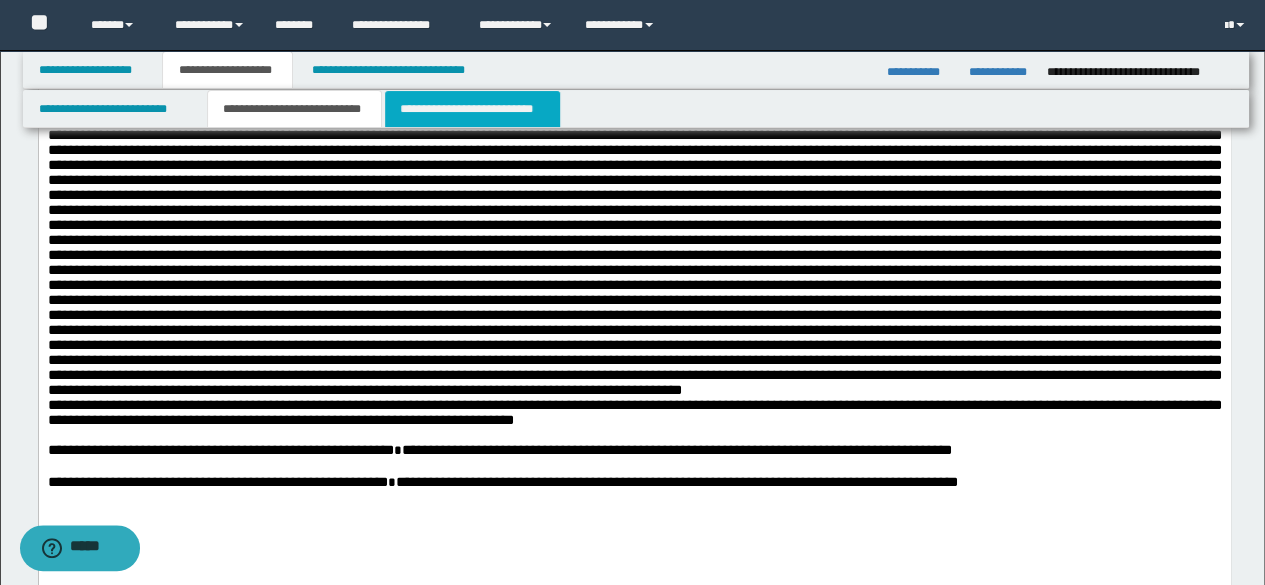 click on "**********" at bounding box center [472, 109] 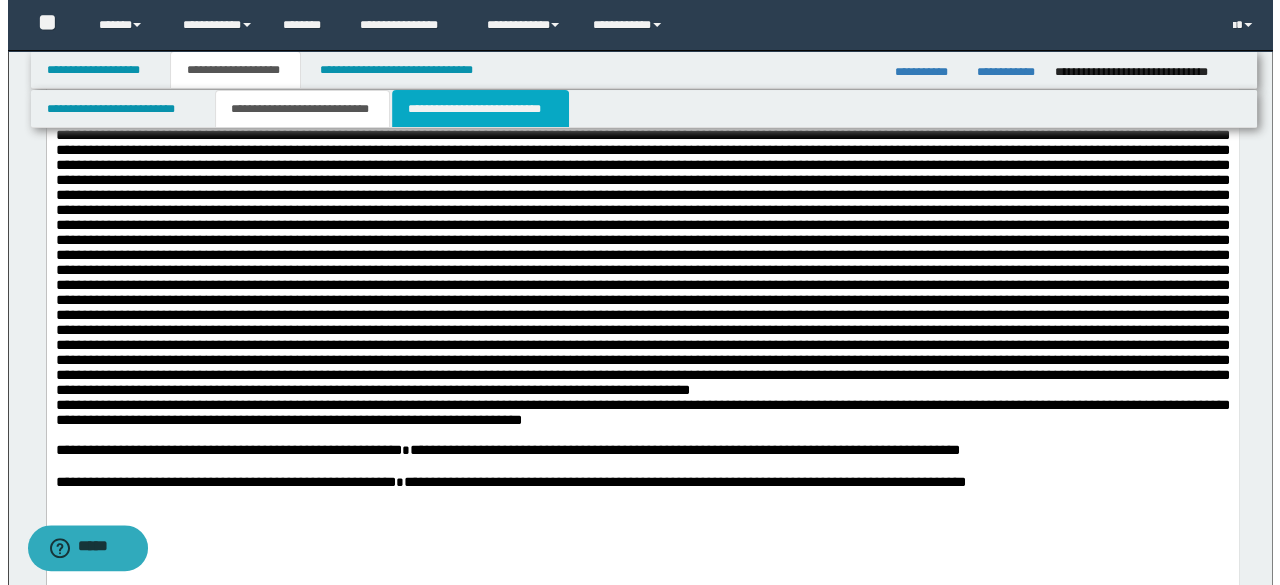 scroll, scrollTop: 0, scrollLeft: 0, axis: both 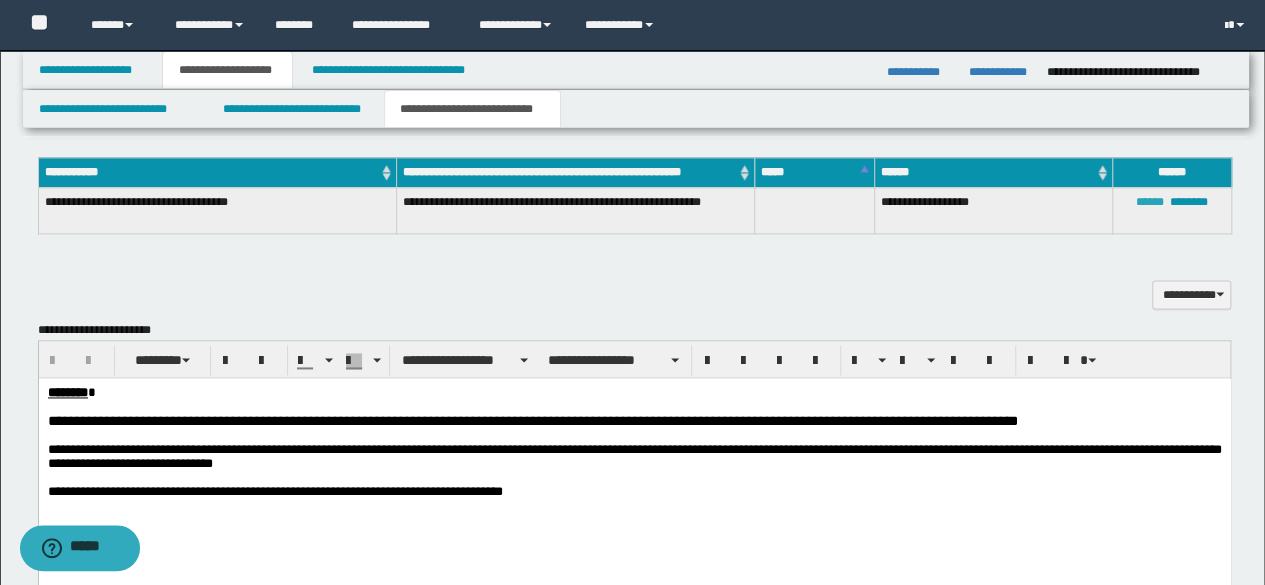 click on "******" at bounding box center (1150, 202) 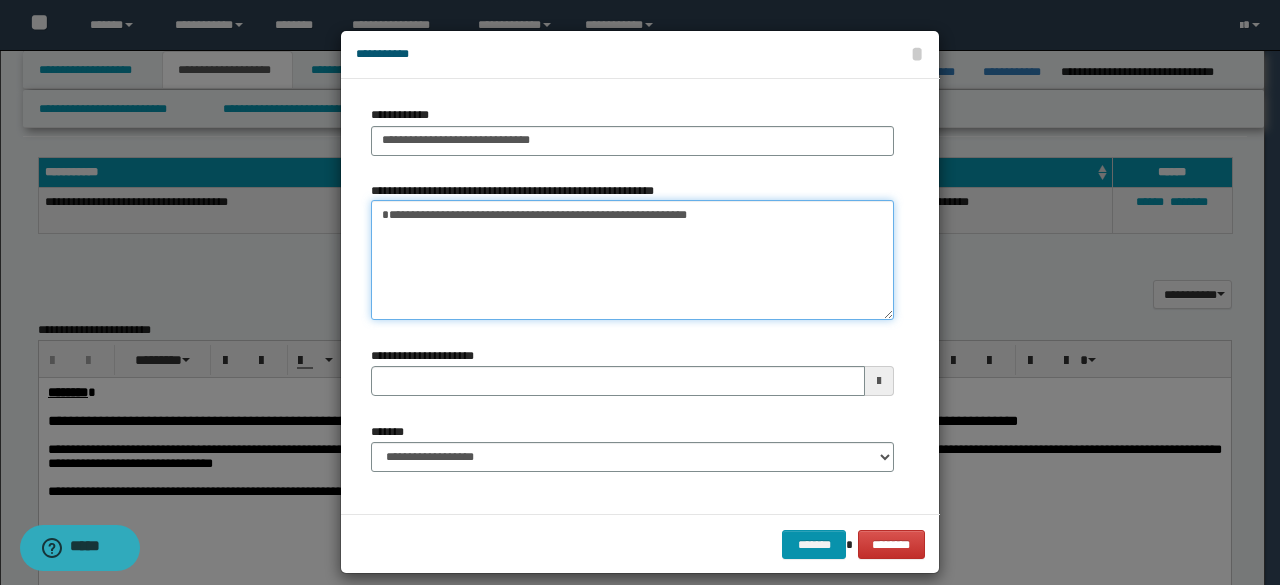 click on "**********" at bounding box center [632, 260] 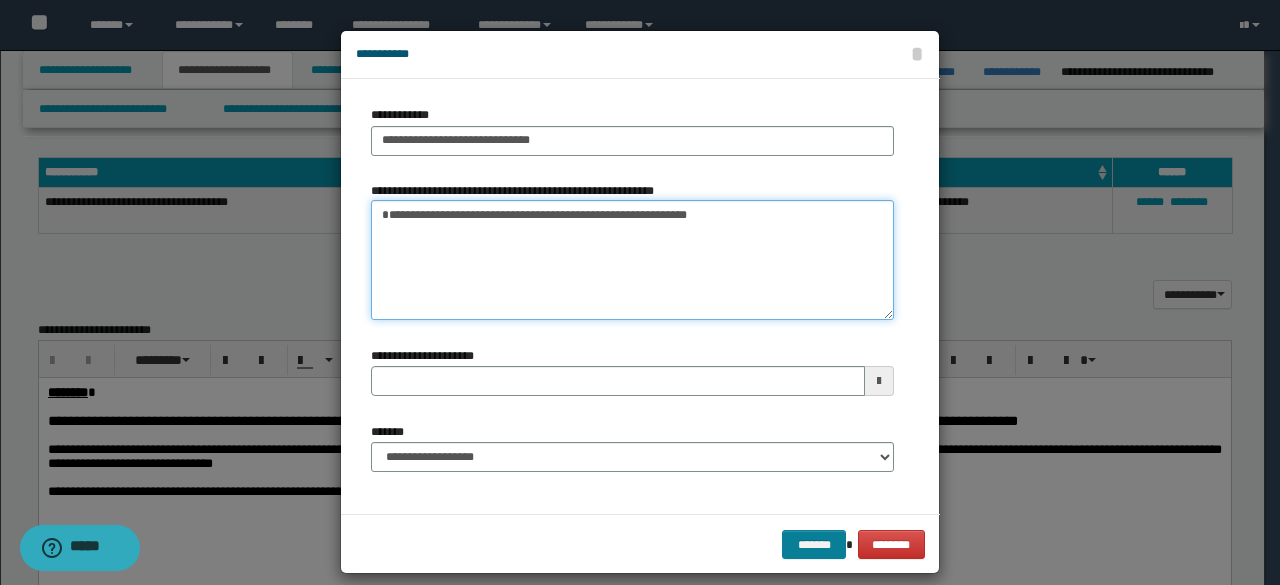 type on "**********" 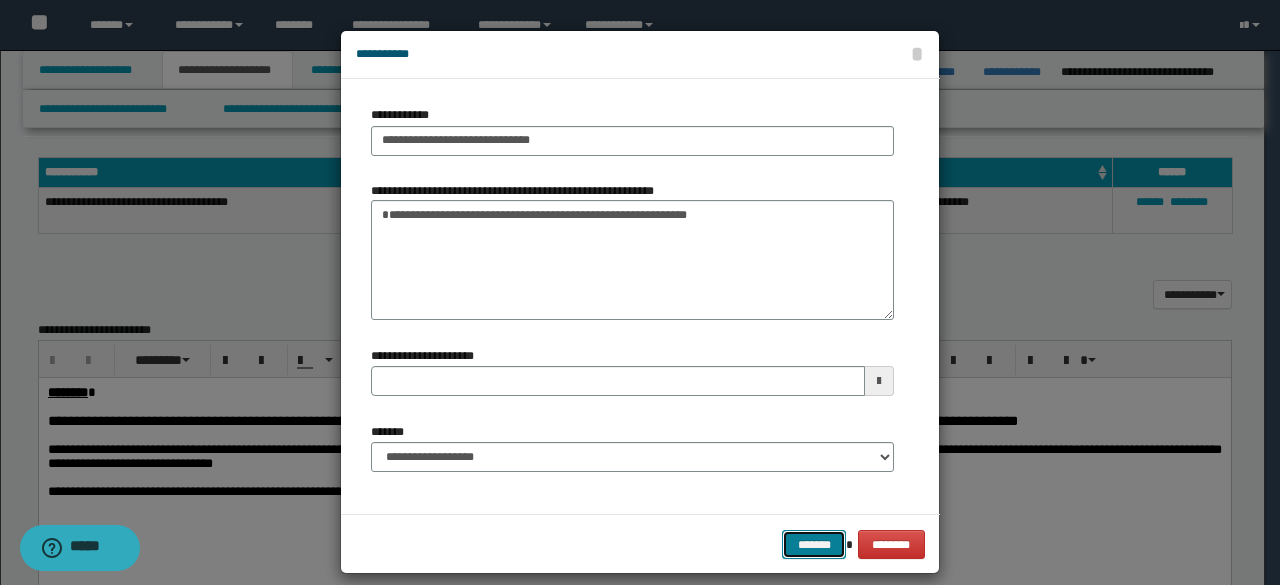 click on "*******" at bounding box center (814, 544) 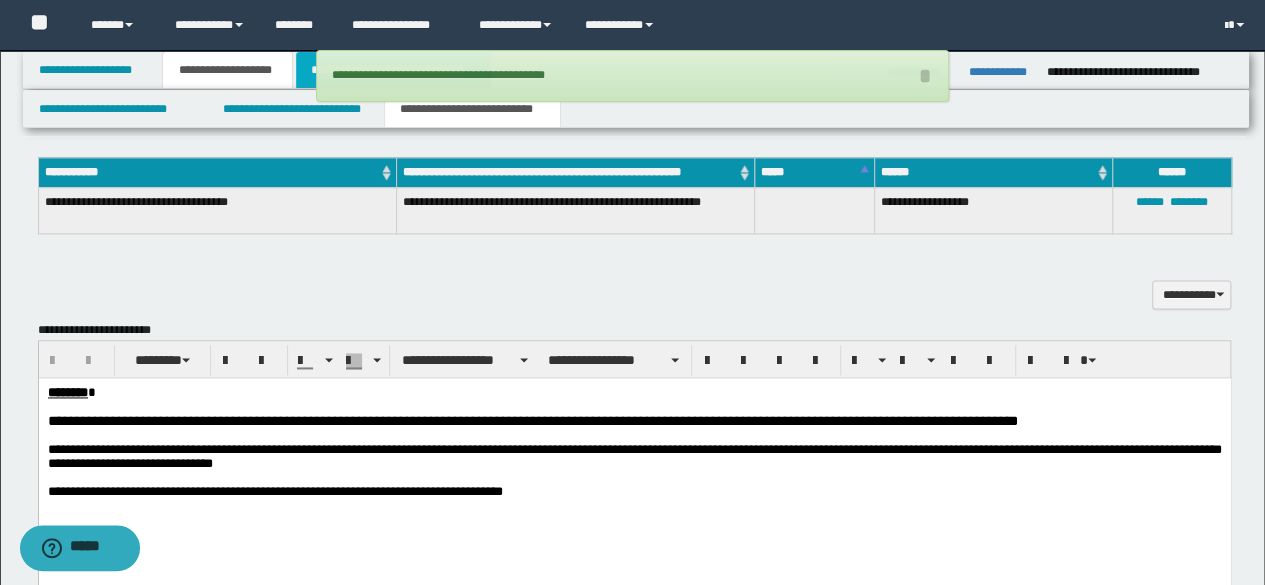 click on "**********" at bounding box center (393, 70) 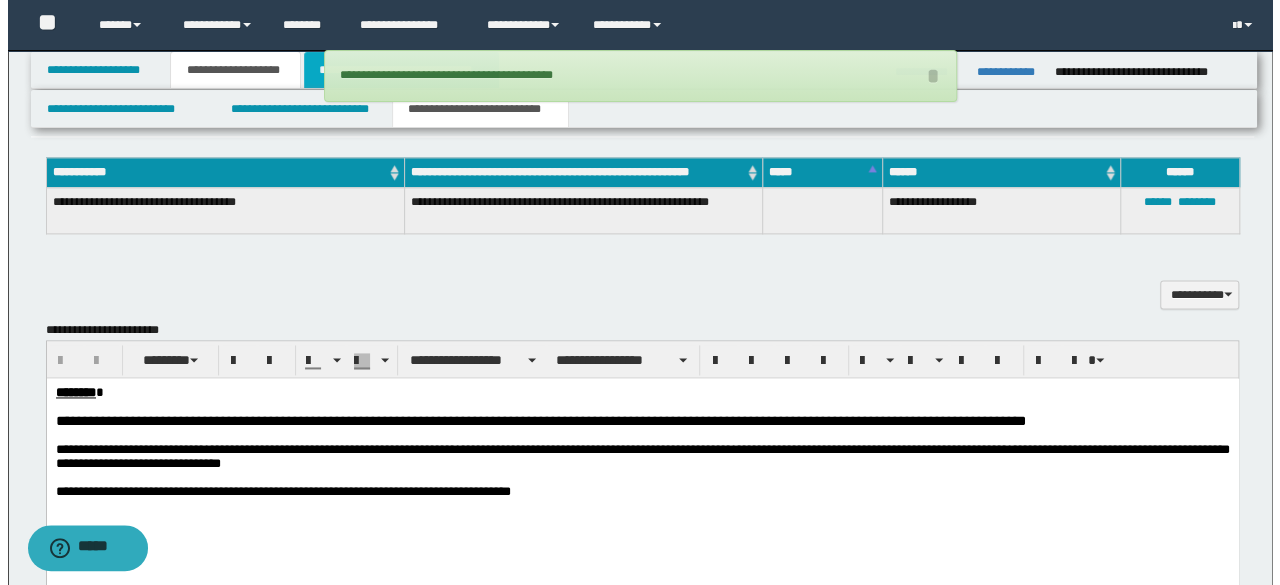 scroll, scrollTop: 0, scrollLeft: 0, axis: both 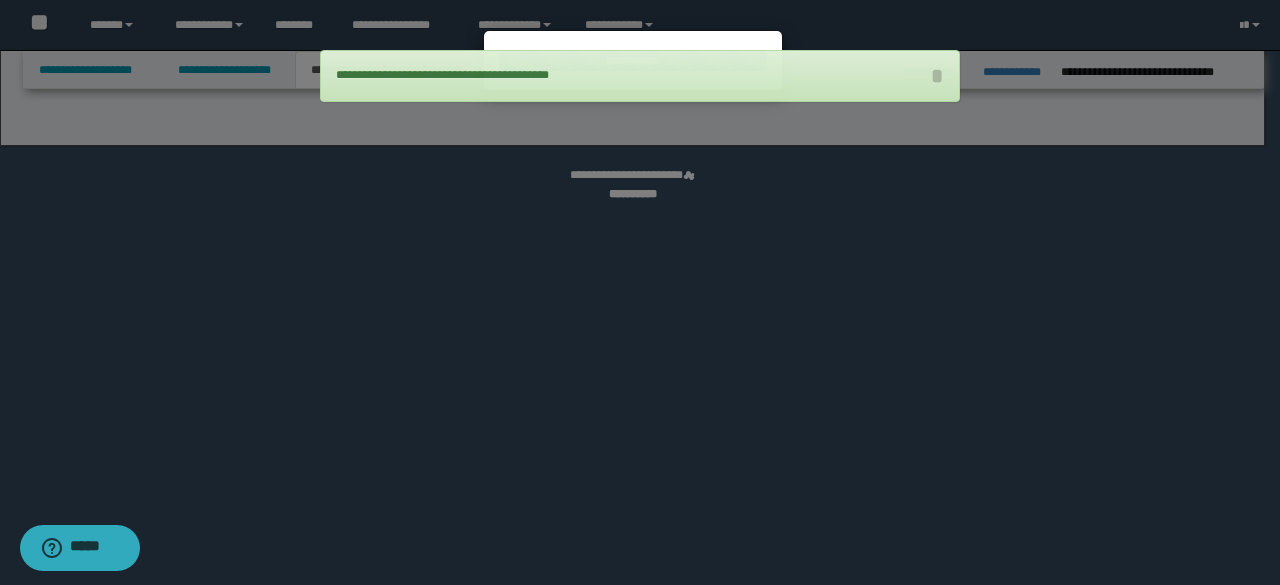 select on "*" 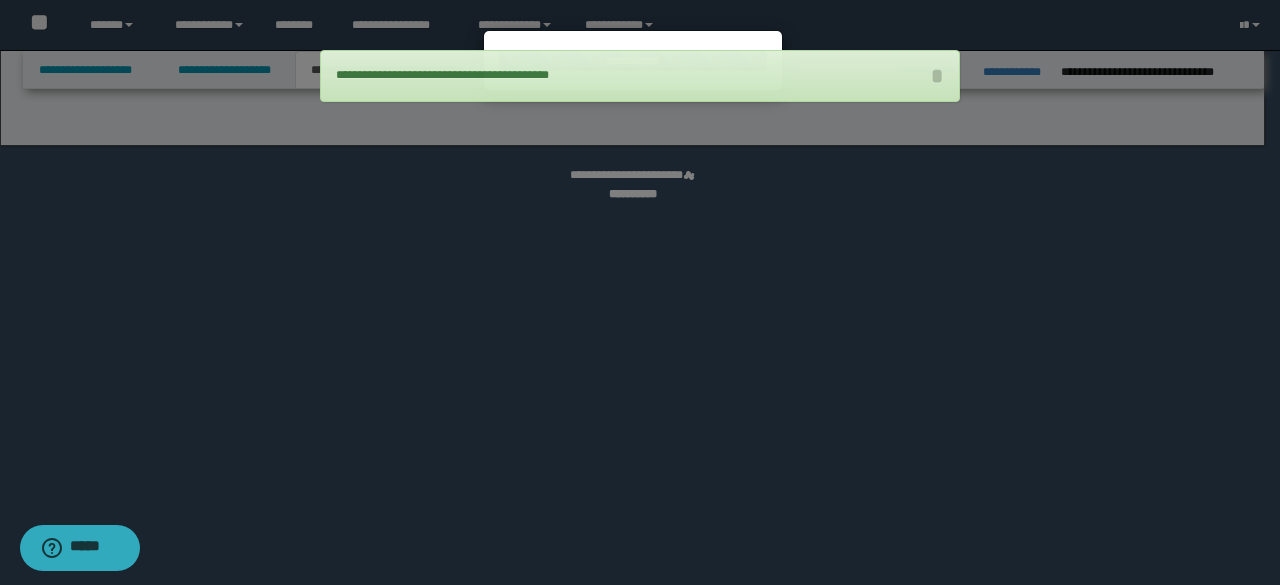 select on "*" 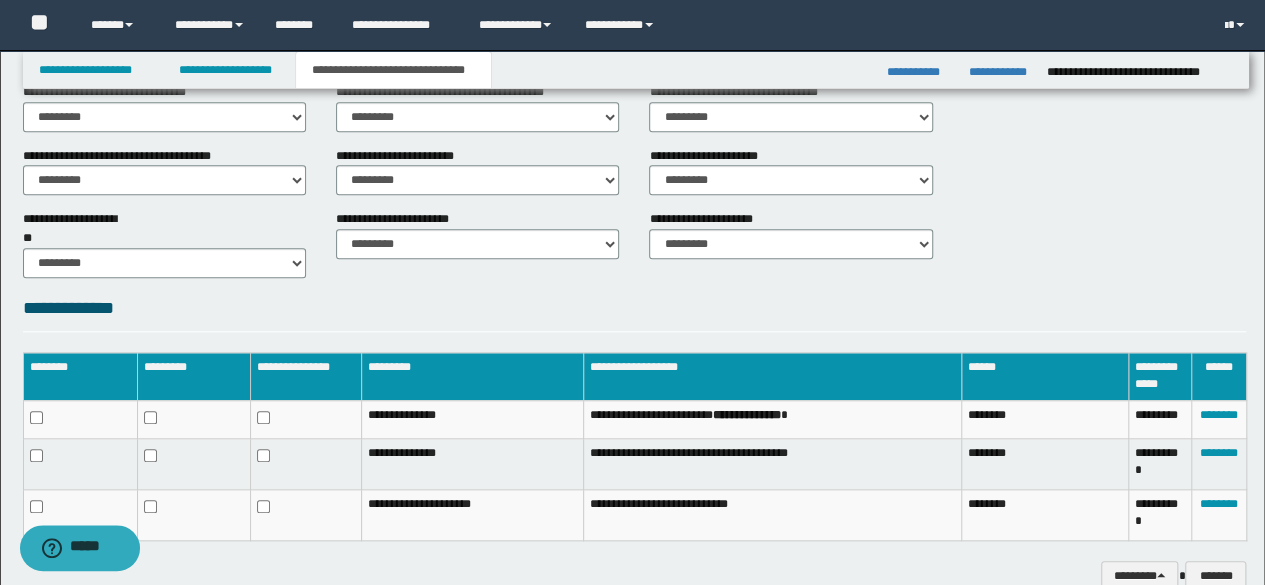 scroll, scrollTop: 912, scrollLeft: 0, axis: vertical 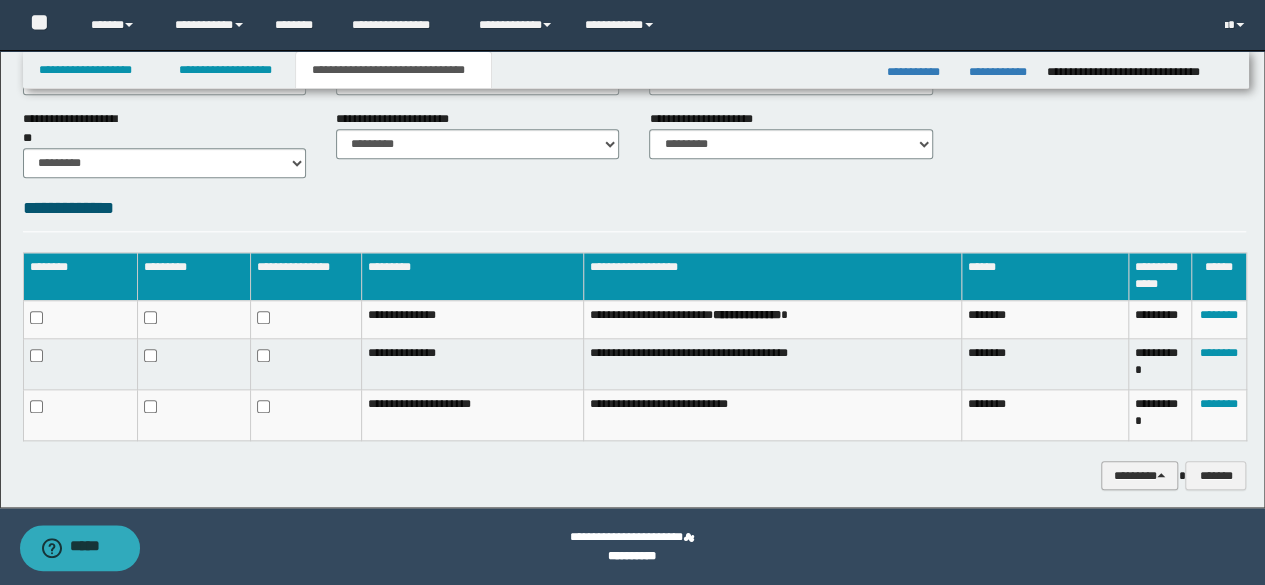 click on "********" at bounding box center [1140, 475] 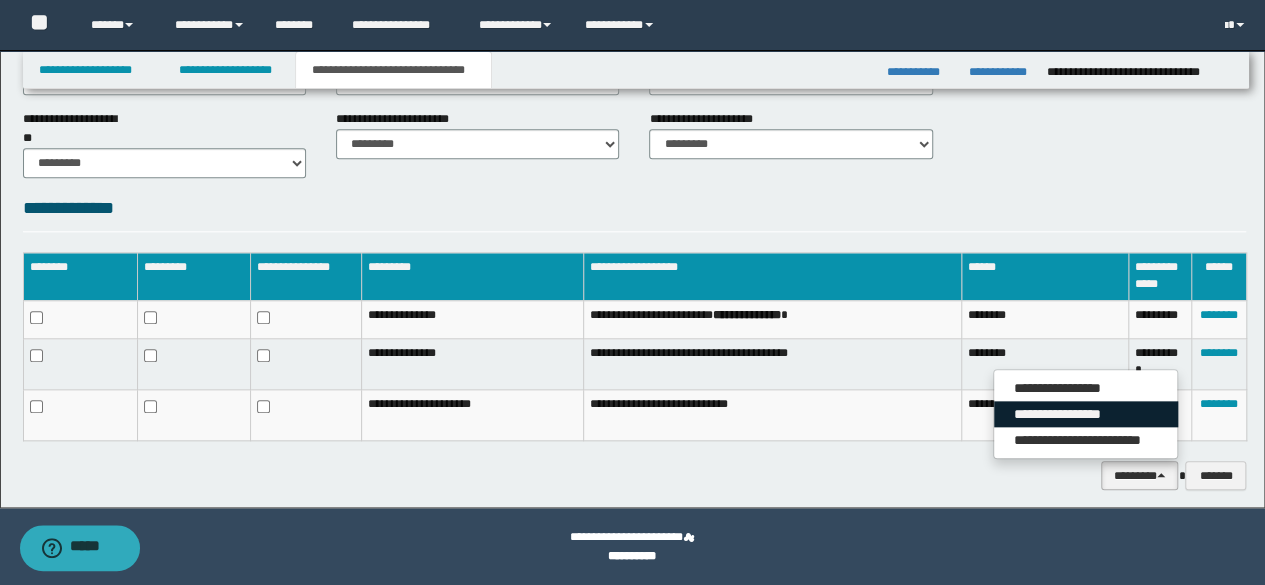 click on "**********" at bounding box center (1086, 414) 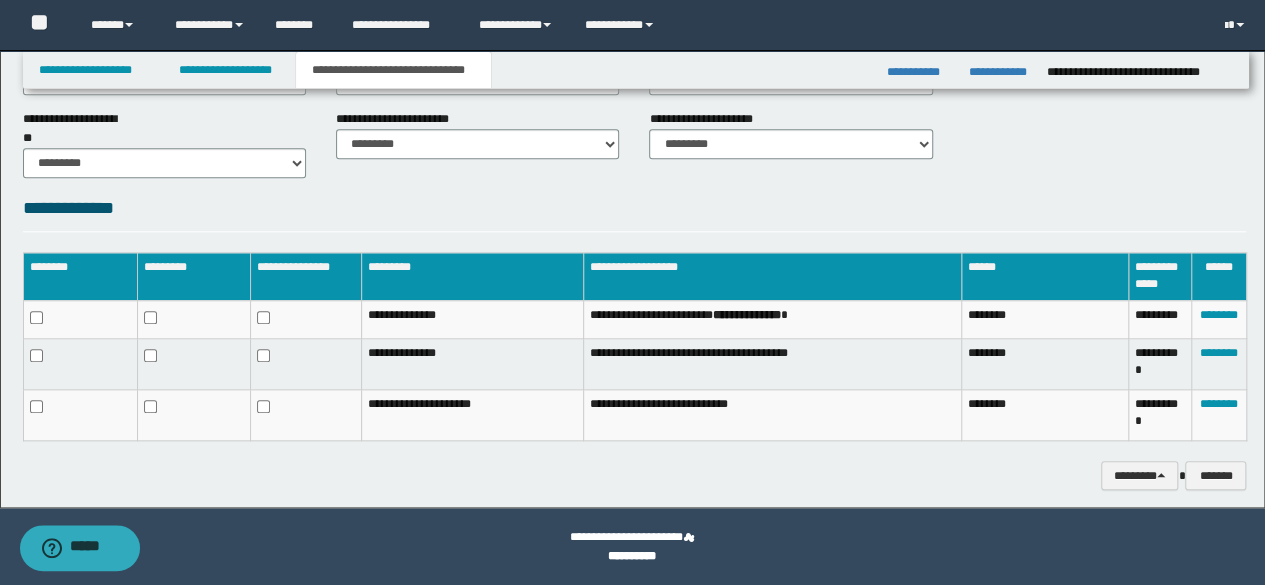 scroll, scrollTop: 412, scrollLeft: 0, axis: vertical 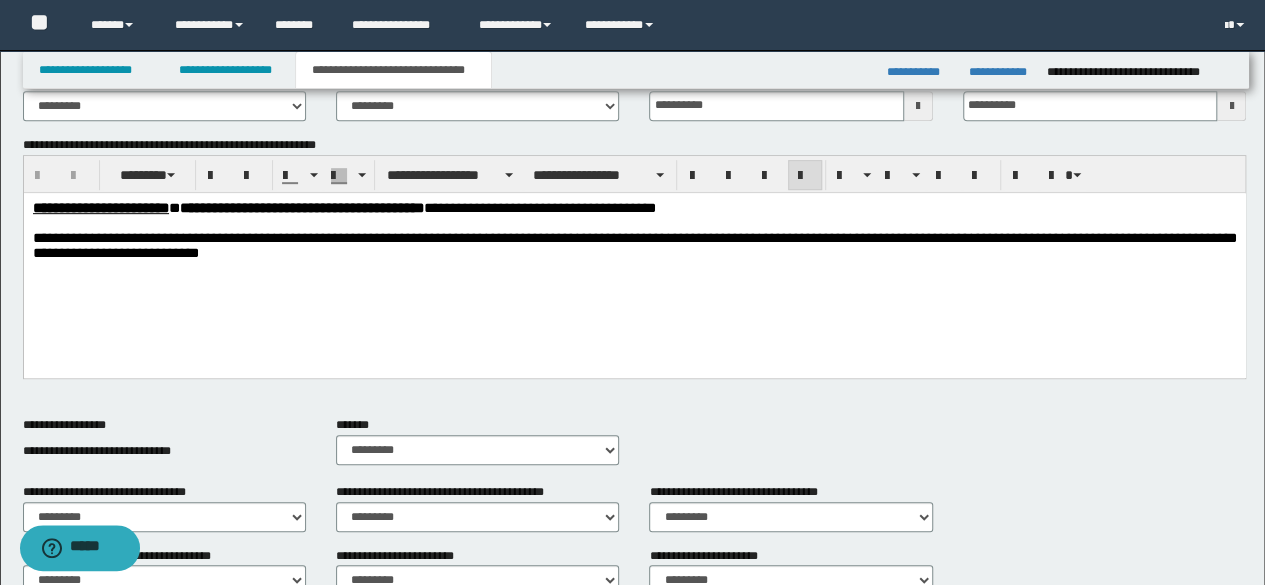 click on "**********" at bounding box center [634, 255] 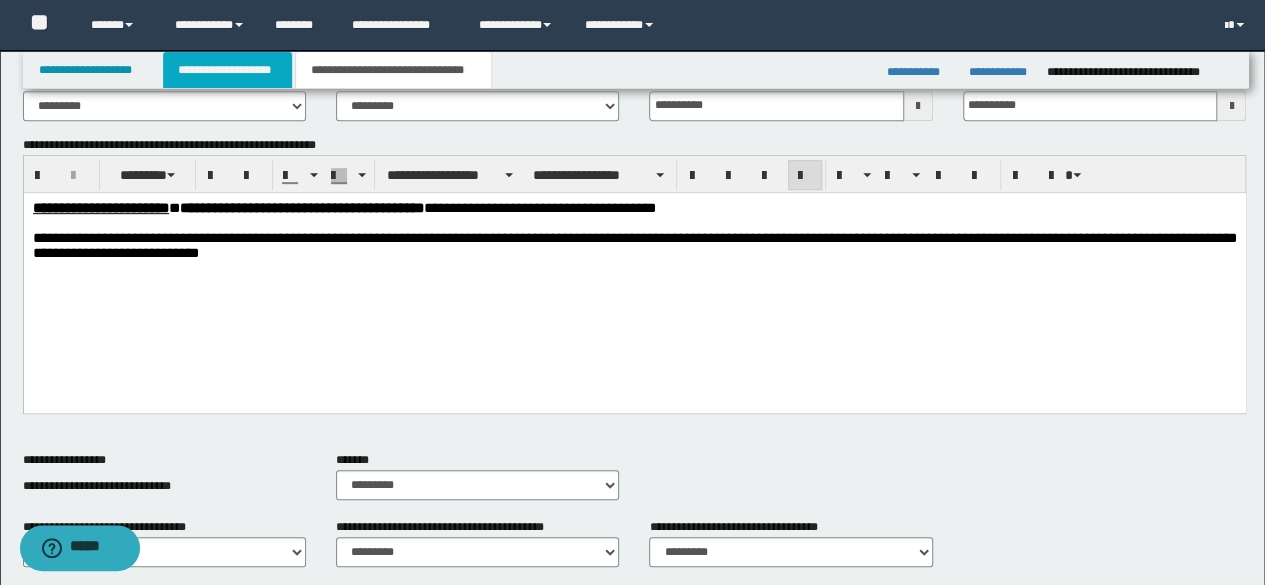 click on "**********" at bounding box center (227, 70) 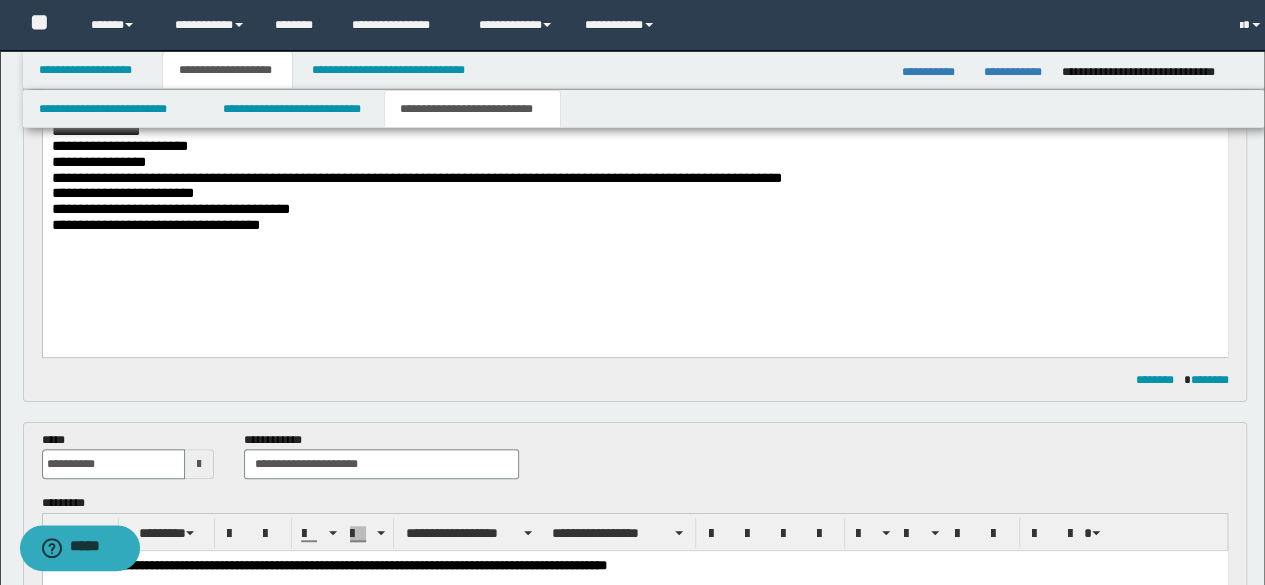 scroll, scrollTop: 443, scrollLeft: 0, axis: vertical 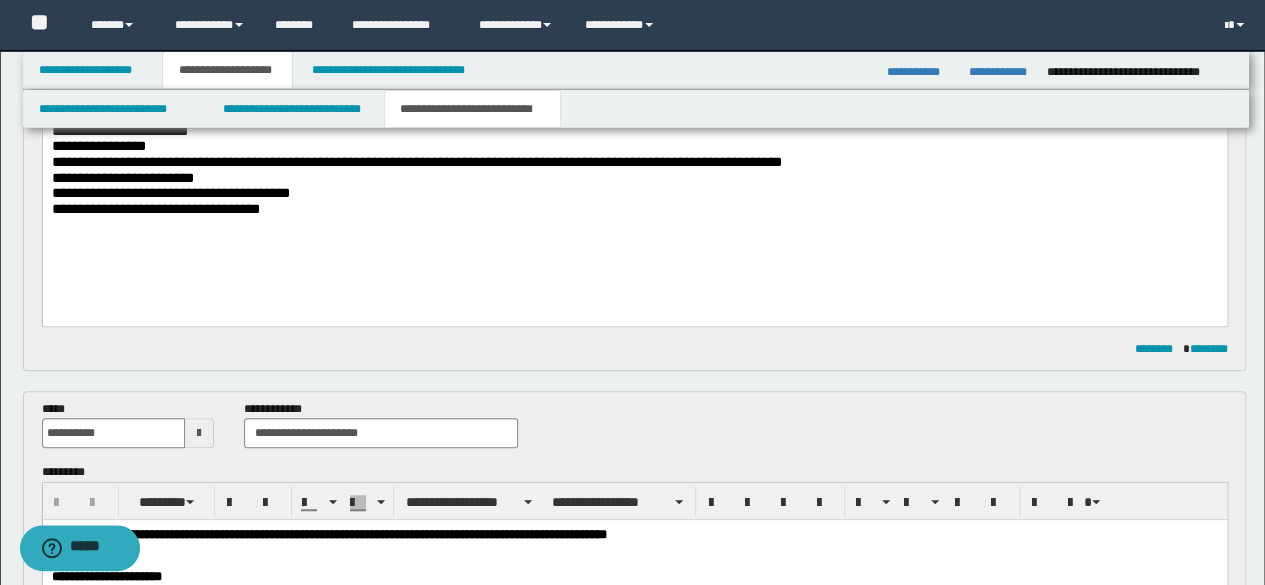 click on "**********" at bounding box center [634, 94] 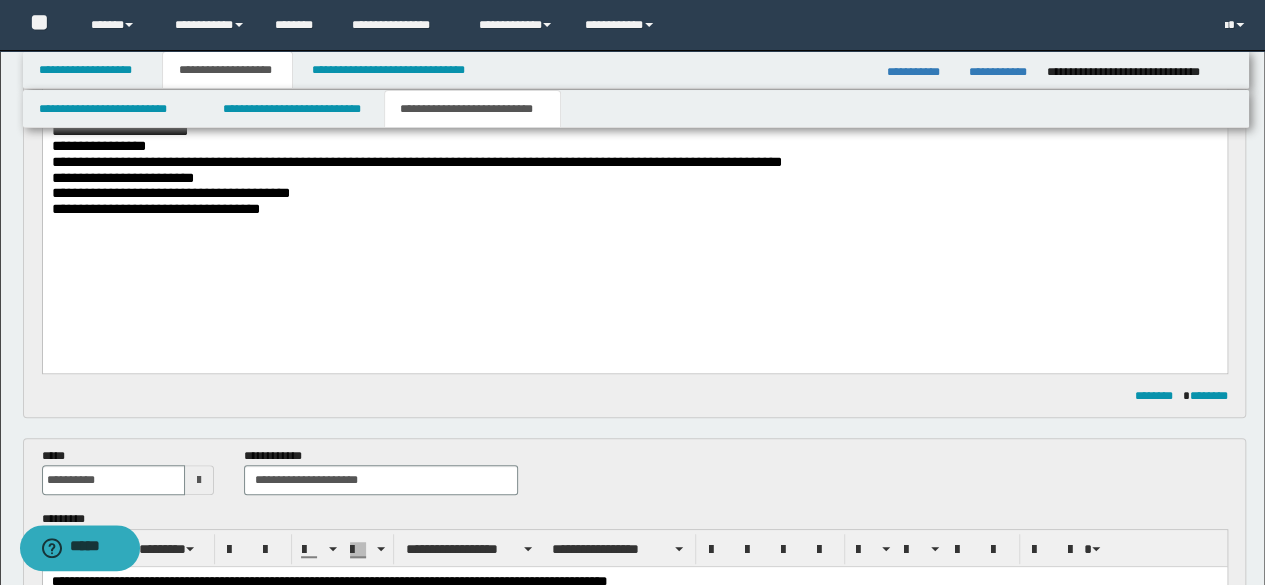 scroll, scrollTop: 943, scrollLeft: 0, axis: vertical 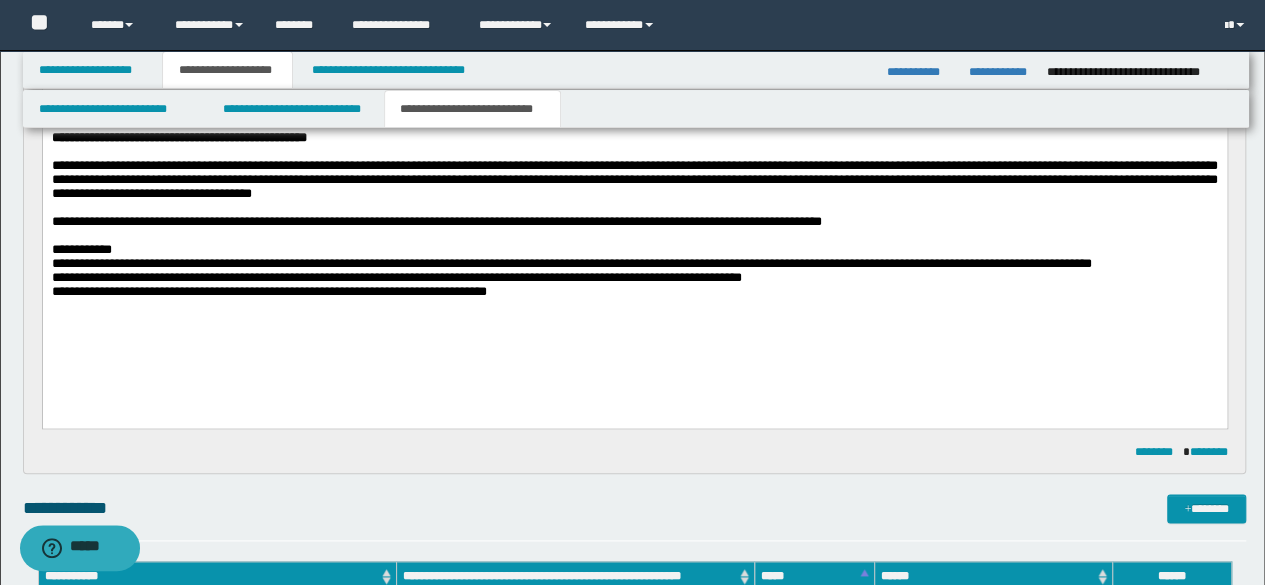 click on "**********" at bounding box center [634, 212] 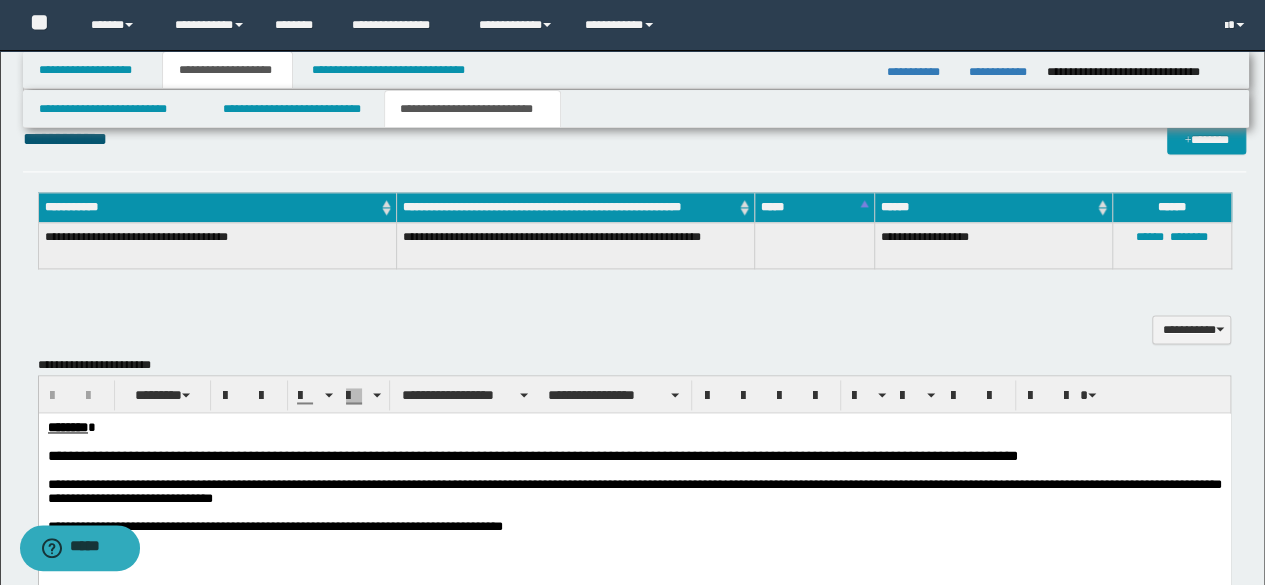 scroll, scrollTop: 1643, scrollLeft: 0, axis: vertical 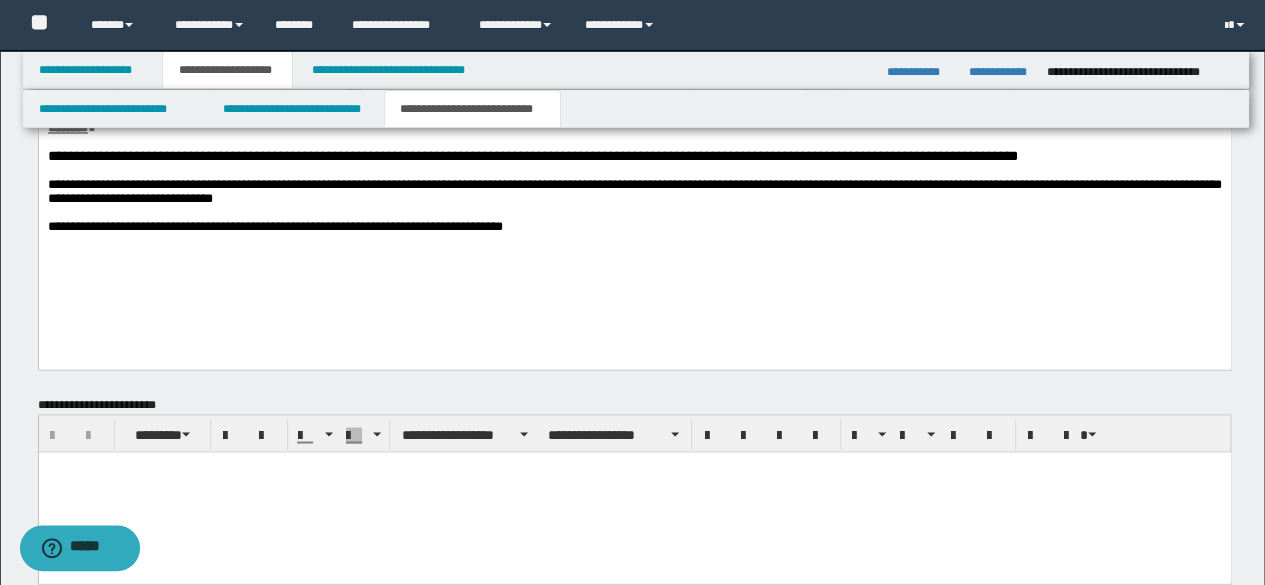 click on "**********" at bounding box center [634, 226] 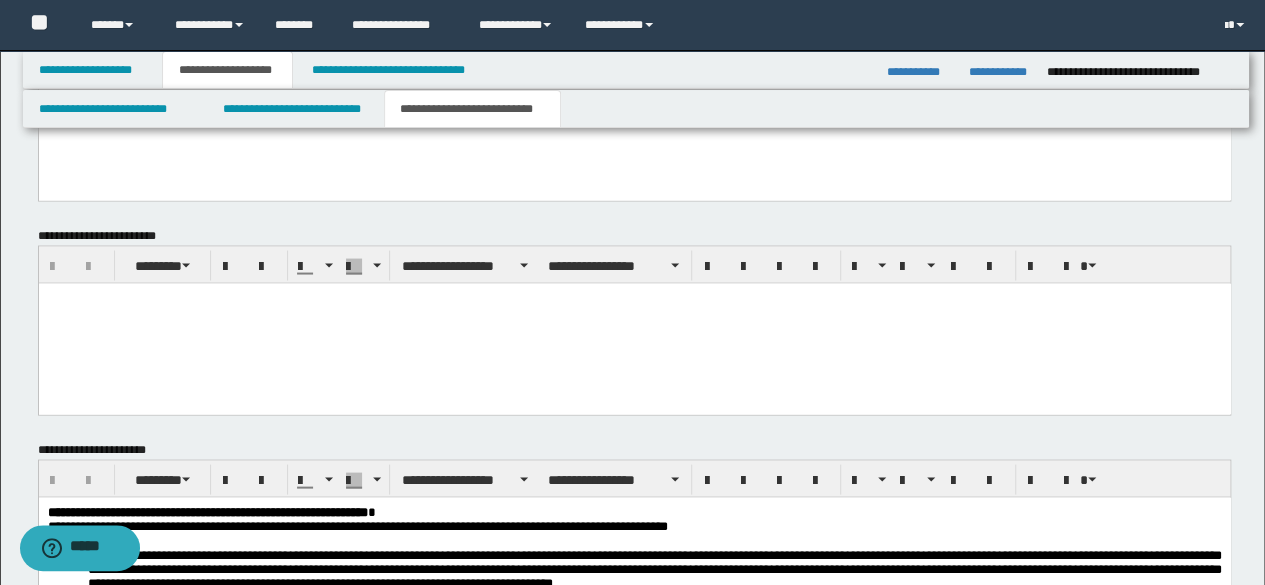 click at bounding box center [634, 323] 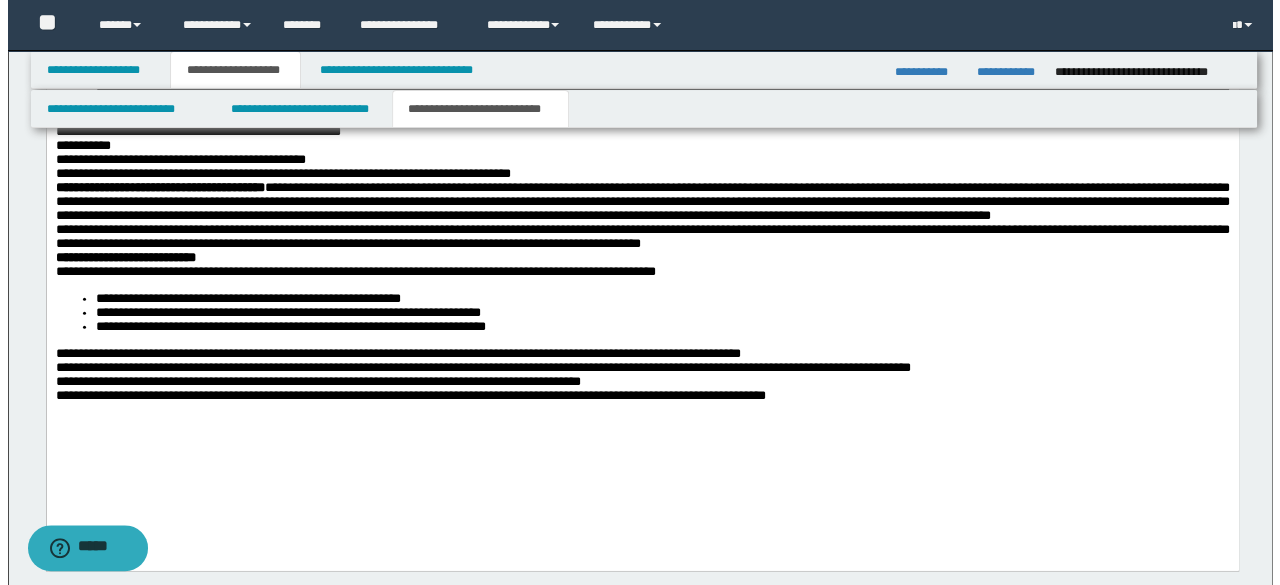 scroll, scrollTop: 2443, scrollLeft: 0, axis: vertical 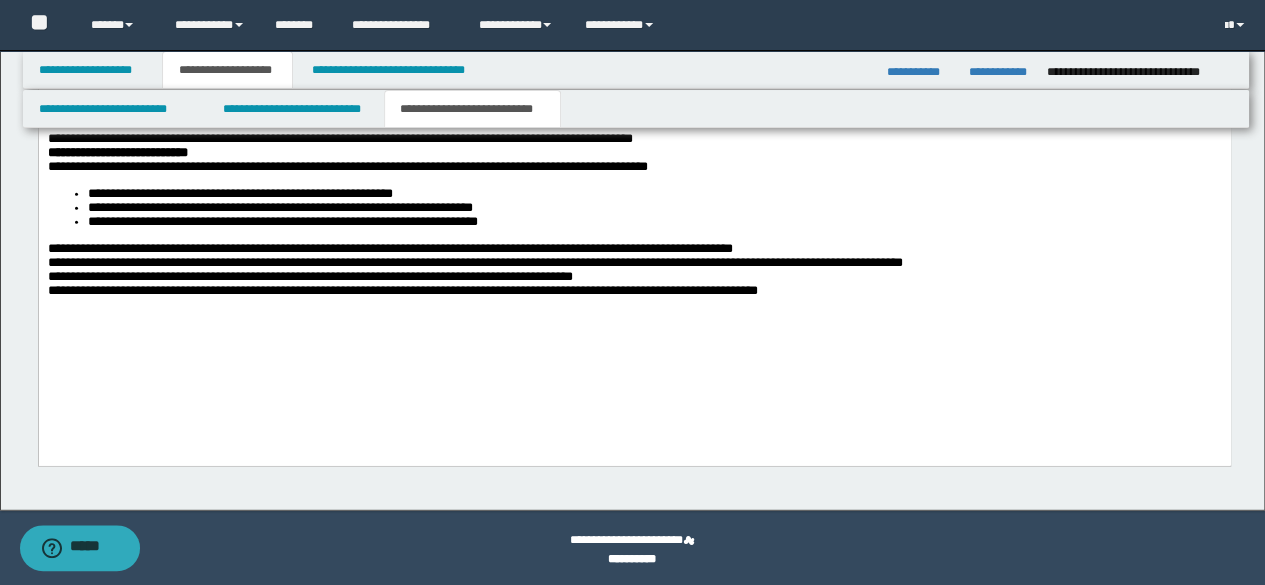 click at bounding box center [634, 306] 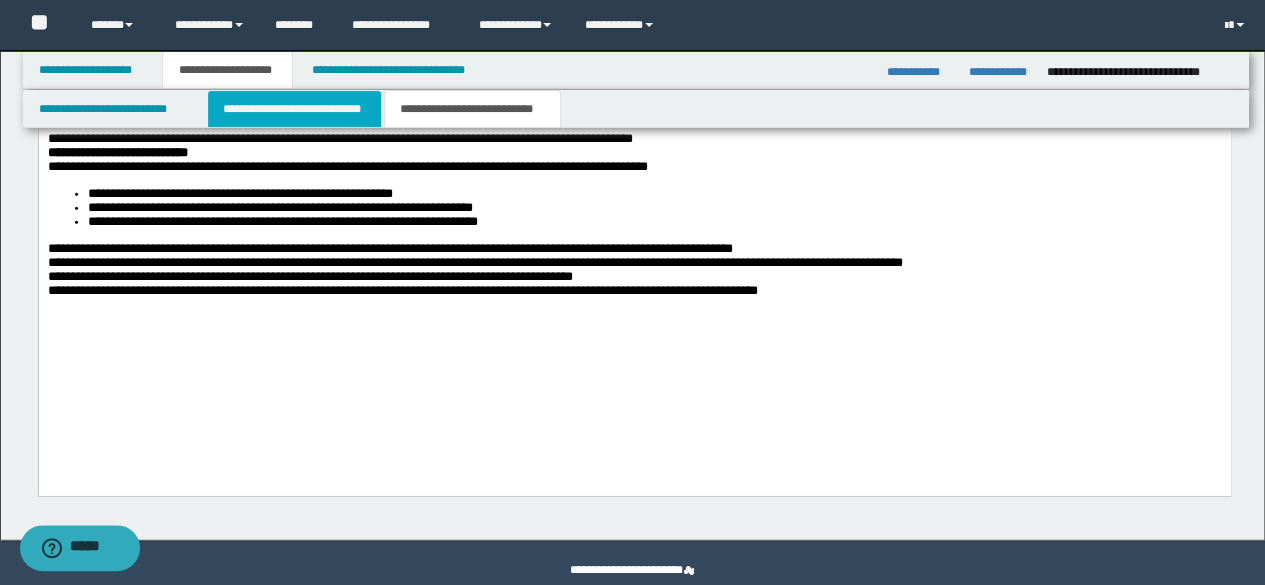 click on "**********" at bounding box center [294, 109] 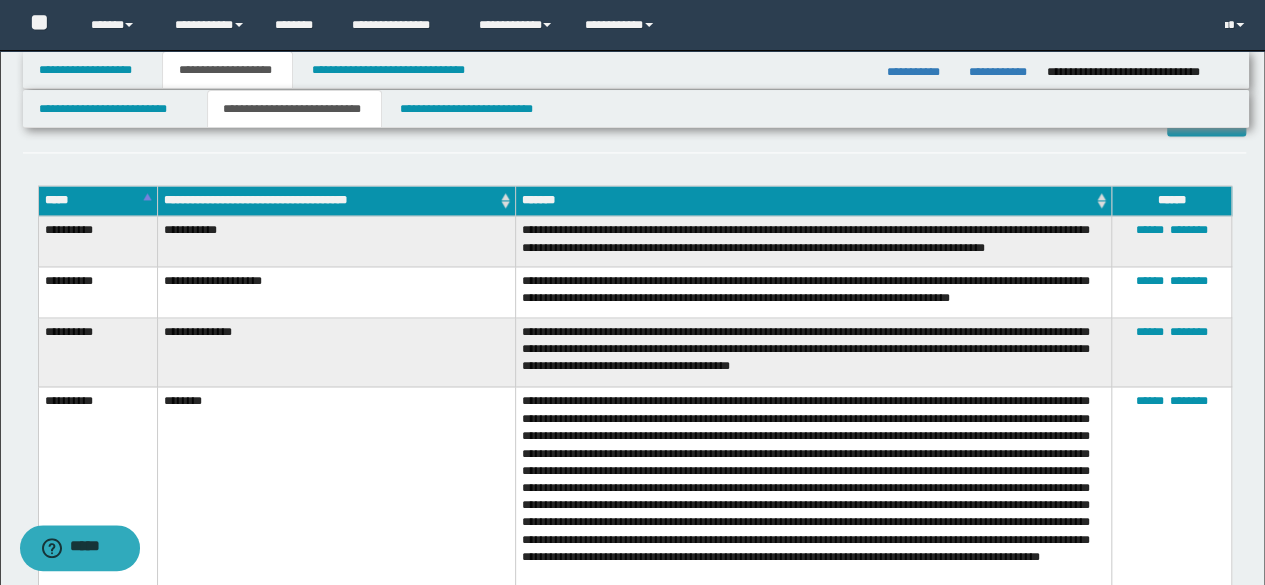 scroll, scrollTop: 1143, scrollLeft: 0, axis: vertical 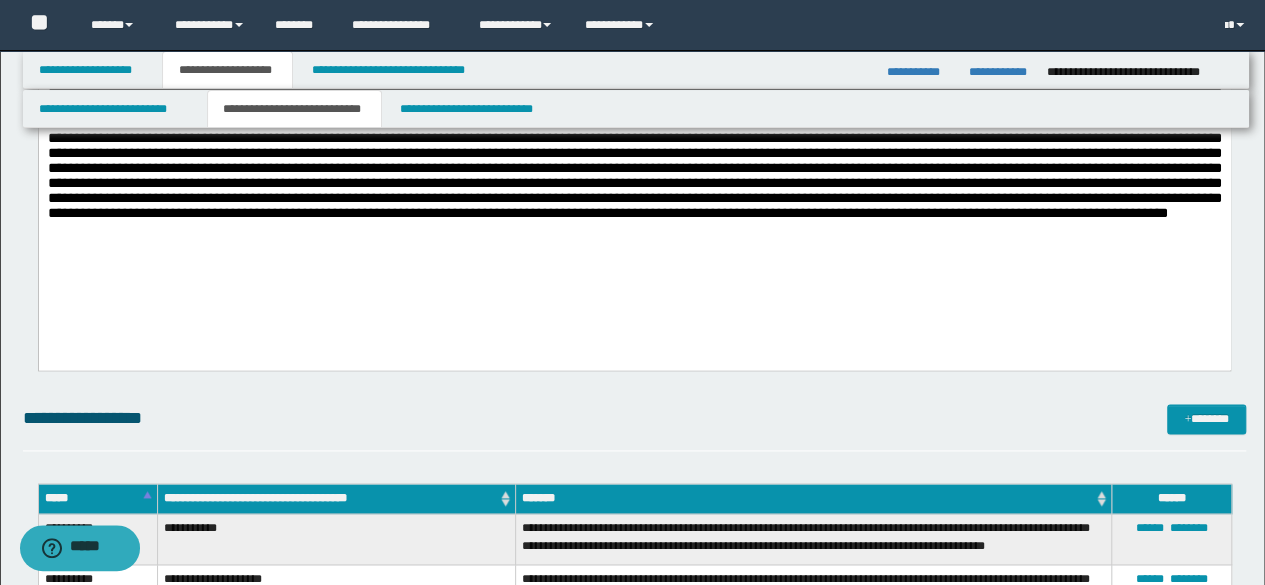 click at bounding box center [634, 171] 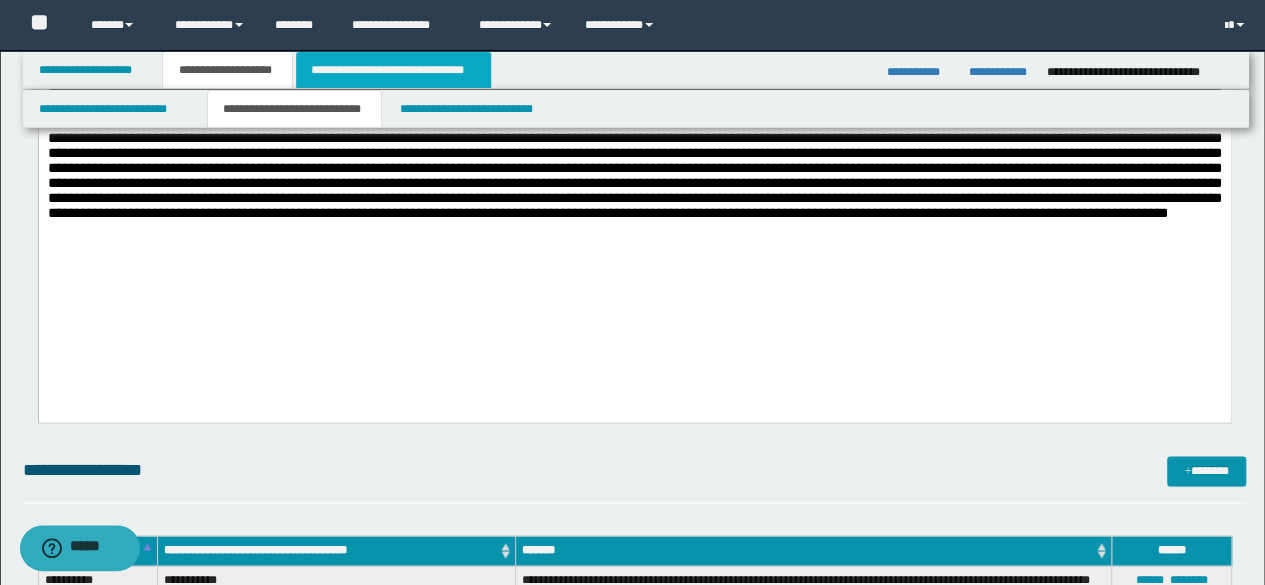 click on "**********" at bounding box center (393, 70) 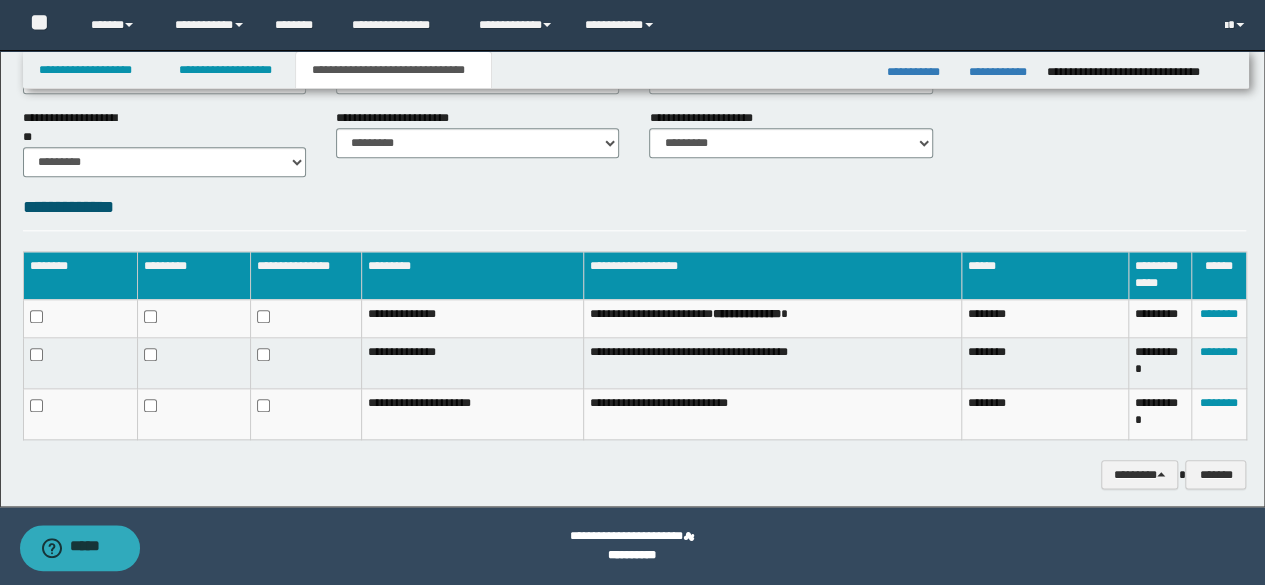 click on "**********" at bounding box center [635, 355] 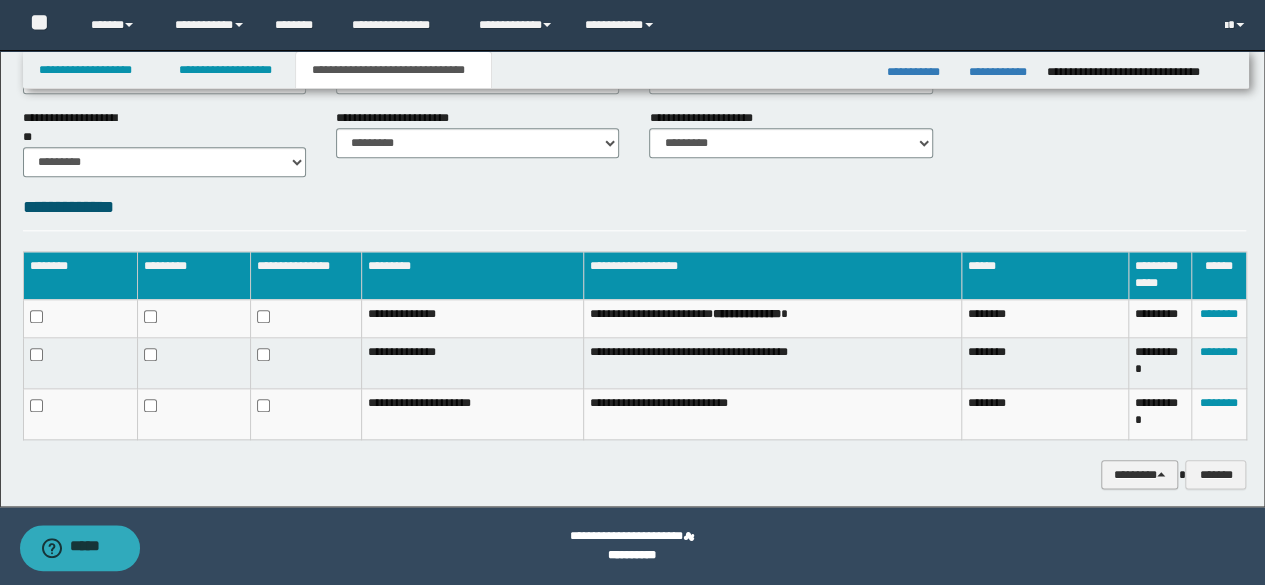 click on "********" at bounding box center (1140, 474) 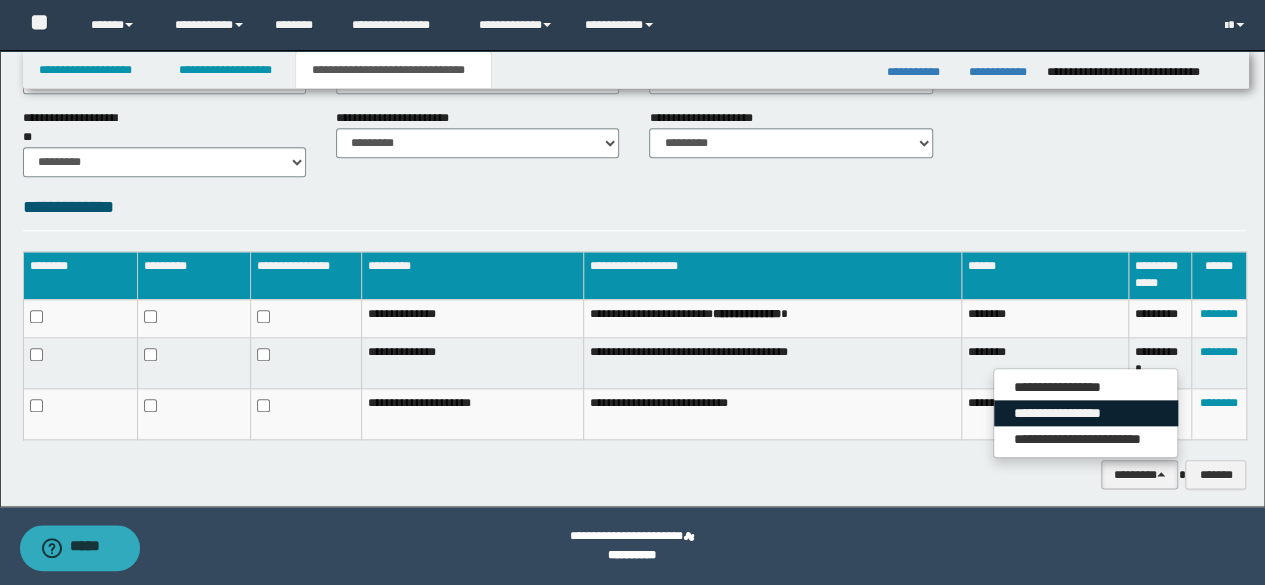 click on "**********" at bounding box center (1086, 413) 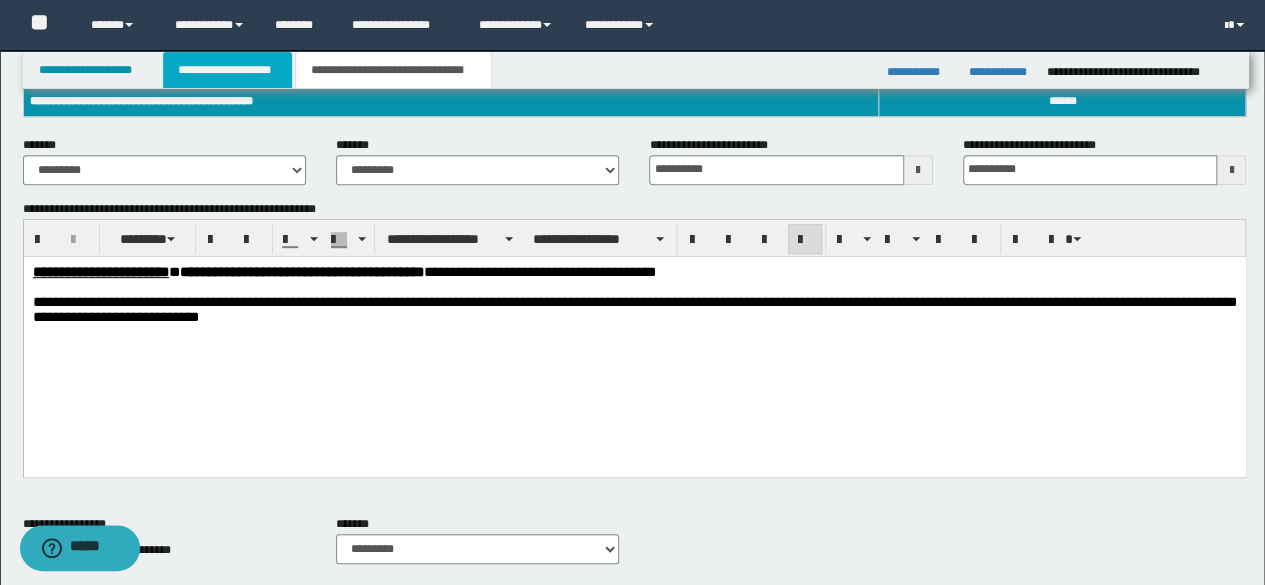 click on "**********" at bounding box center (227, 70) 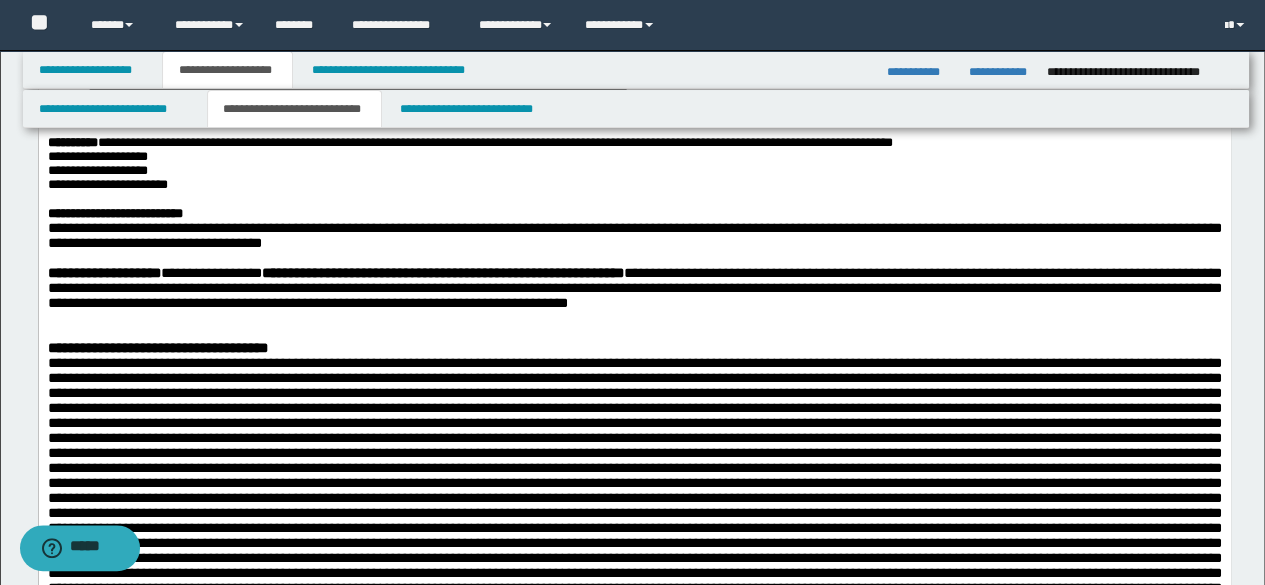 scroll, scrollTop: 0, scrollLeft: 0, axis: both 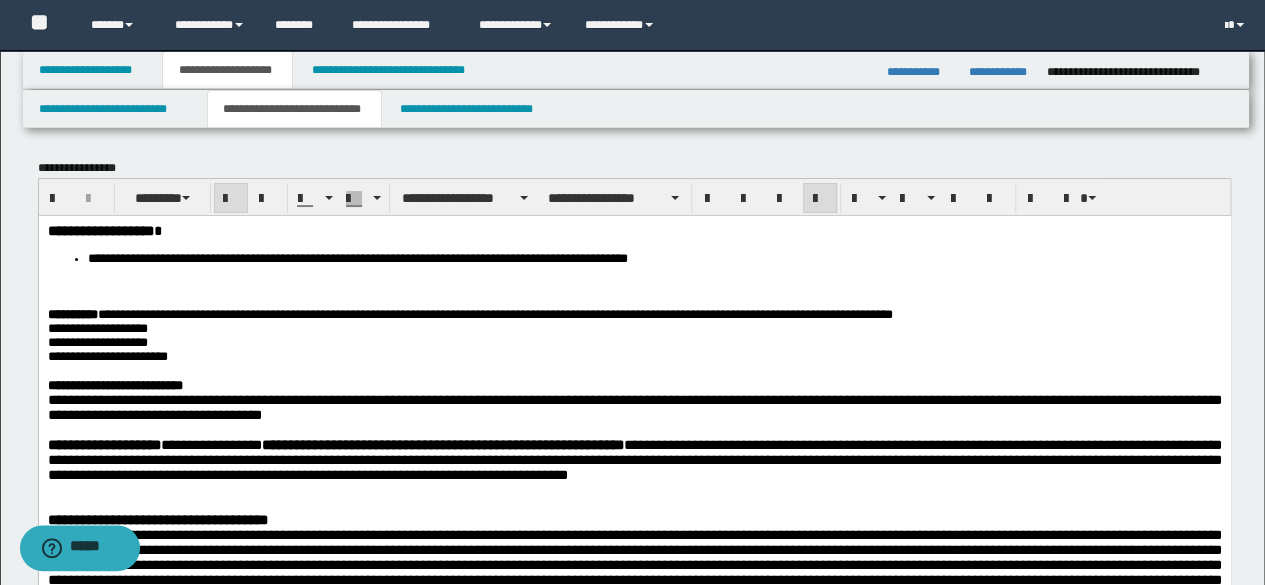 click at bounding box center [658, 286] 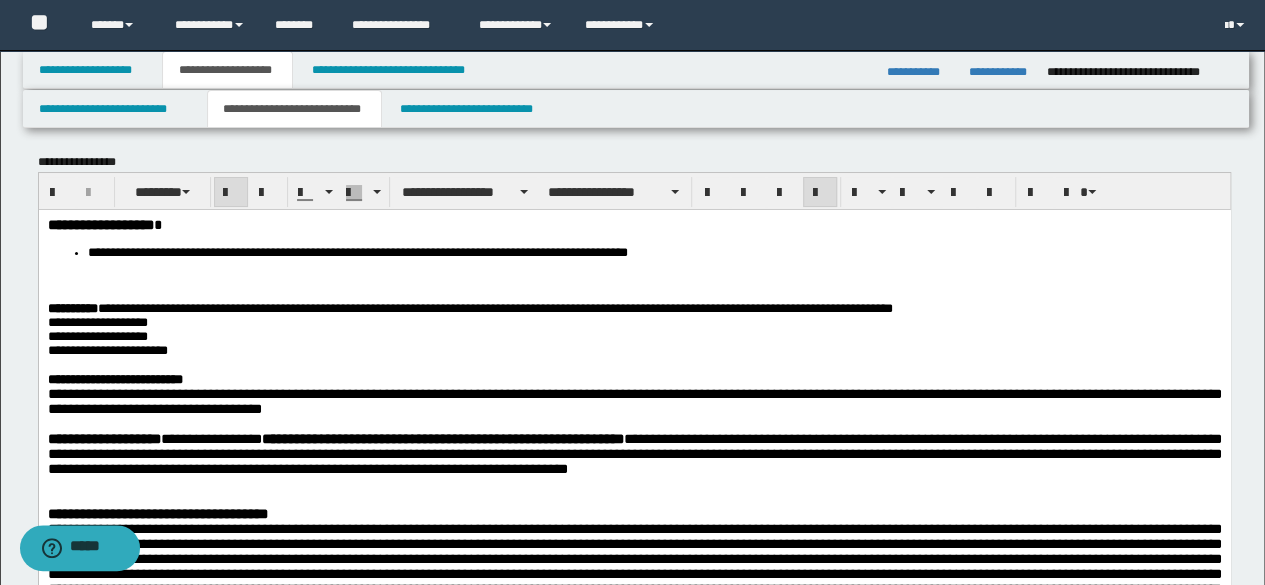 scroll, scrollTop: 0, scrollLeft: 0, axis: both 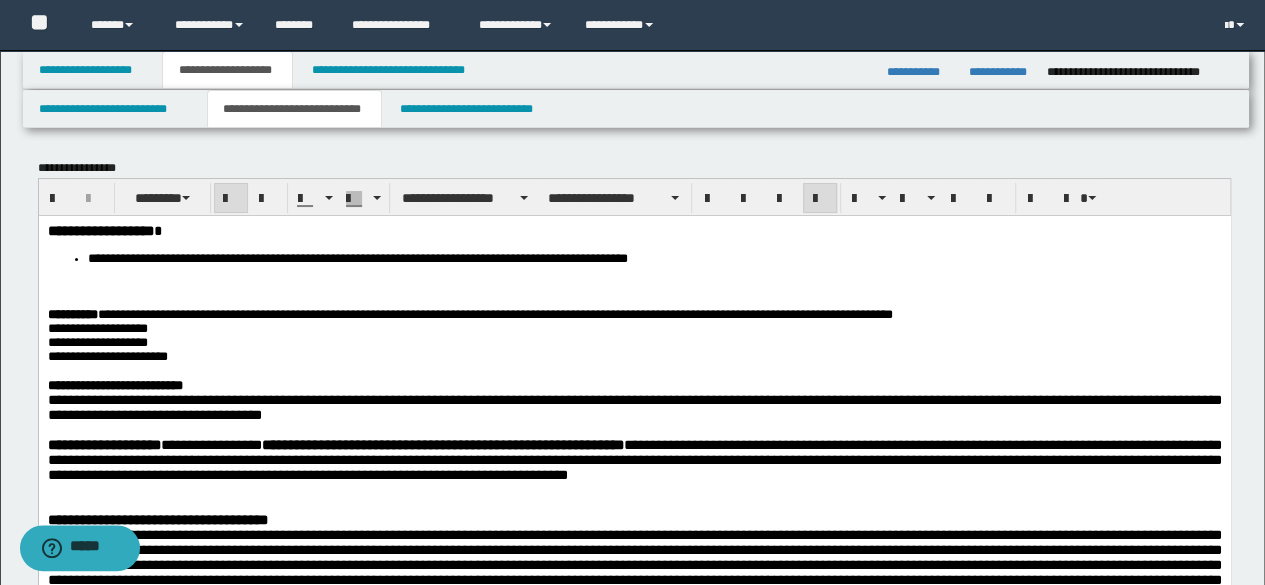 click on "**********" at bounding box center (634, 589) 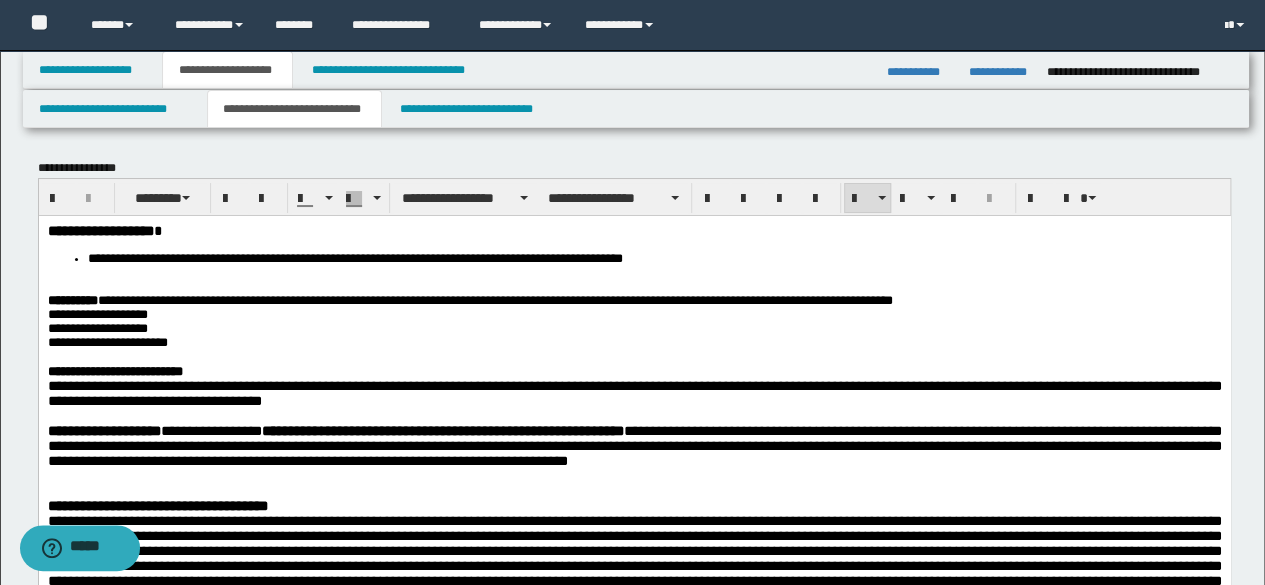 click on "**********" at bounding box center (634, 582) 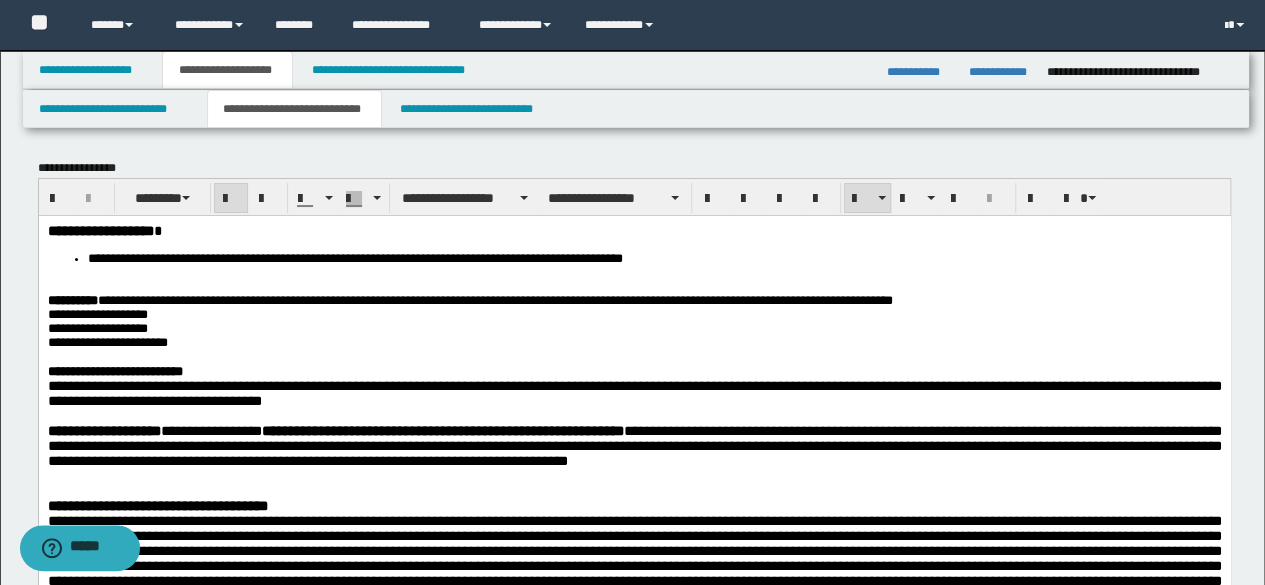 click on "**********" at bounding box center (654, 258) 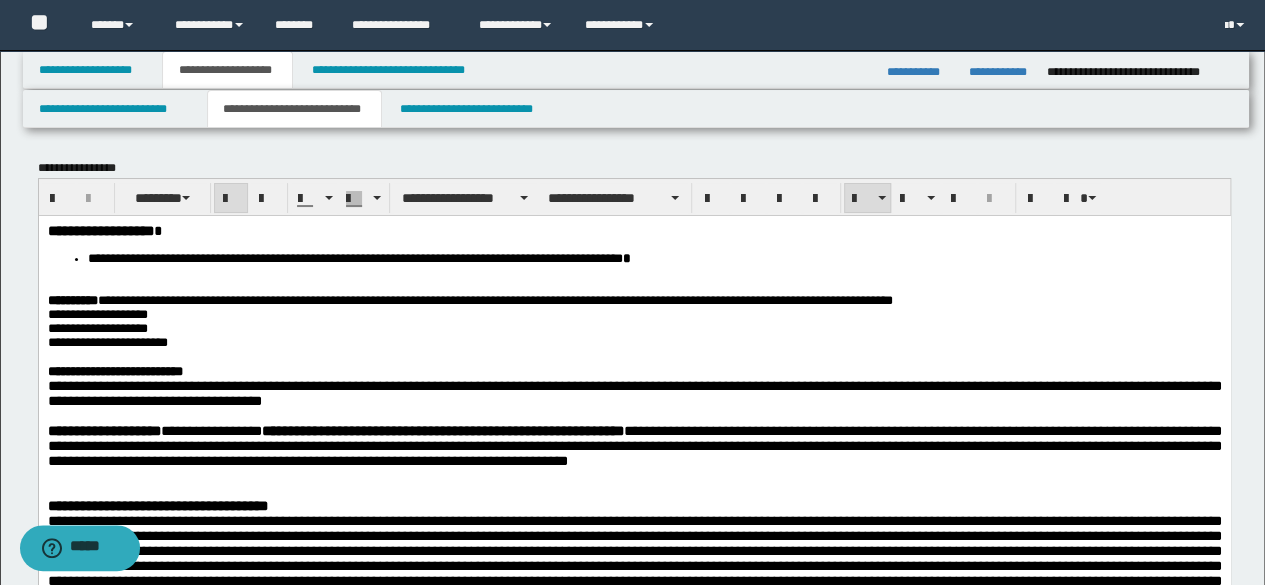 click at bounding box center (231, 199) 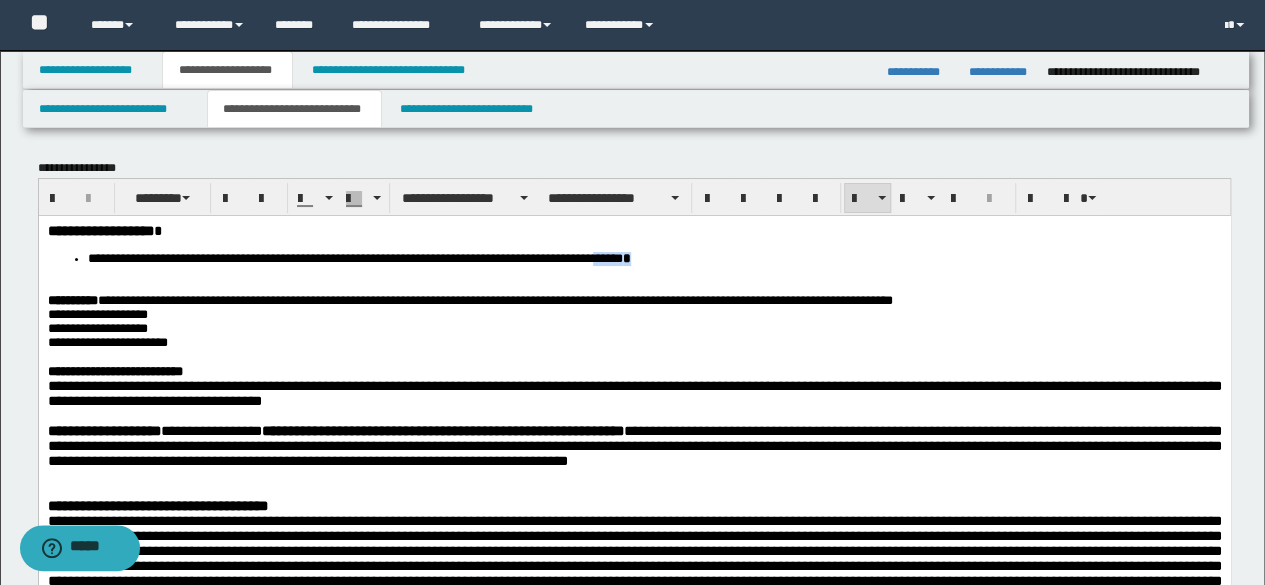 drag, startPoint x: 920, startPoint y: 263, endPoint x: 855, endPoint y: 263, distance: 65 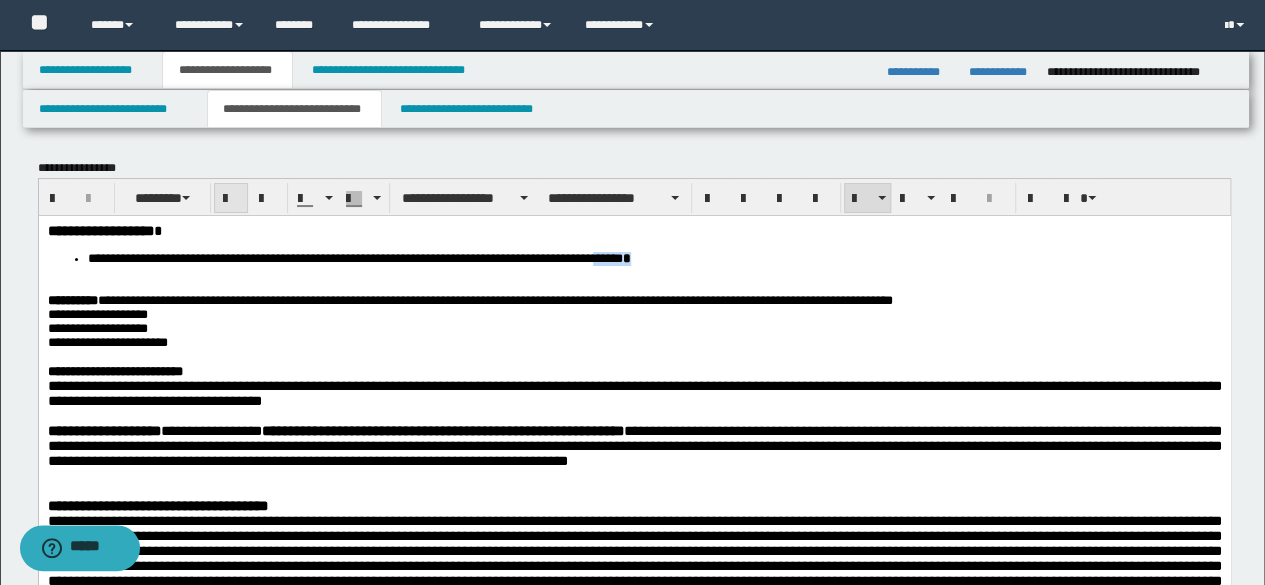 click at bounding box center (231, 199) 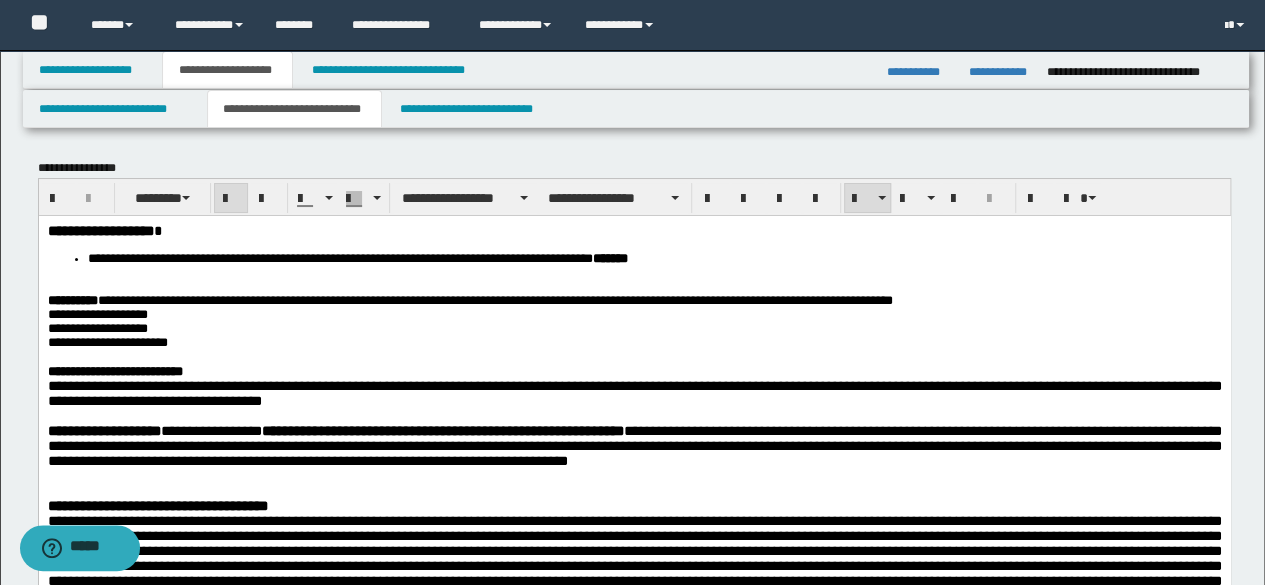 click at bounding box center (231, 199) 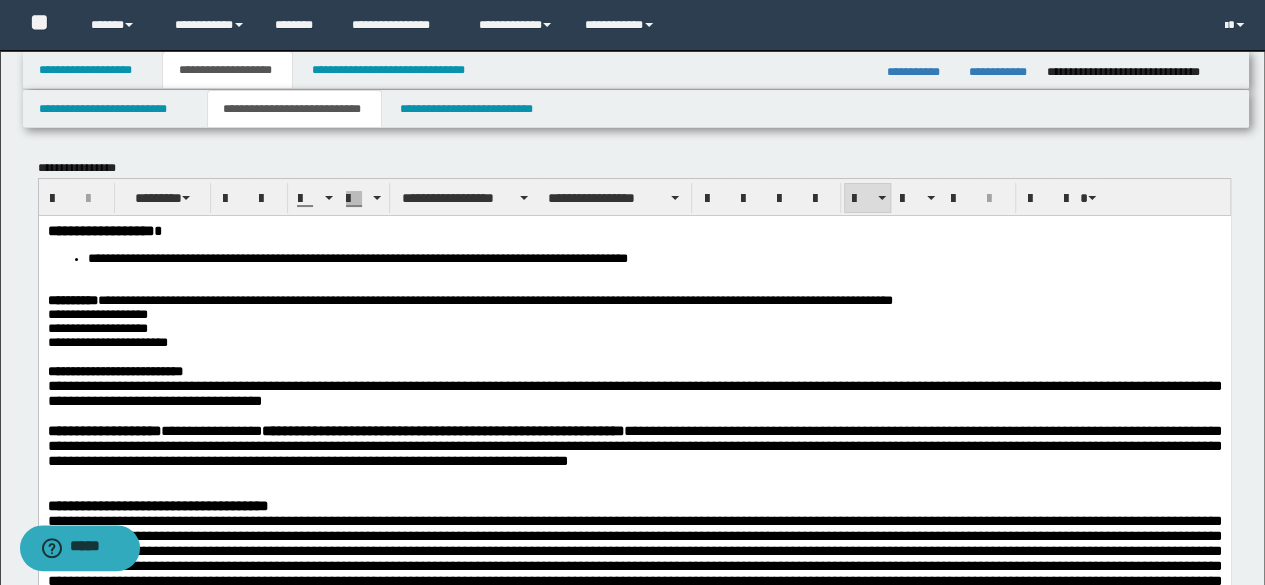 click at bounding box center (634, 356) 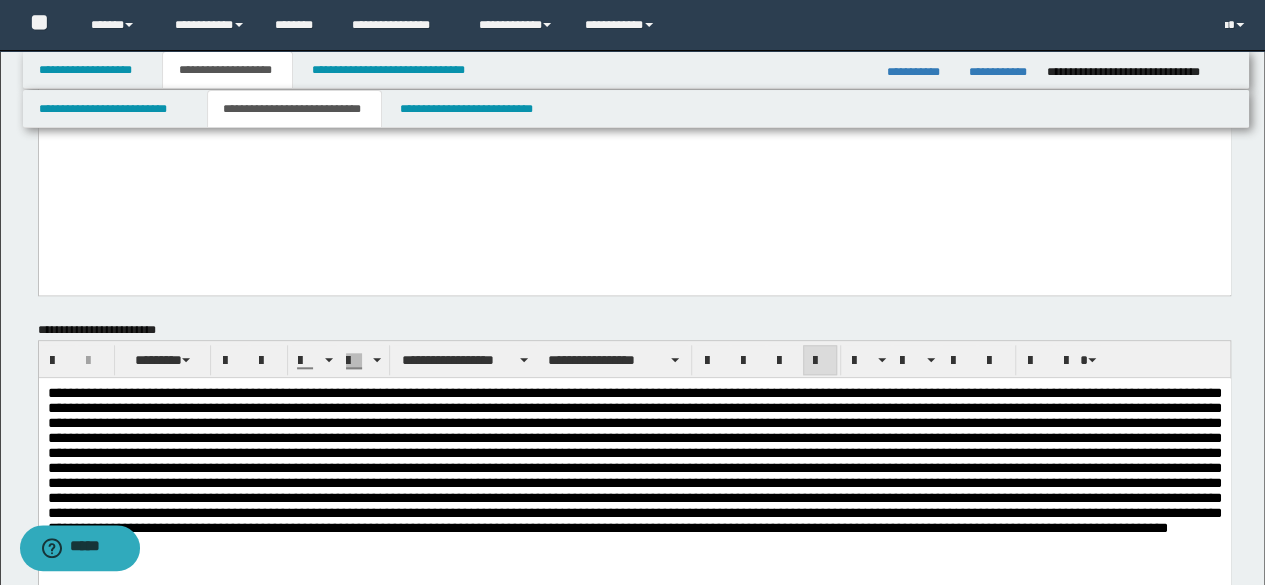 scroll, scrollTop: 700, scrollLeft: 0, axis: vertical 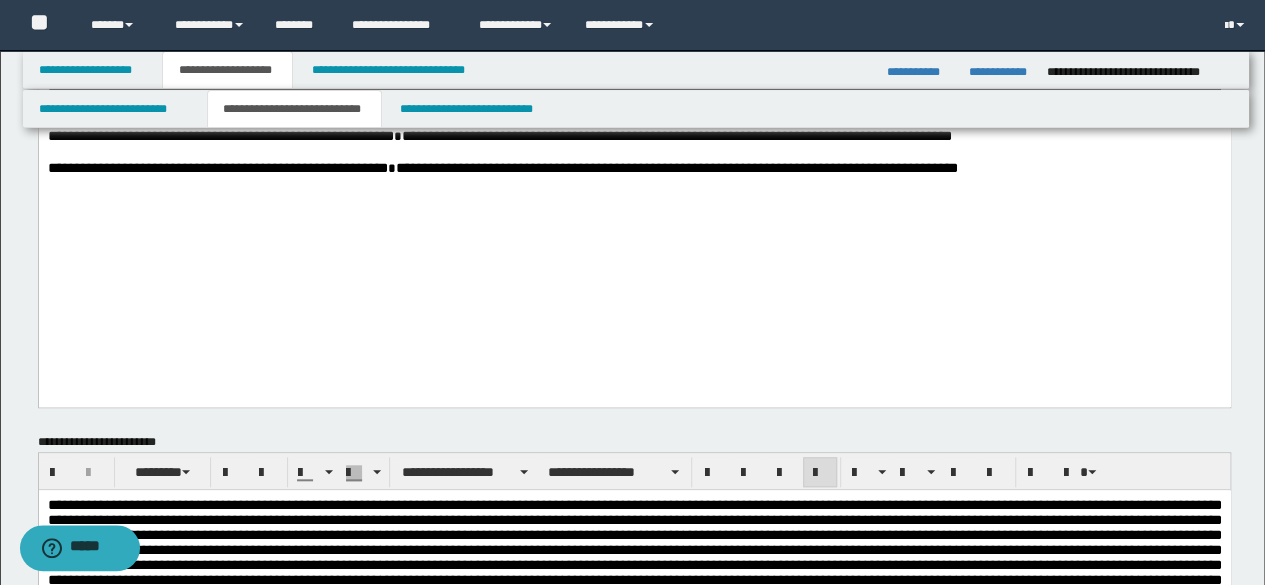 click on "**********" at bounding box center (634, -117) 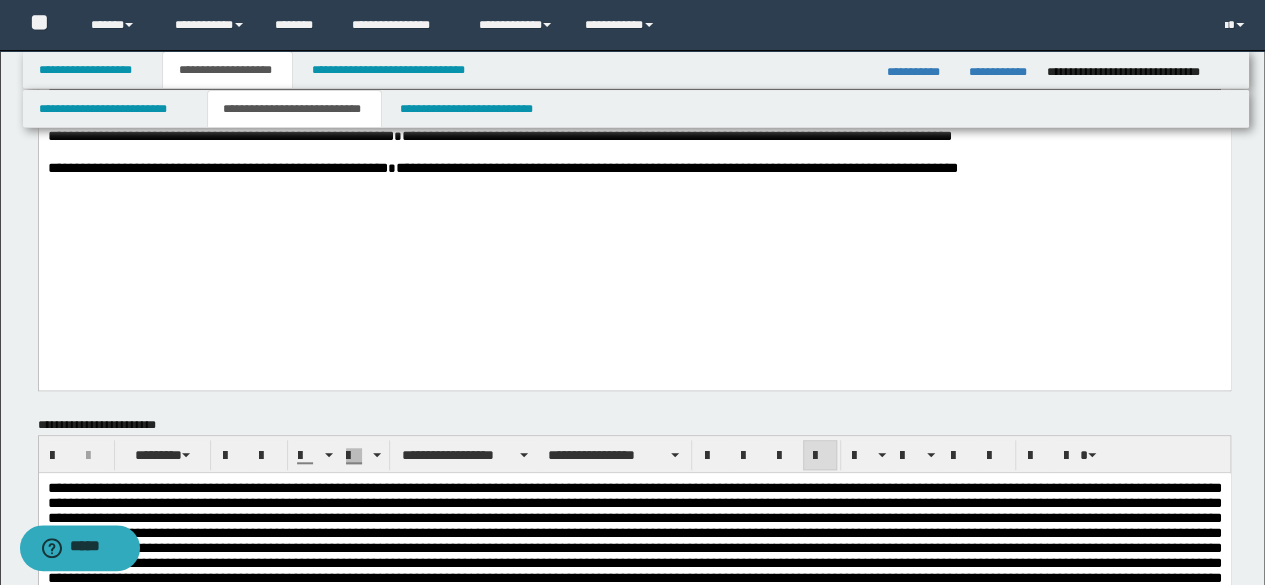 scroll, scrollTop: 1100, scrollLeft: 0, axis: vertical 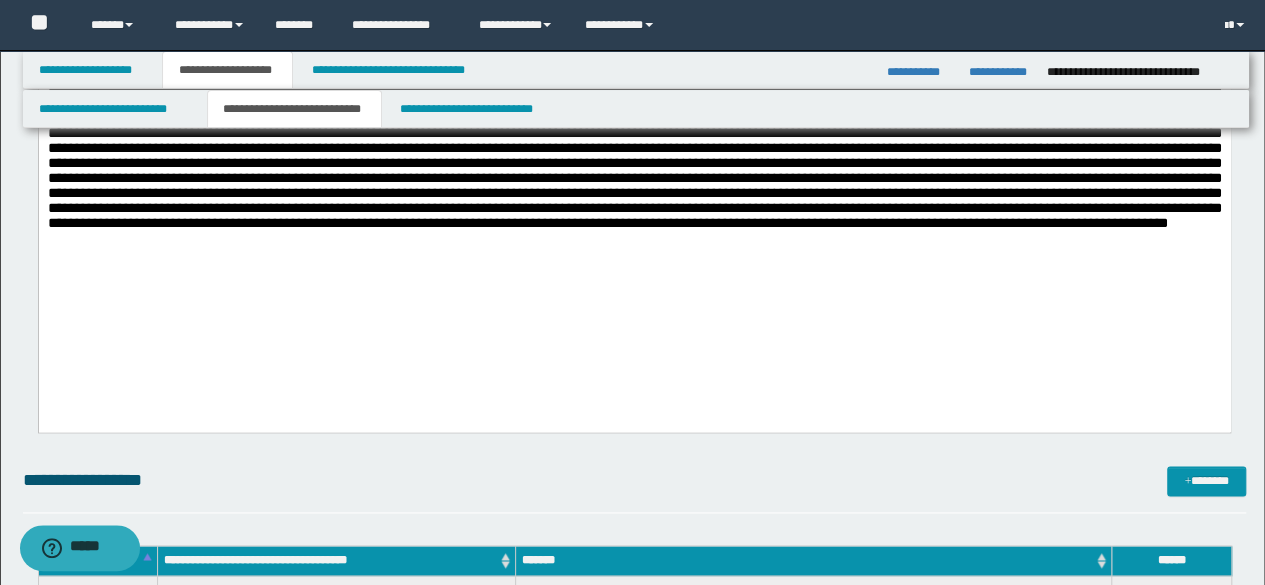click at bounding box center (634, 253) 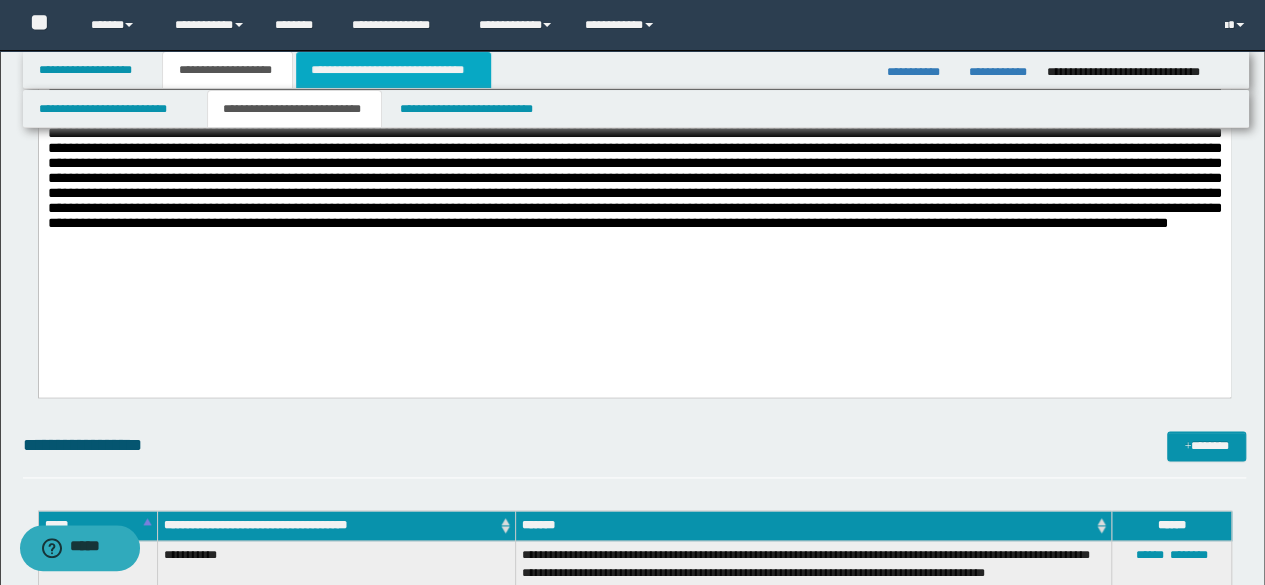 click on "**********" at bounding box center (393, 70) 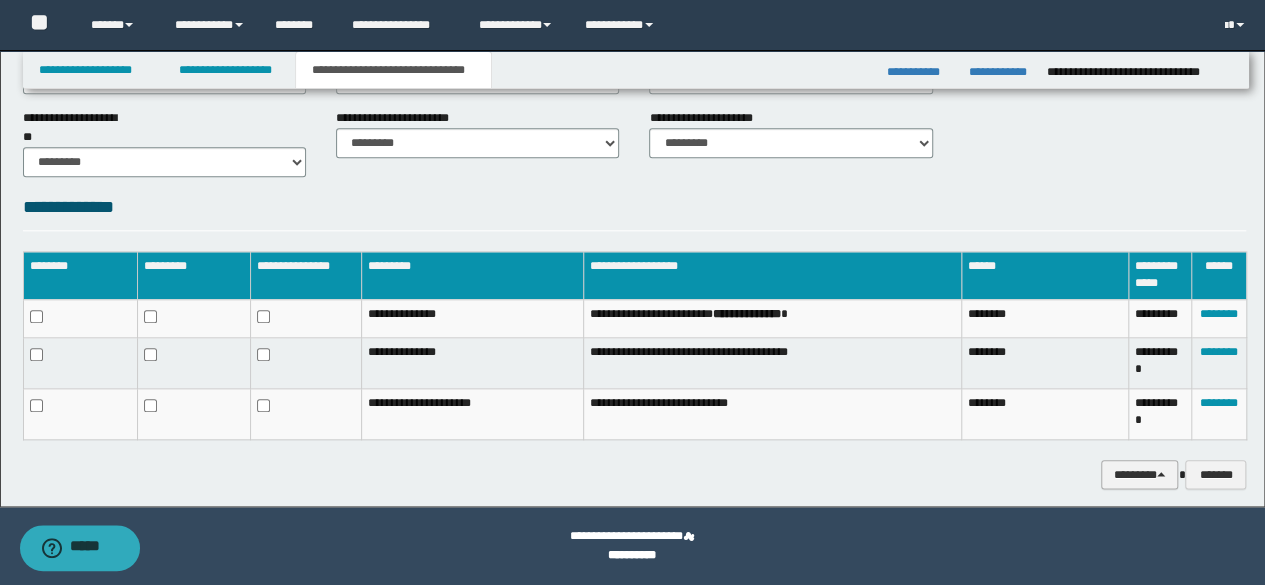 click on "********" at bounding box center [1140, 474] 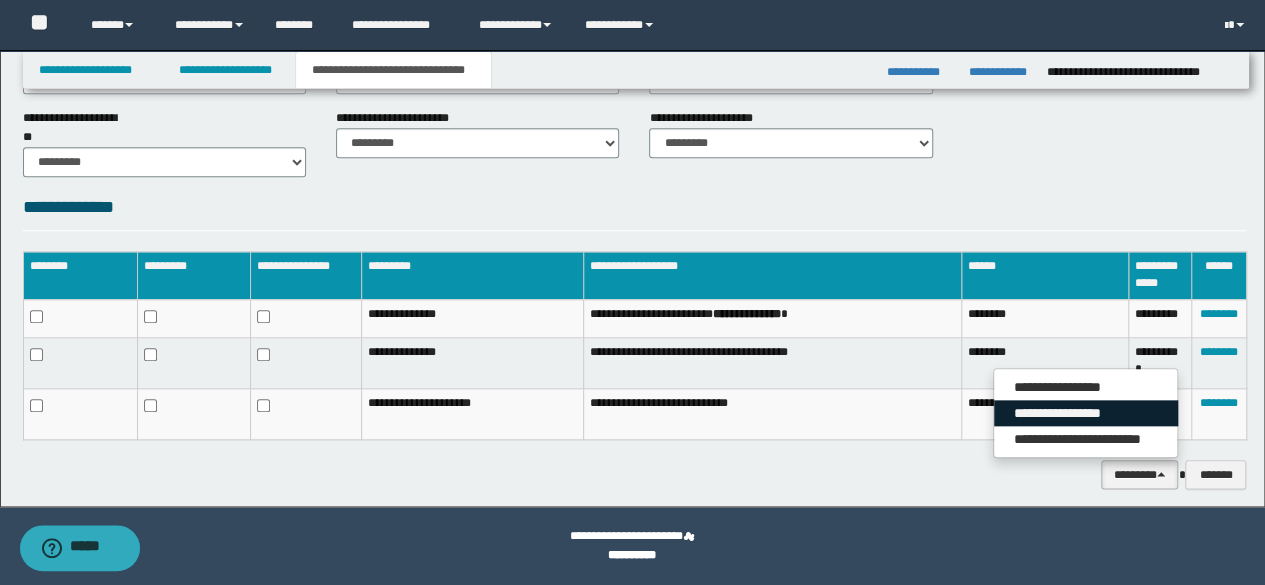 click on "**********" at bounding box center [1086, 413] 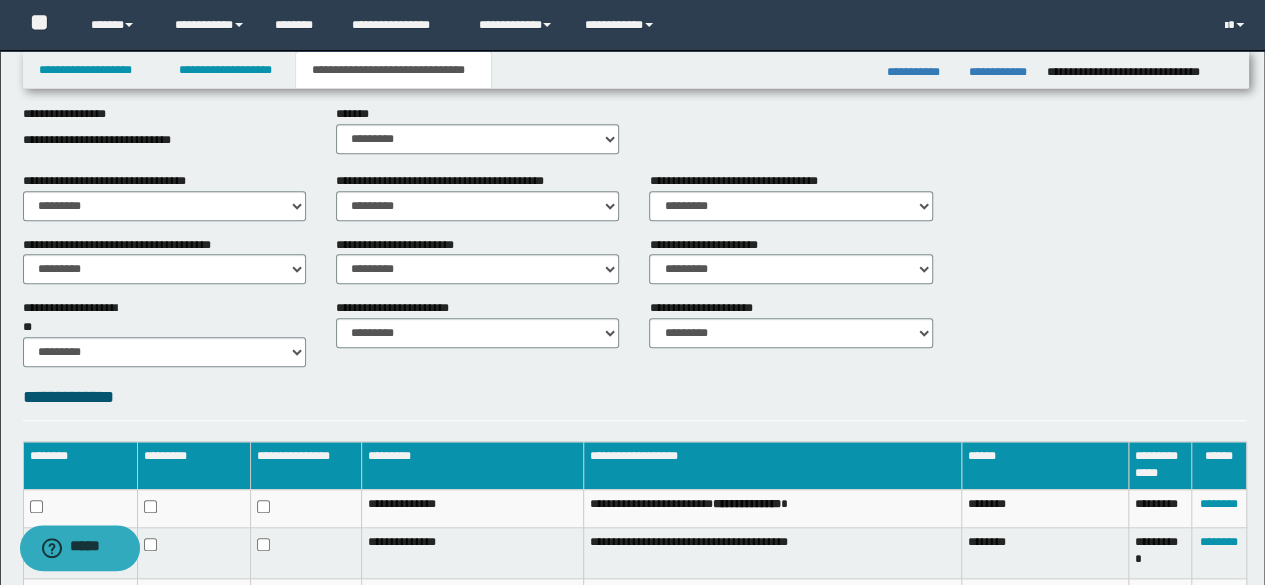 scroll, scrollTop: 548, scrollLeft: 0, axis: vertical 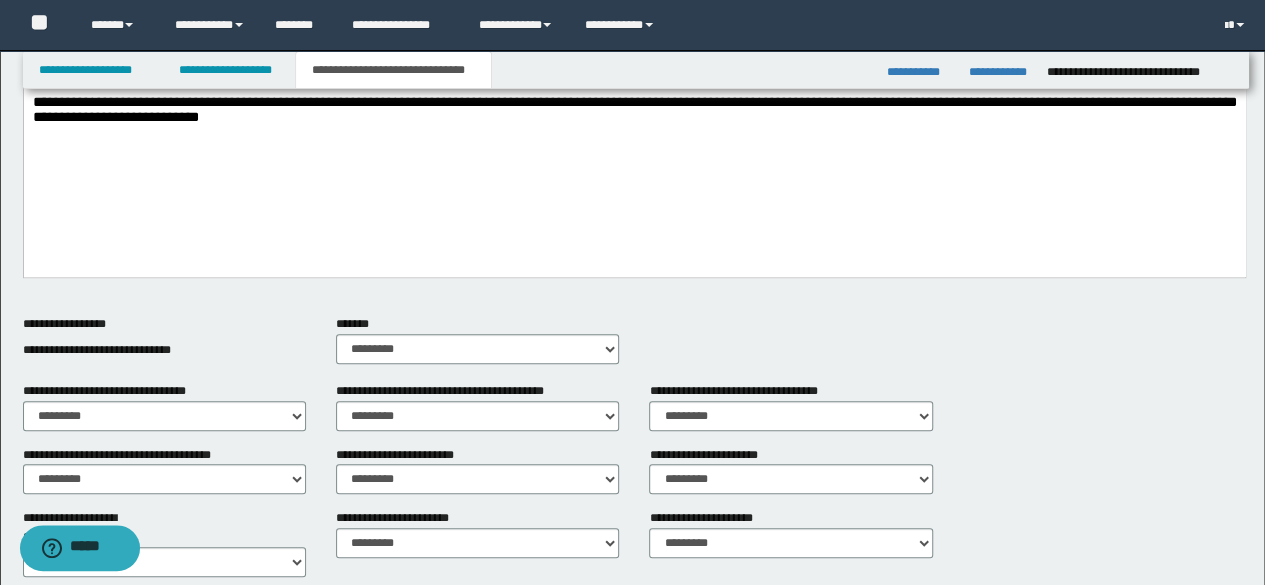 click on "**********" at bounding box center (634, 134) 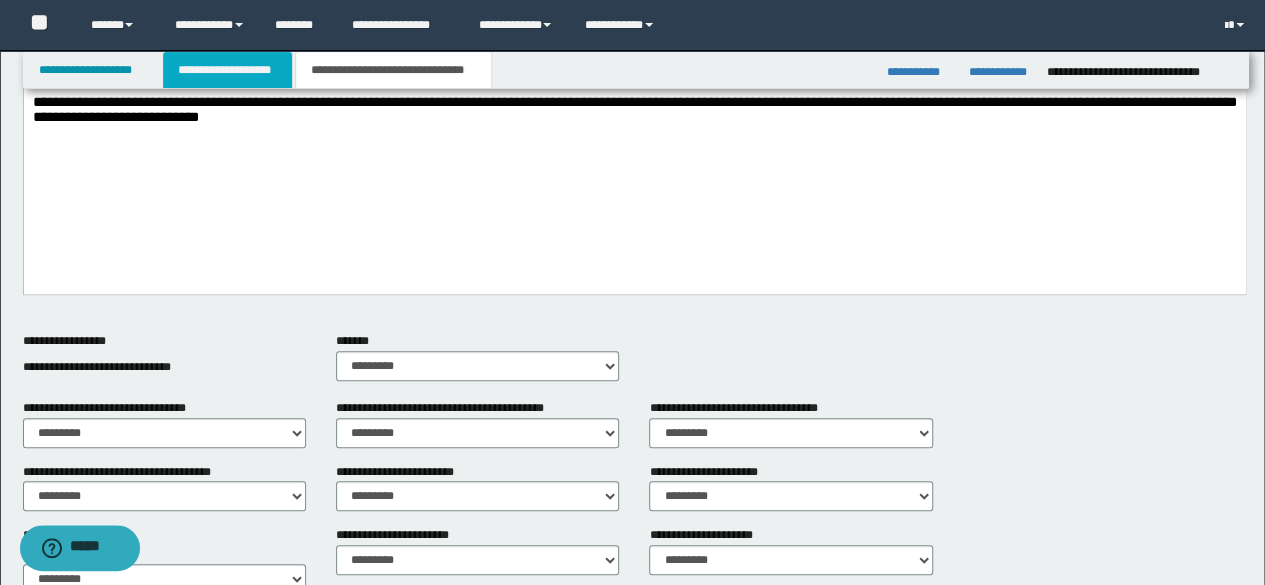 click on "**********" at bounding box center (227, 70) 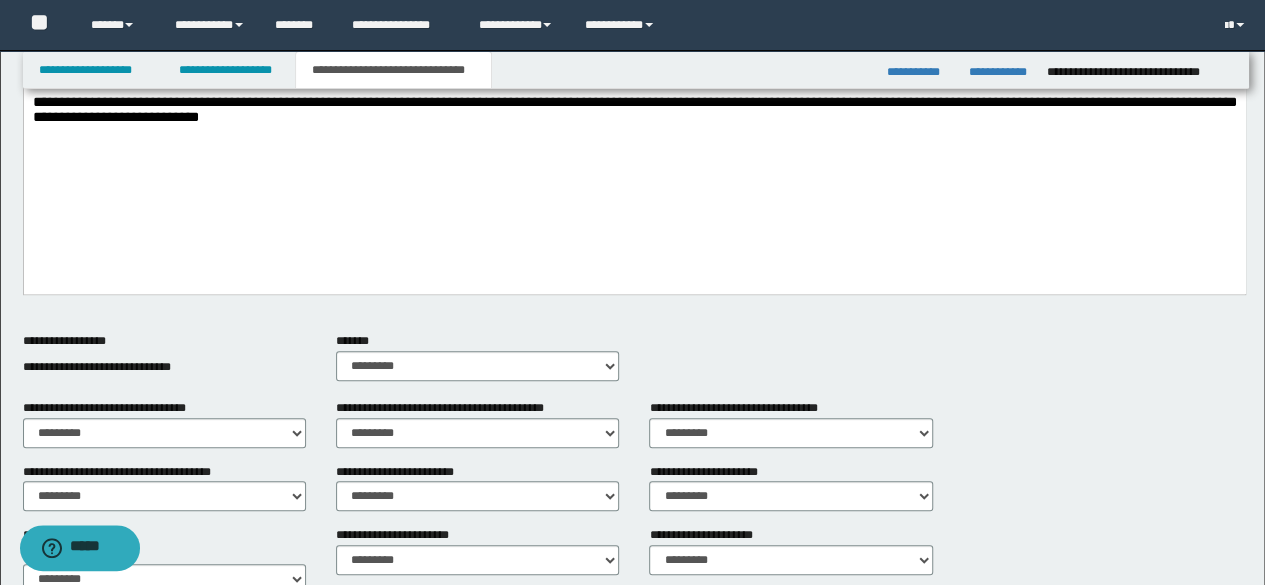 scroll, scrollTop: 578, scrollLeft: 0, axis: vertical 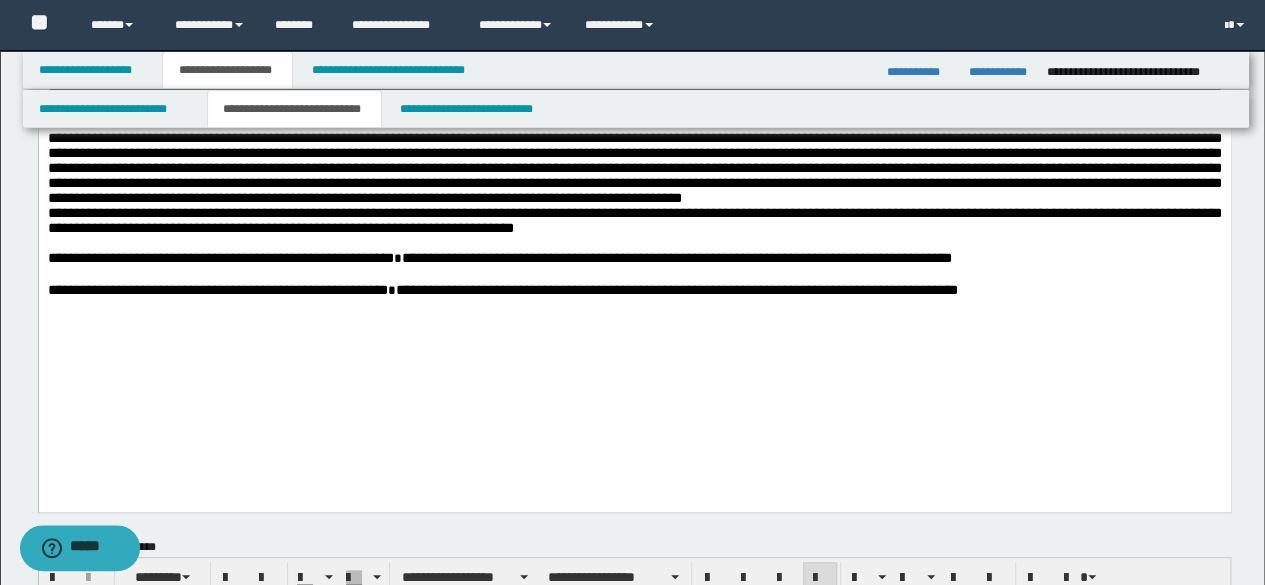 click on "**********" at bounding box center (634, -2) 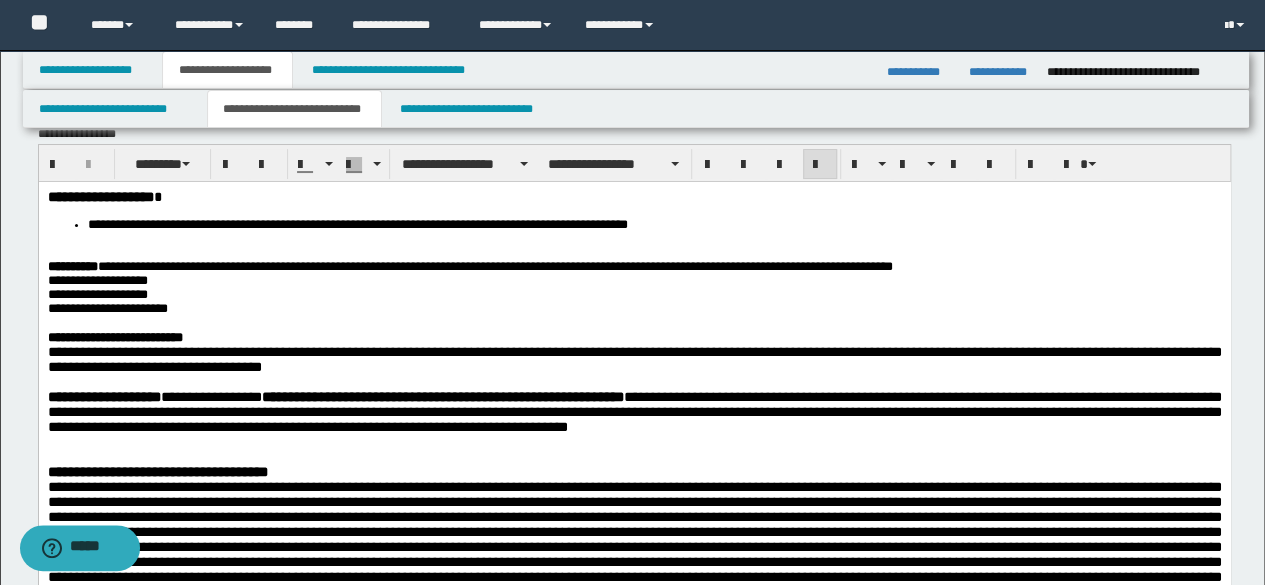 scroll, scrollTop: 0, scrollLeft: 0, axis: both 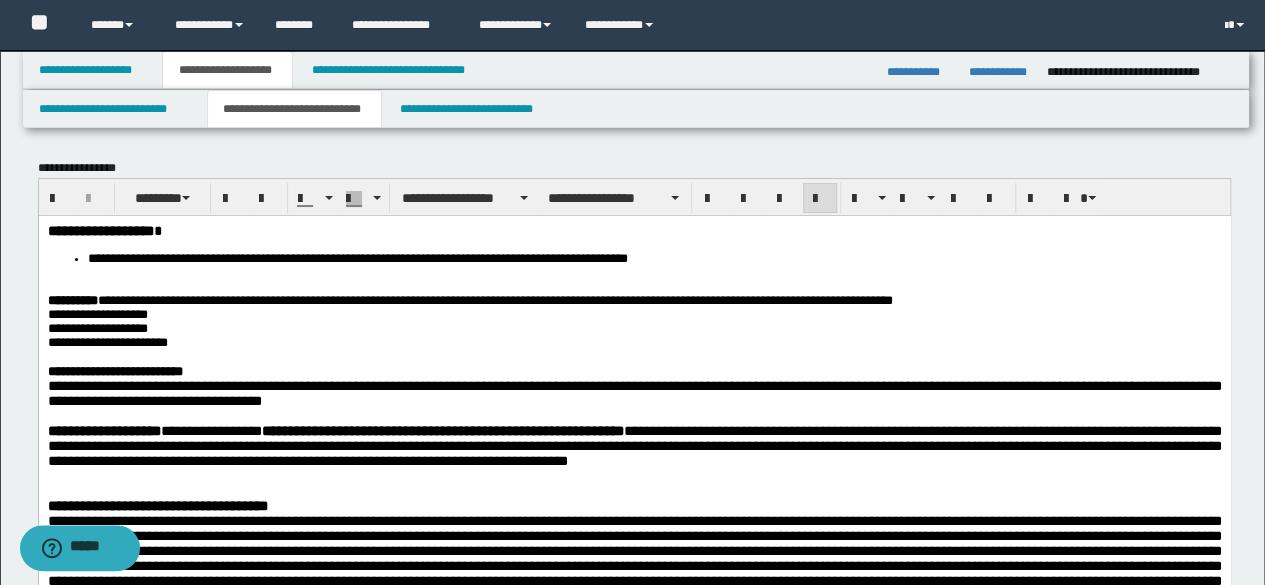 click on "**********" at bounding box center [100, 230] 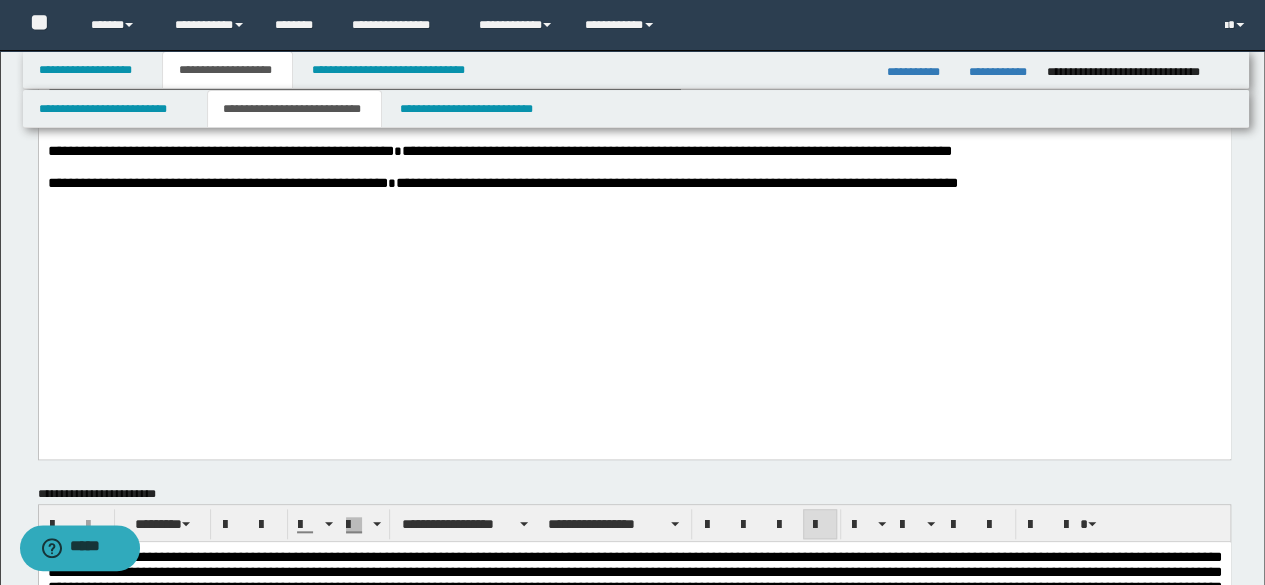 scroll, scrollTop: 900, scrollLeft: 0, axis: vertical 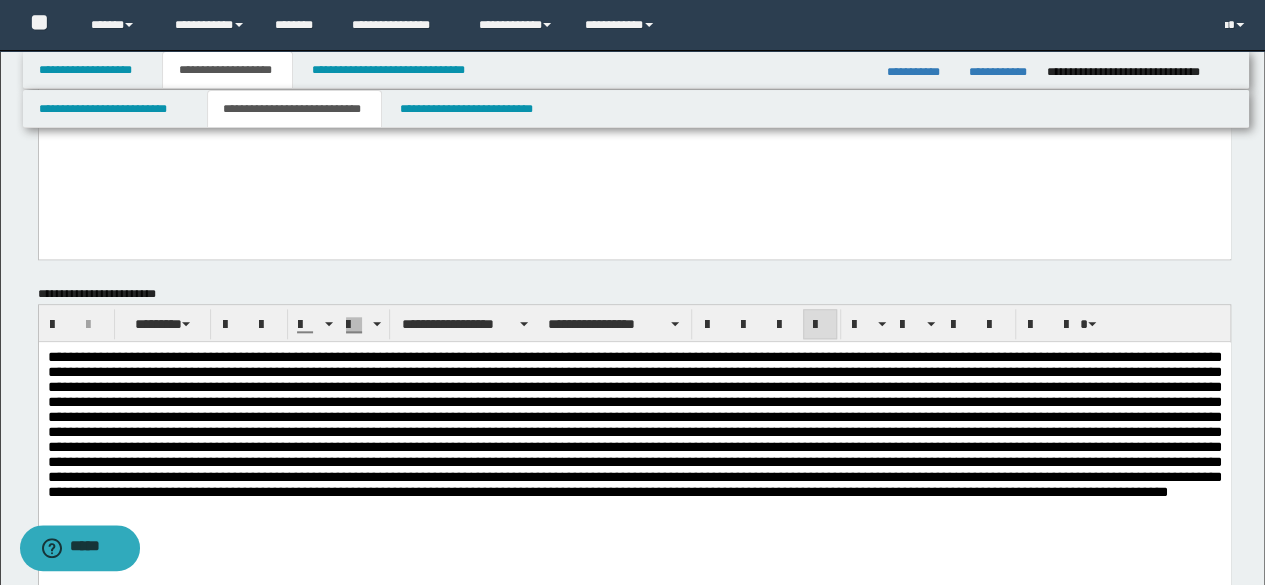 click at bounding box center (634, 457) 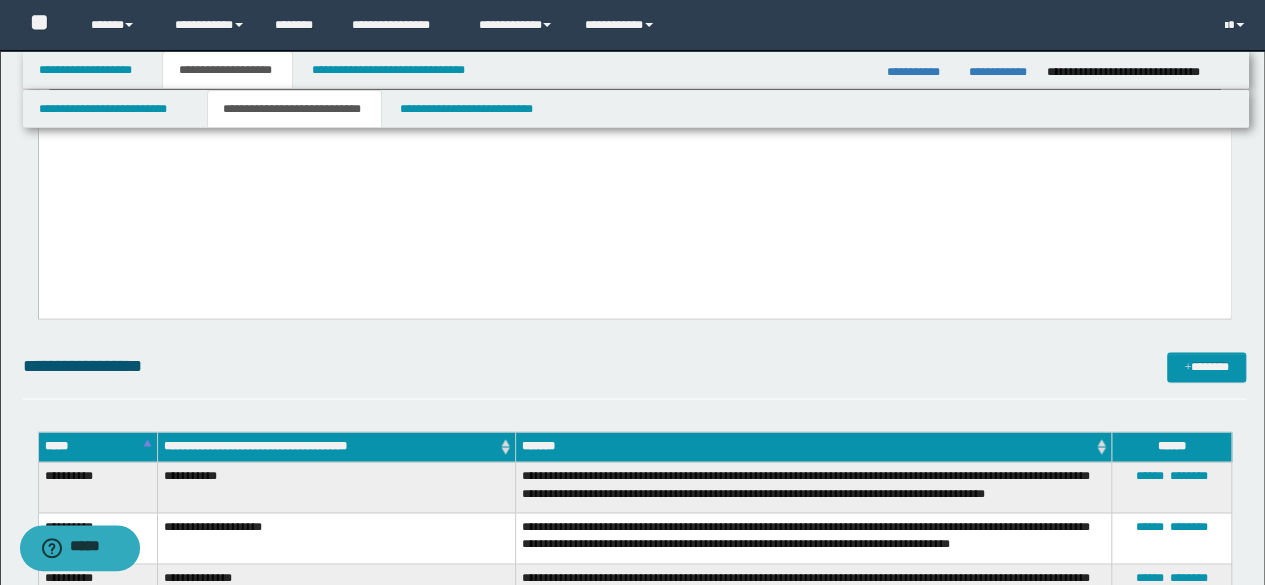 scroll, scrollTop: 1200, scrollLeft: 0, axis: vertical 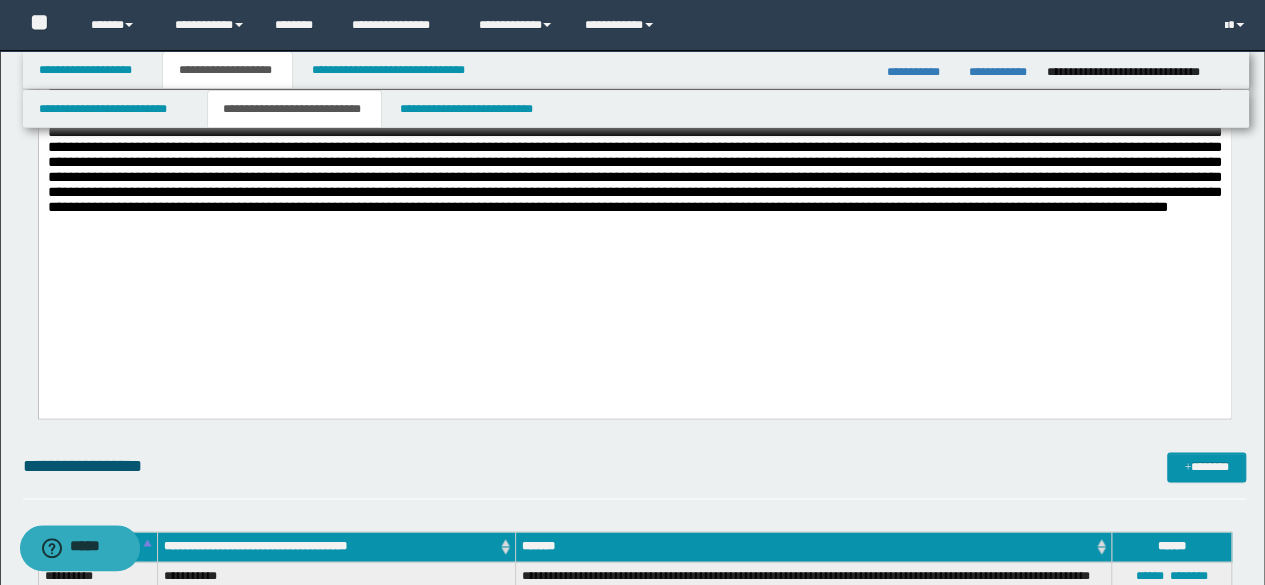 click at bounding box center [634, 237] 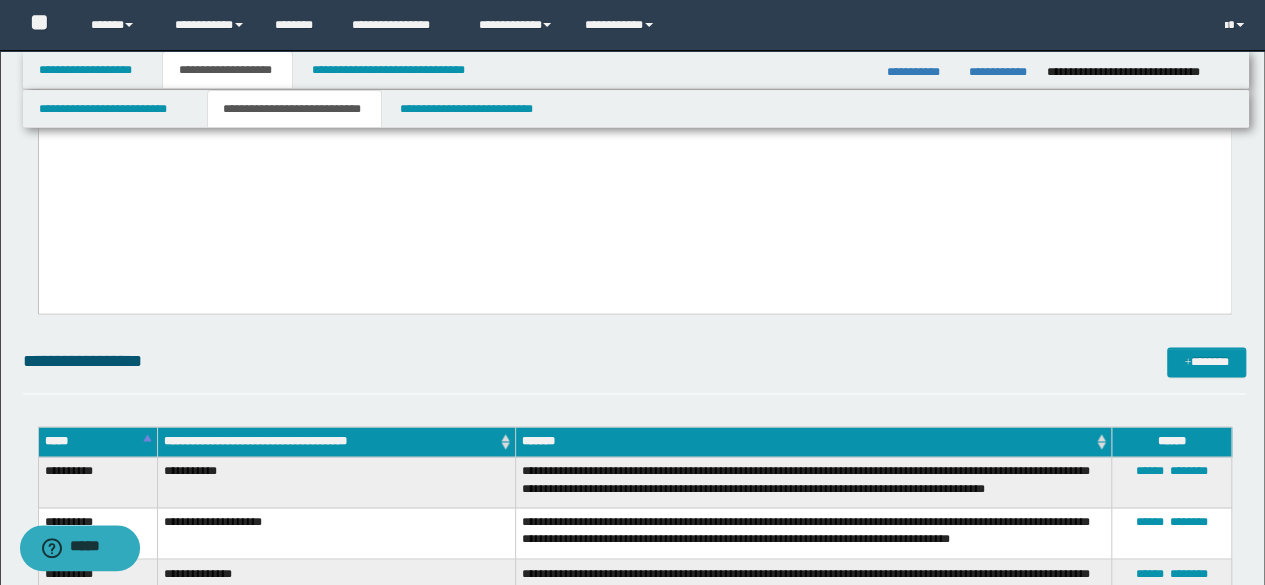 scroll, scrollTop: 1200, scrollLeft: 0, axis: vertical 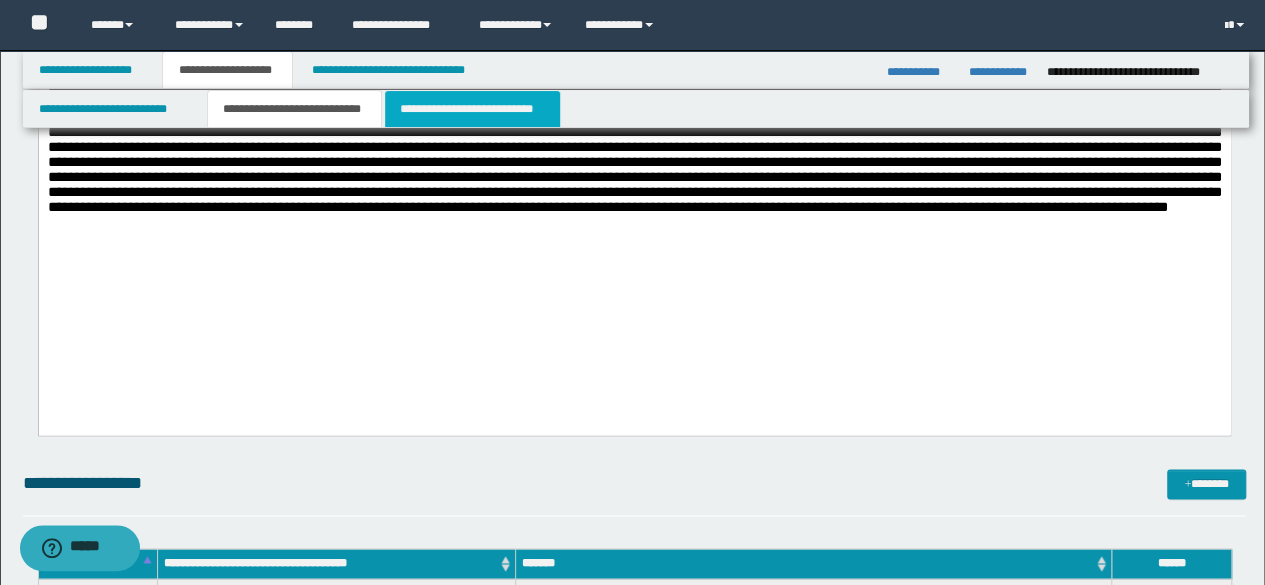 click on "**********" at bounding box center [472, 109] 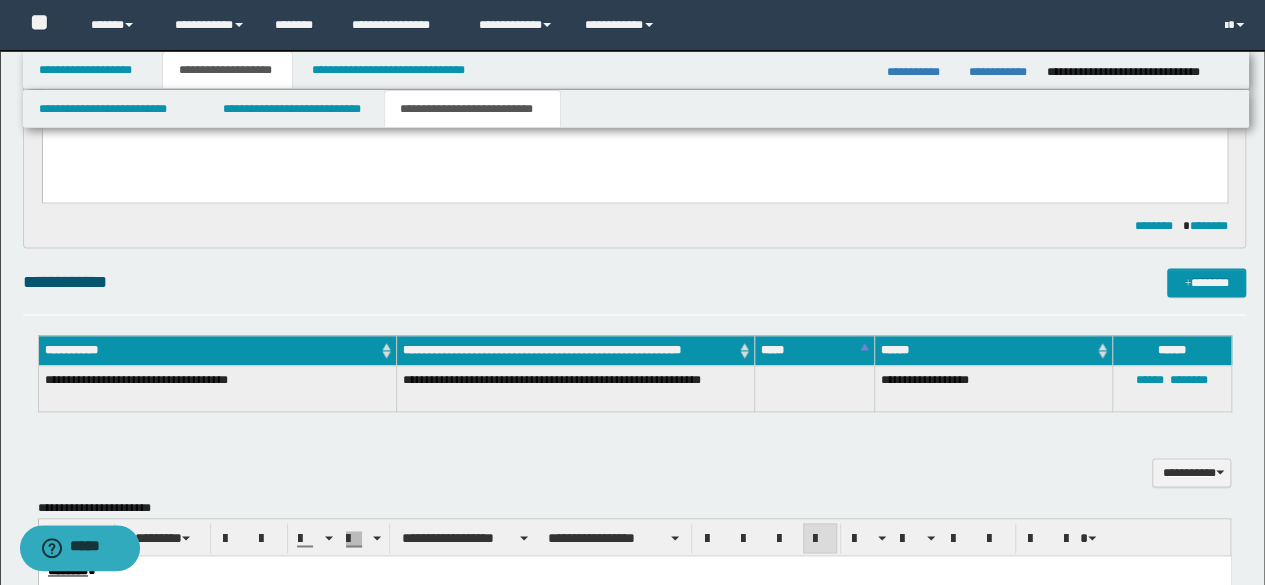 scroll, scrollTop: 1000, scrollLeft: 0, axis: vertical 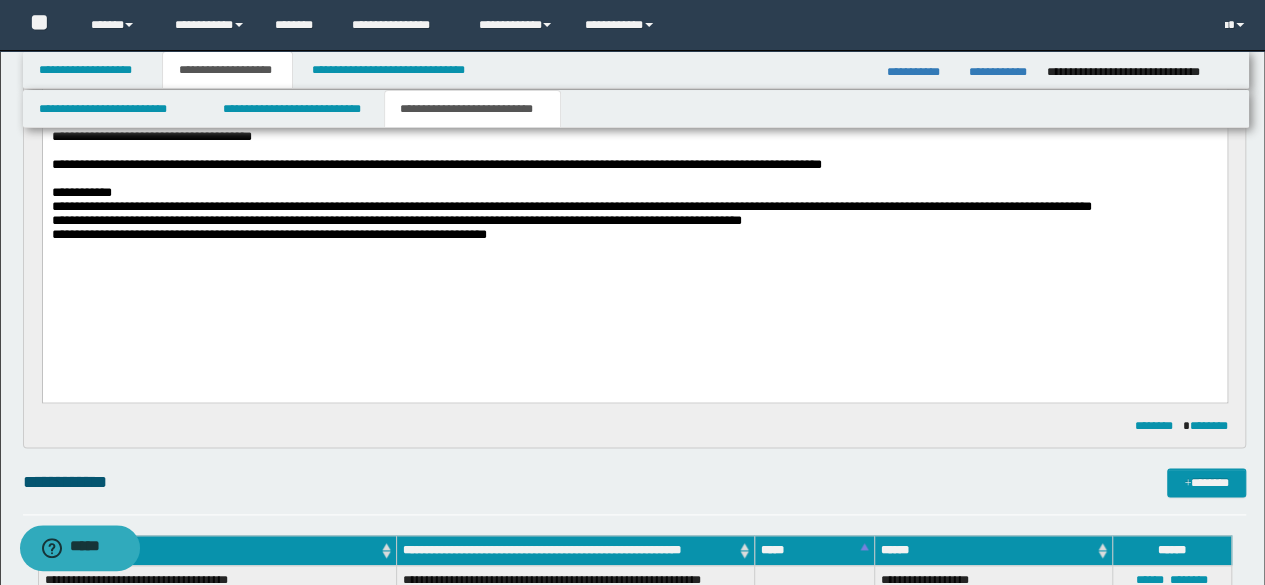click at bounding box center (634, 249) 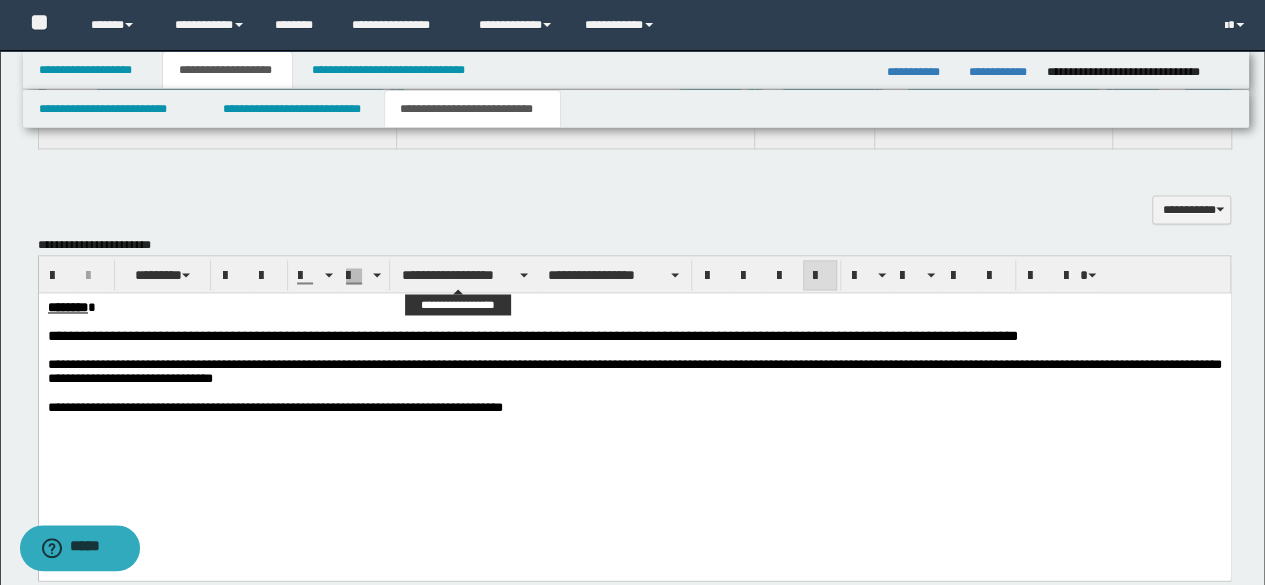 scroll, scrollTop: 1600, scrollLeft: 0, axis: vertical 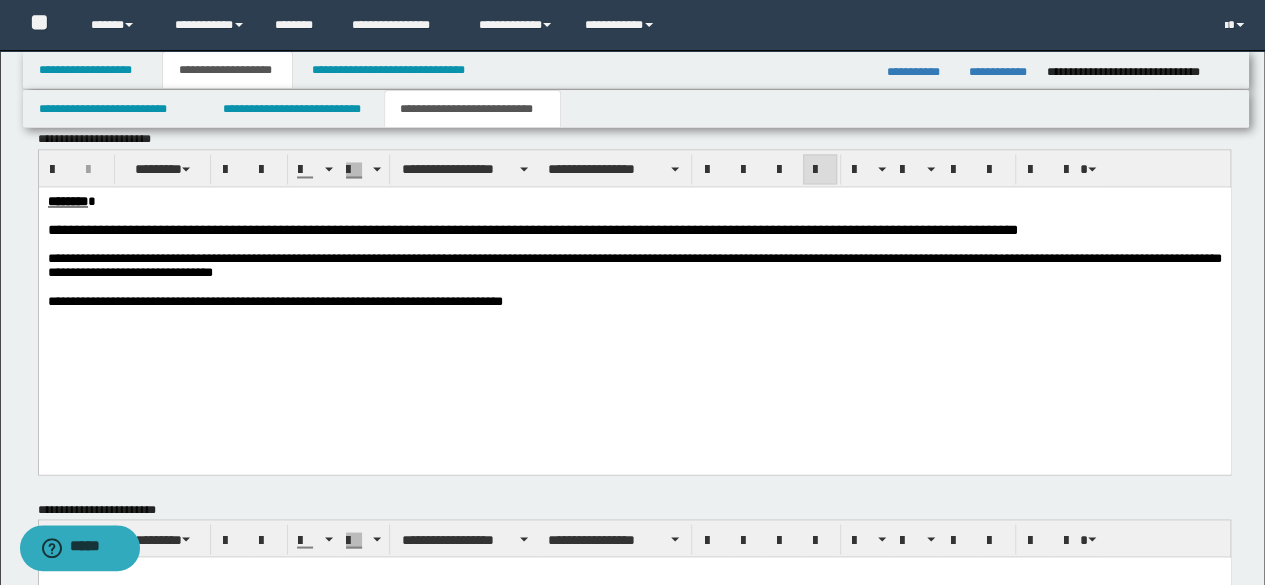 click at bounding box center (634, 314) 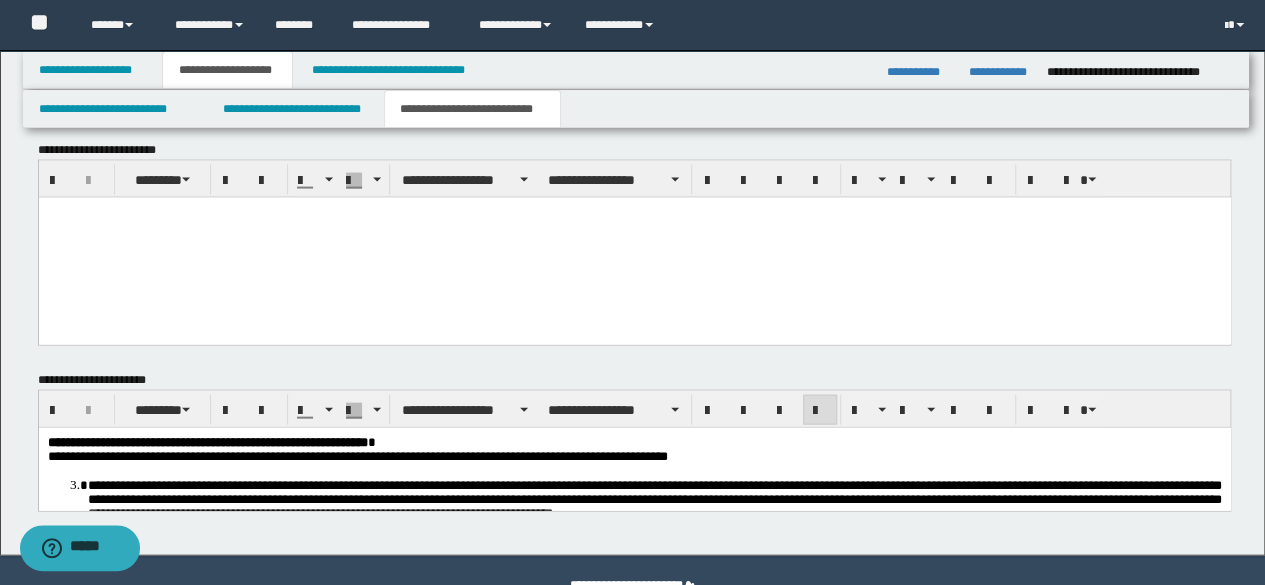 scroll, scrollTop: 2000, scrollLeft: 0, axis: vertical 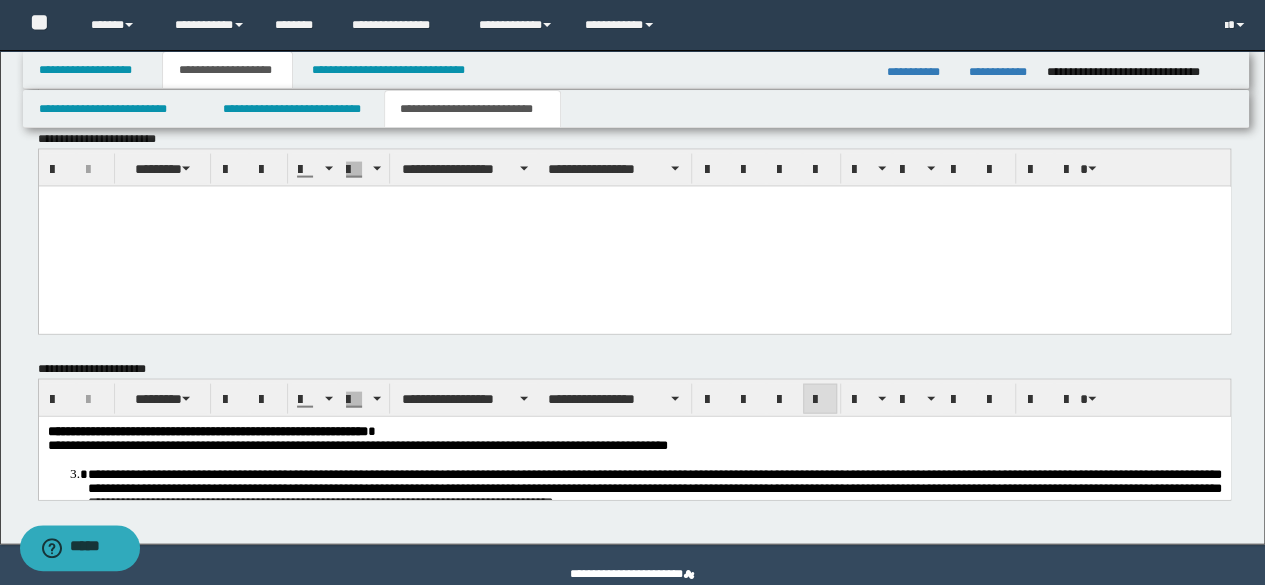 click at bounding box center [634, 234] 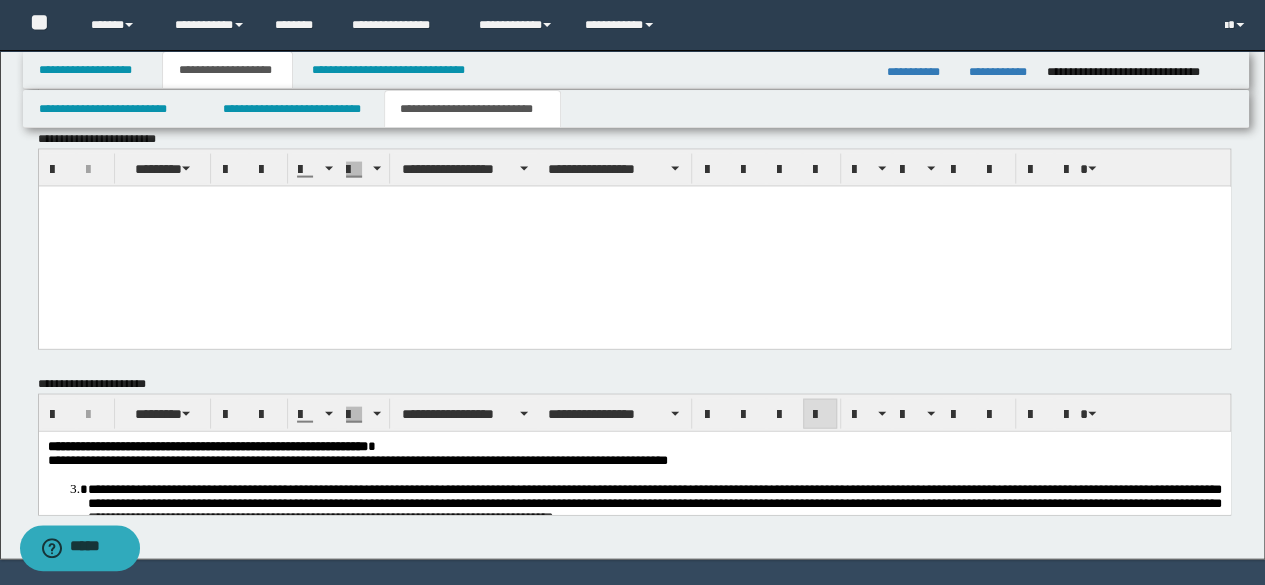 scroll, scrollTop: 2052, scrollLeft: 0, axis: vertical 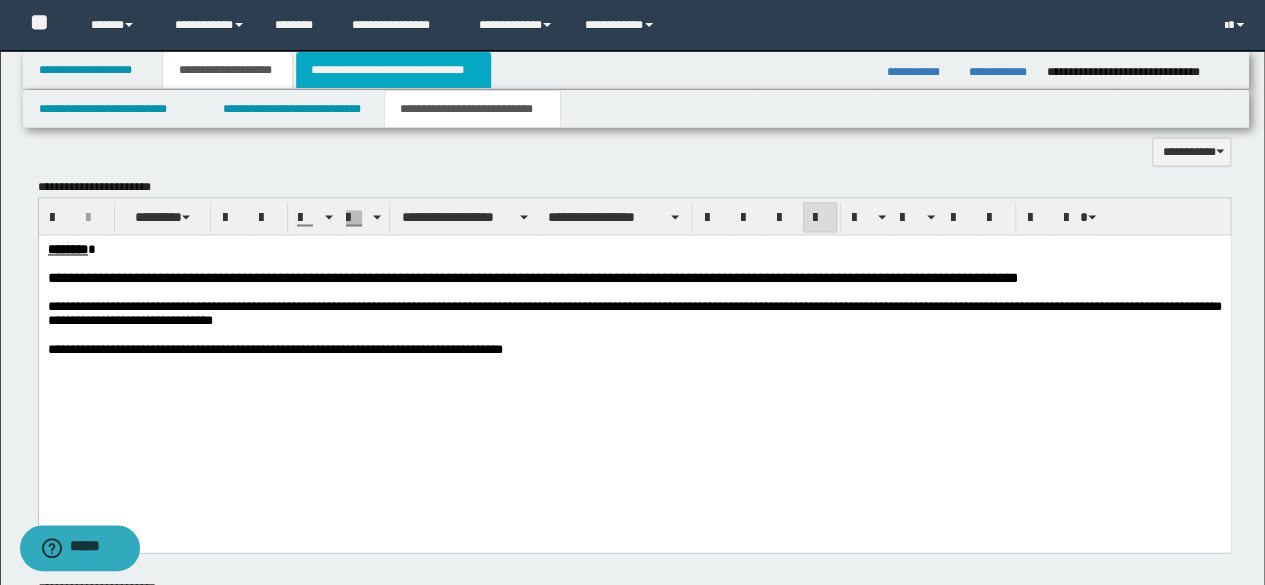 click on "**********" at bounding box center [393, 70] 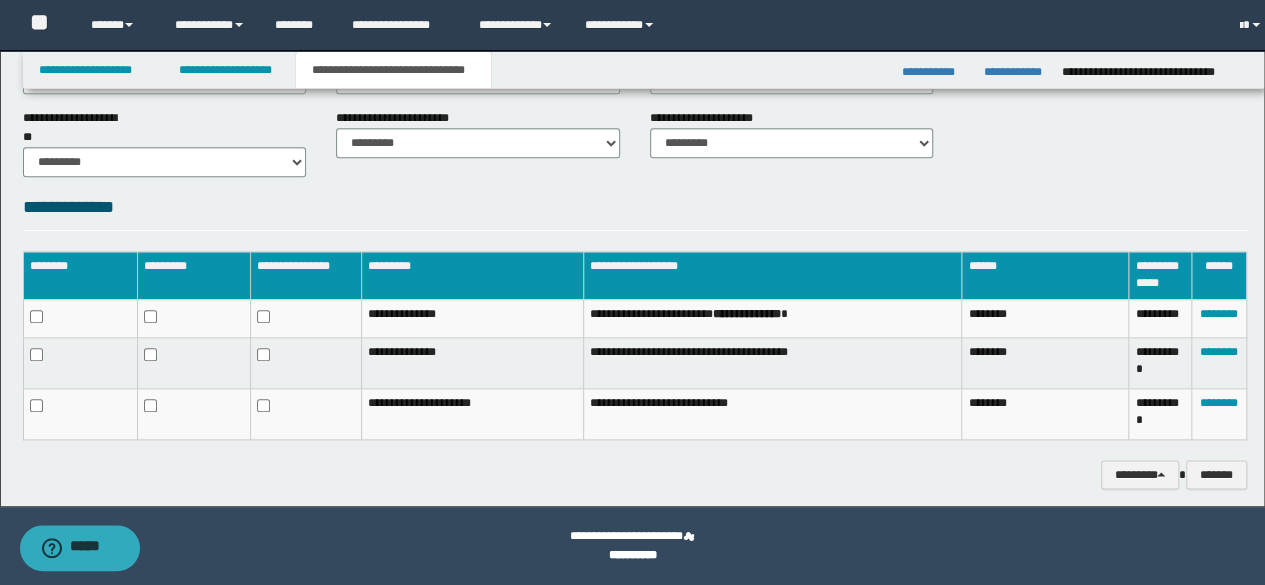 scroll, scrollTop: 964, scrollLeft: 0, axis: vertical 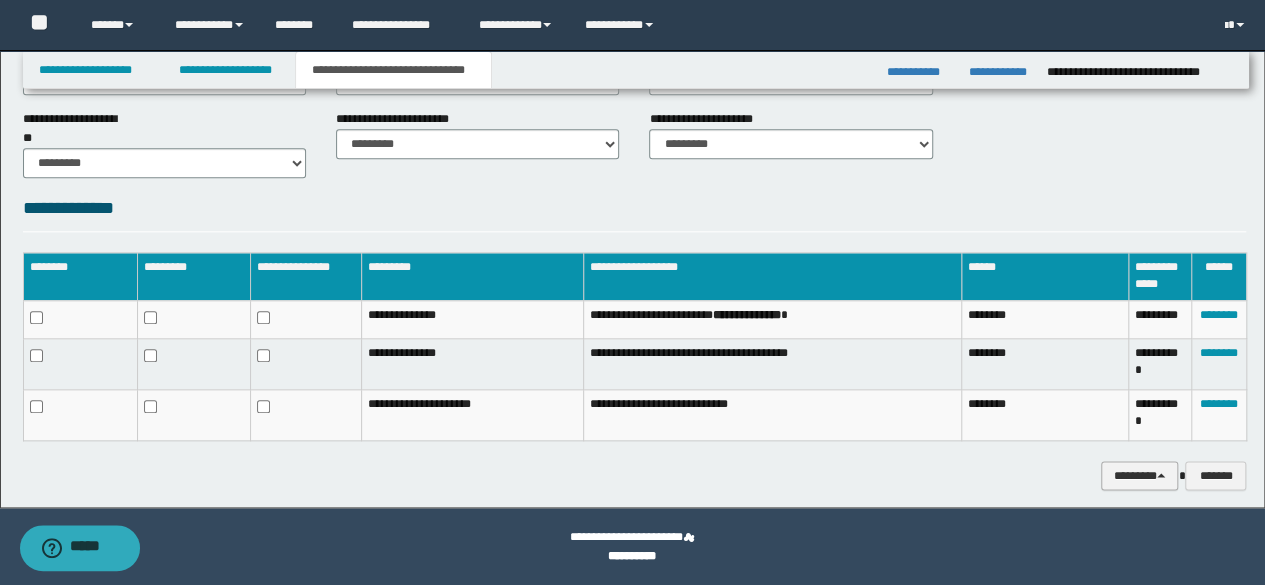 click on "********" at bounding box center (1140, 475) 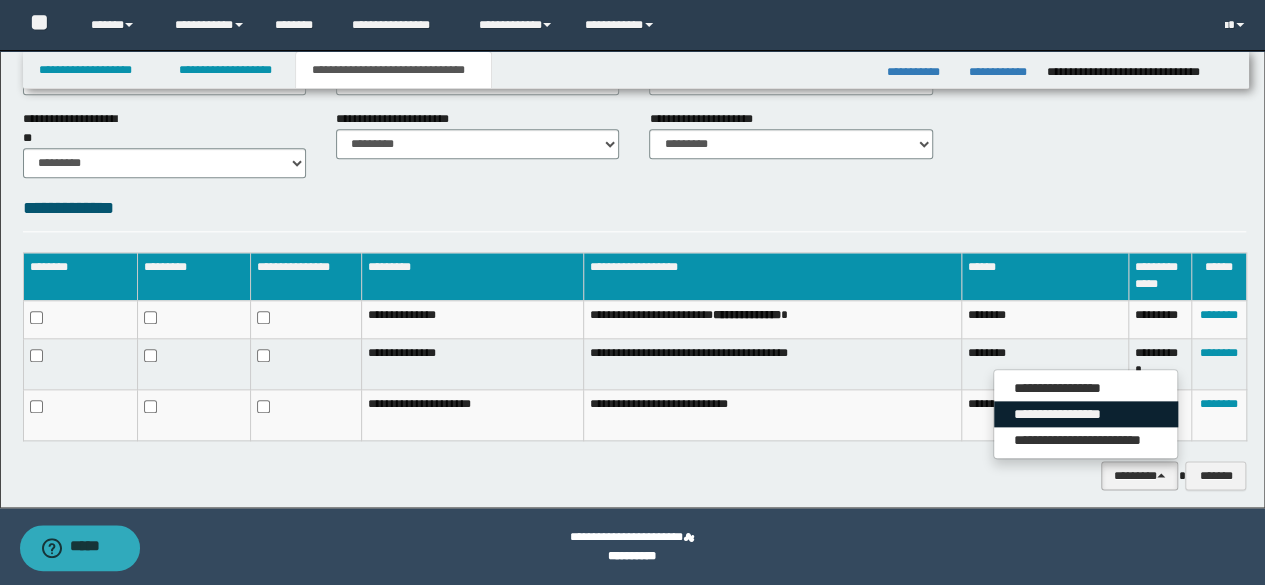 click on "**********" at bounding box center [1086, 414] 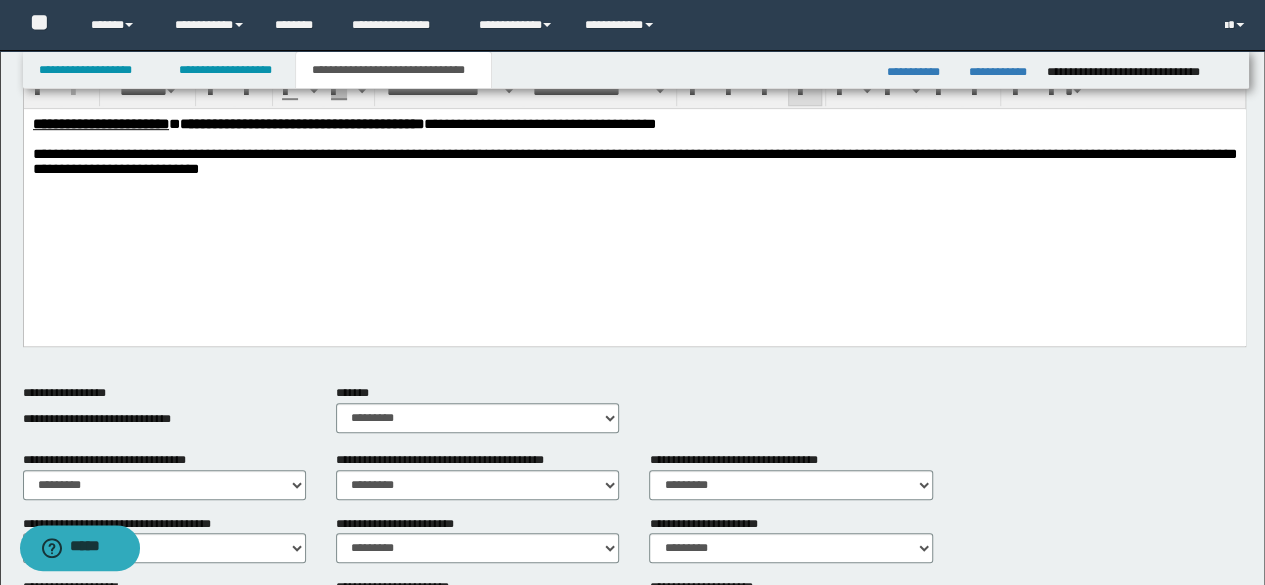 scroll, scrollTop: 464, scrollLeft: 0, axis: vertical 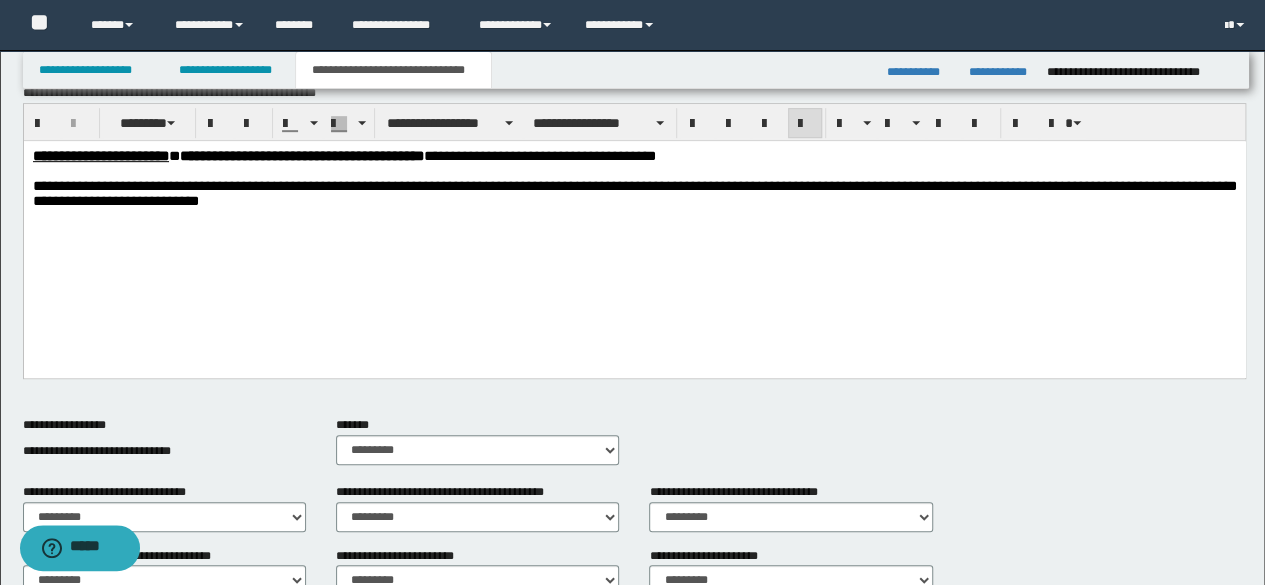 click at bounding box center (634, 230) 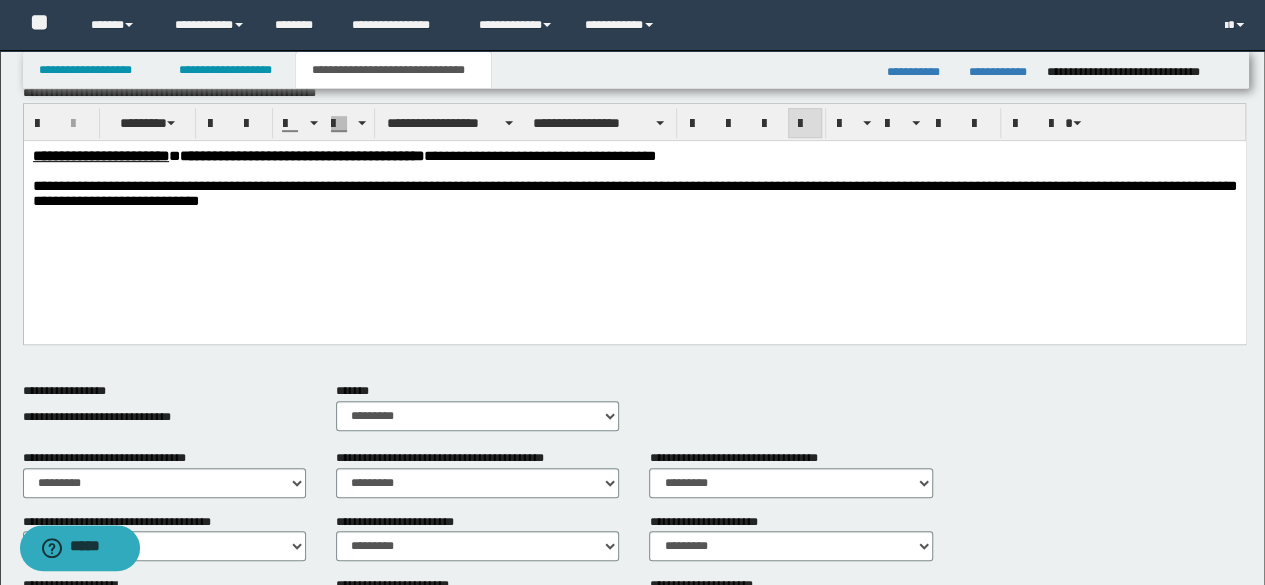 type 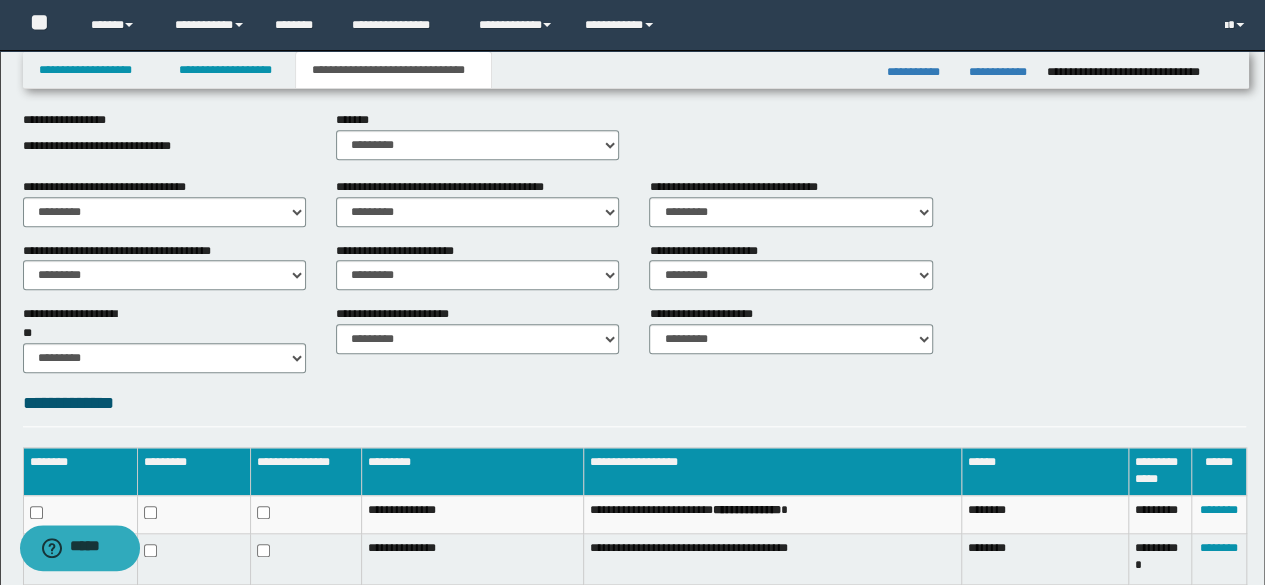 scroll, scrollTop: 930, scrollLeft: 0, axis: vertical 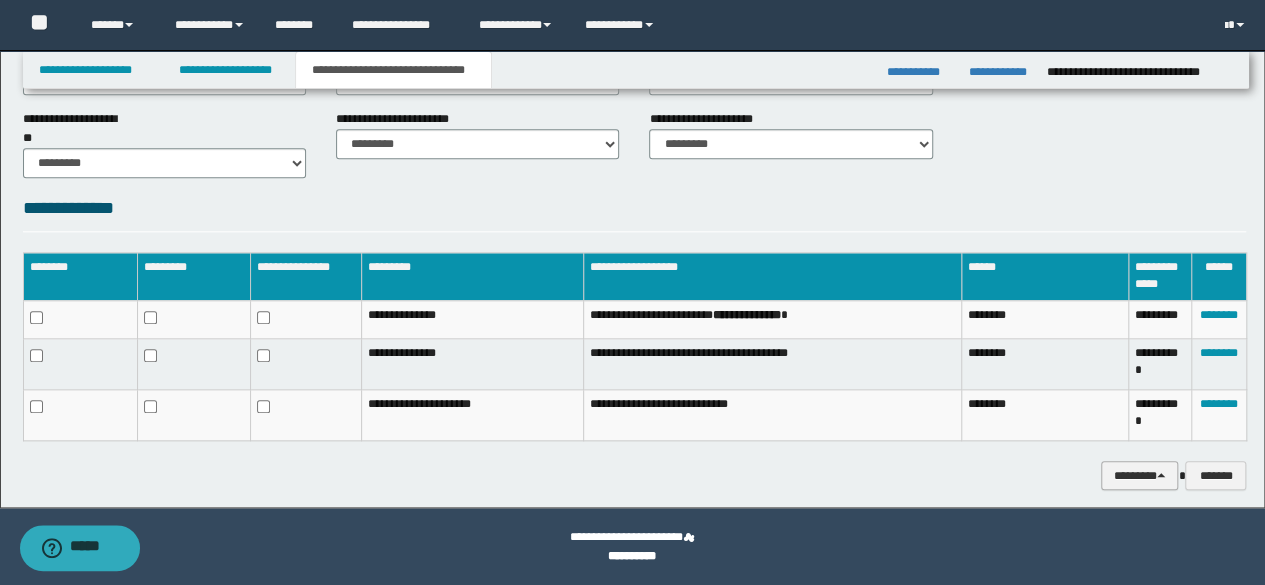 click on "********" at bounding box center (1140, 475) 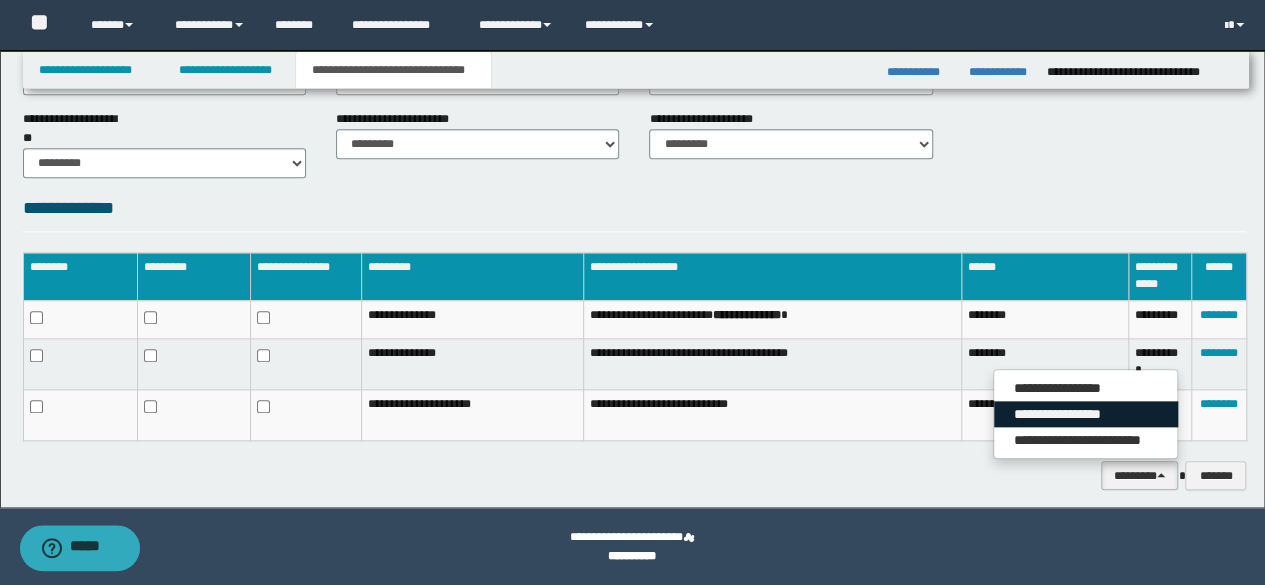 click on "**********" at bounding box center [1086, 414] 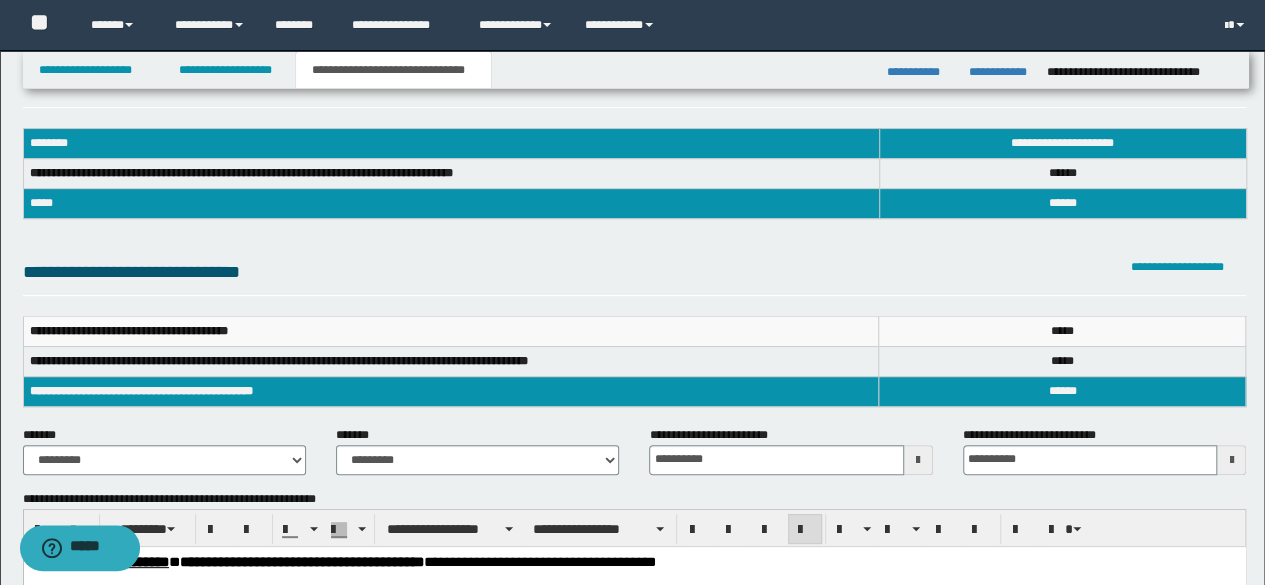 scroll, scrollTop: 30, scrollLeft: 0, axis: vertical 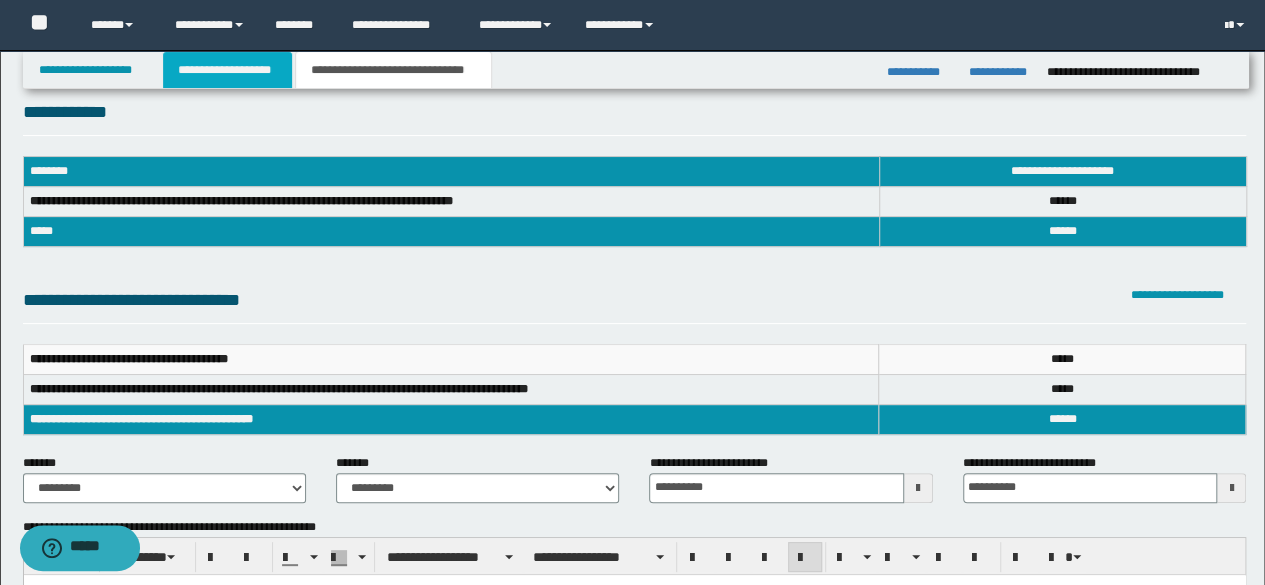 click on "**********" at bounding box center (227, 70) 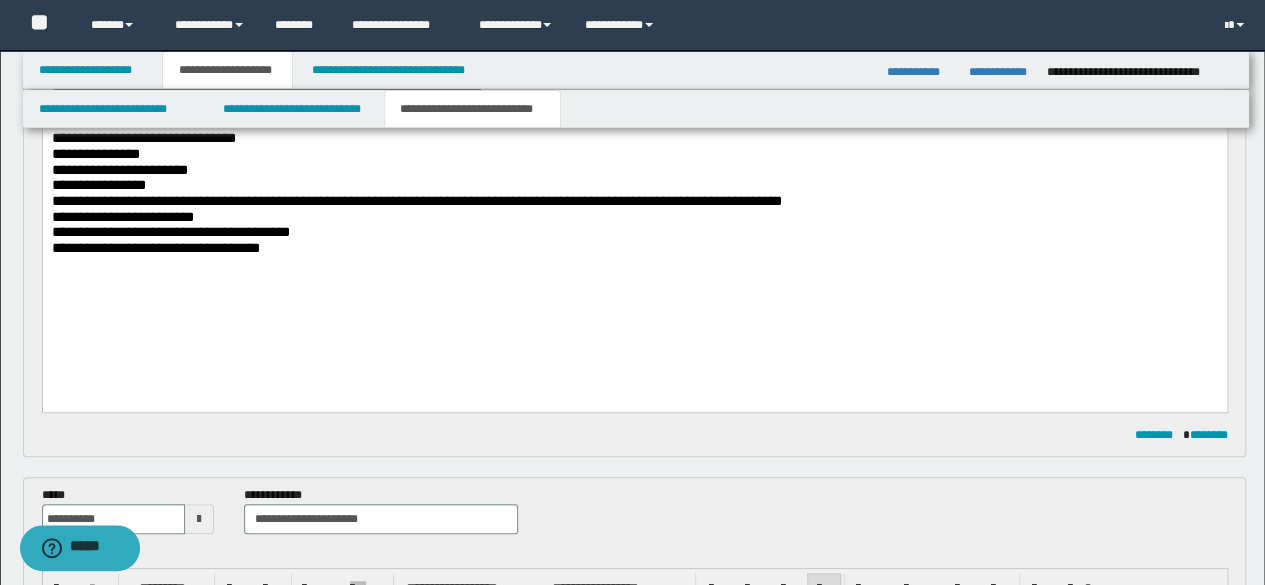 click on "**********" at bounding box center (634, 156) 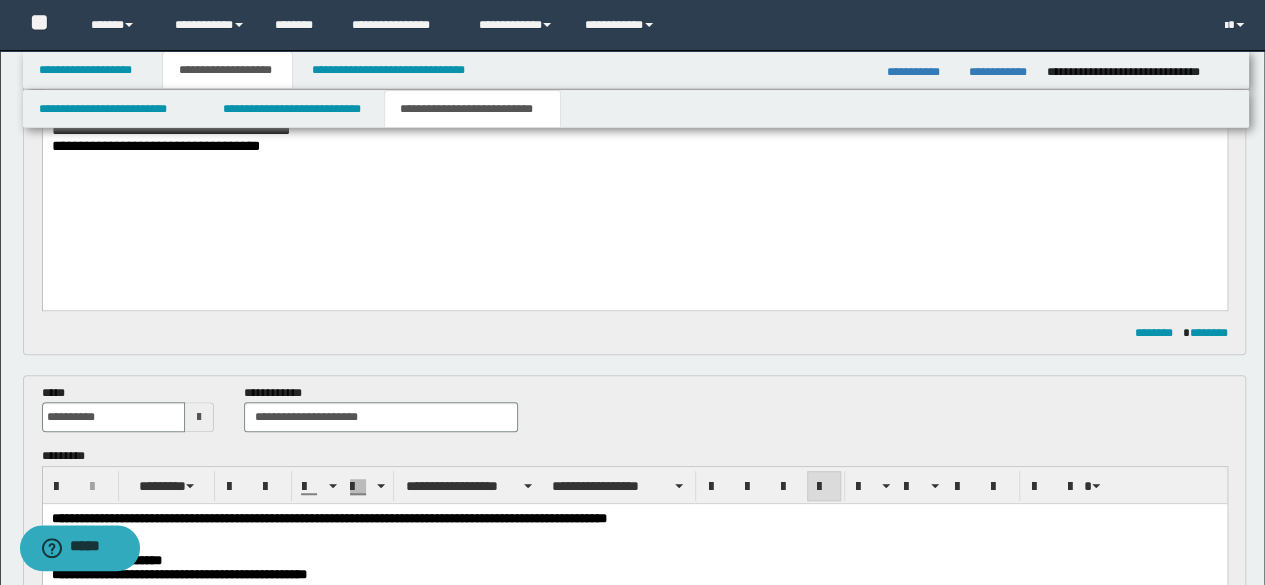 scroll, scrollTop: 891, scrollLeft: 0, axis: vertical 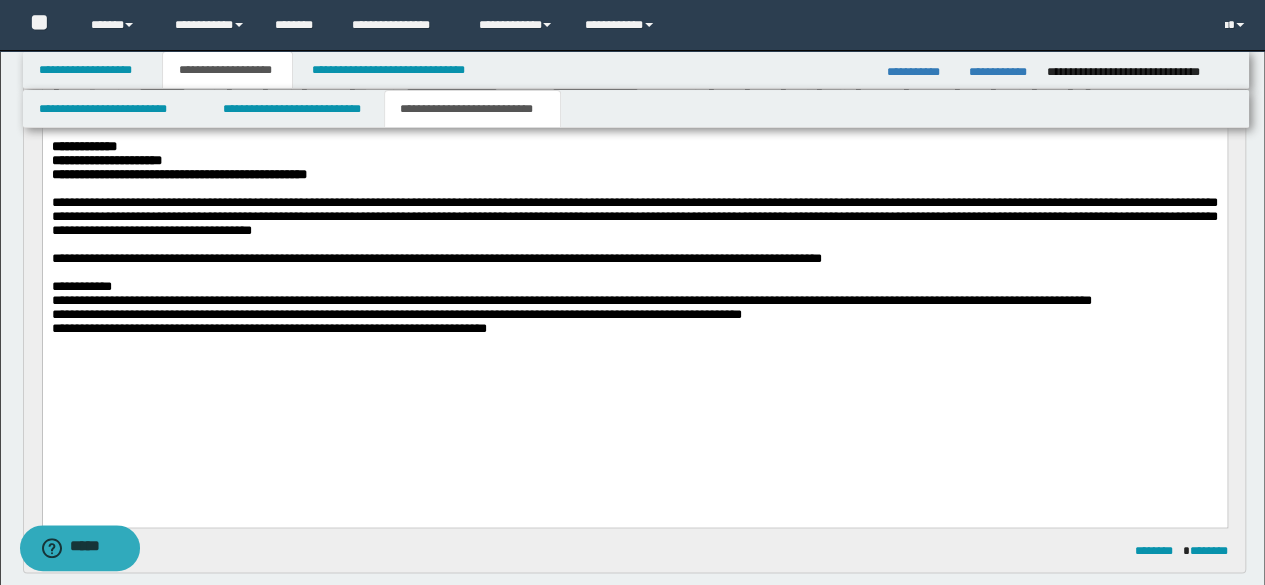 click at bounding box center (634, 385) 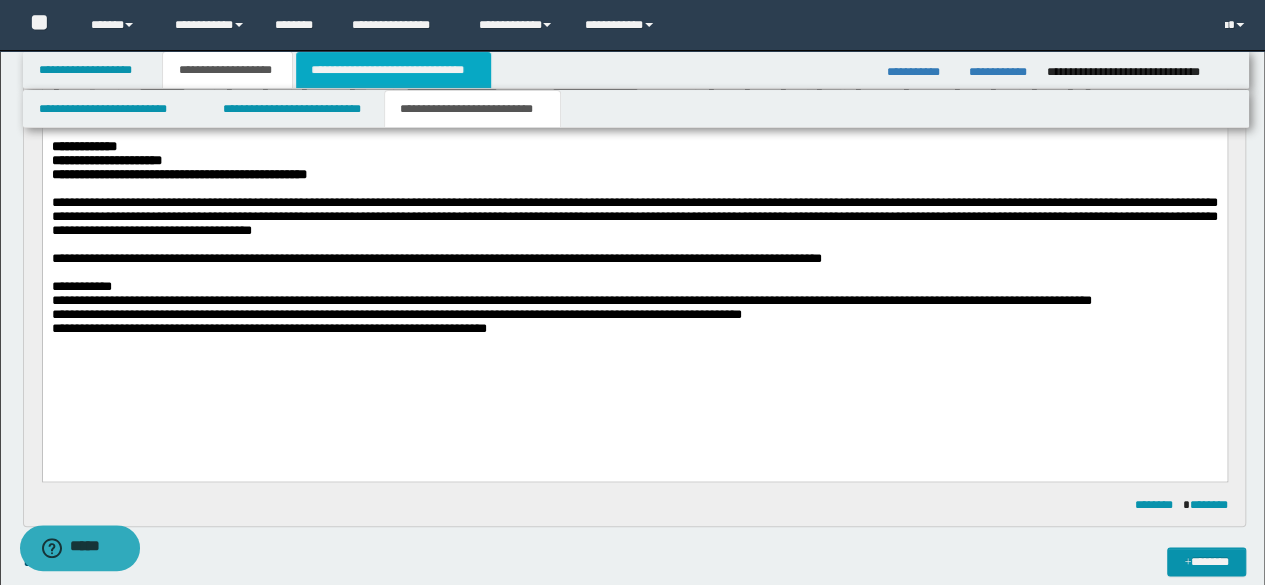 click on "**********" at bounding box center [393, 70] 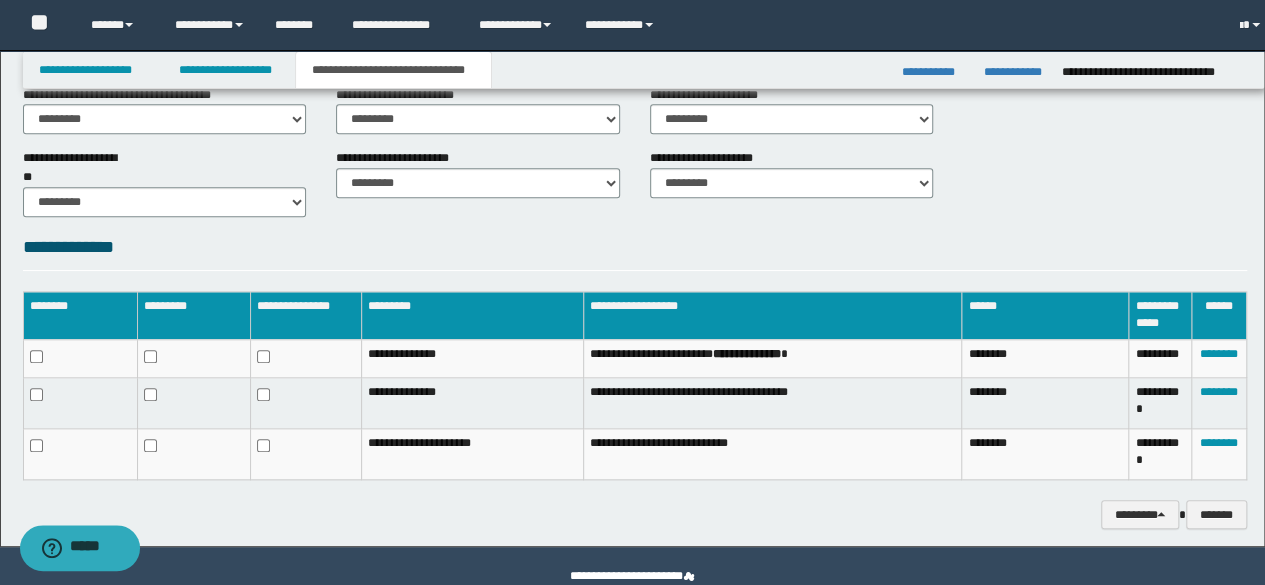 scroll, scrollTop: 860, scrollLeft: 0, axis: vertical 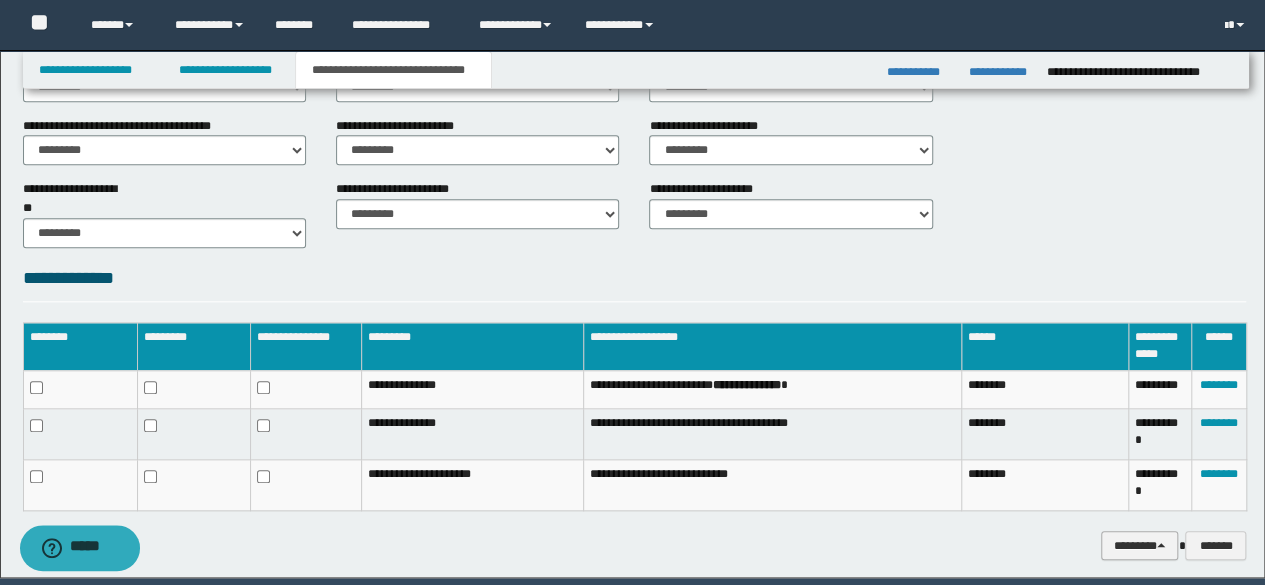 click on "********" at bounding box center [1140, 545] 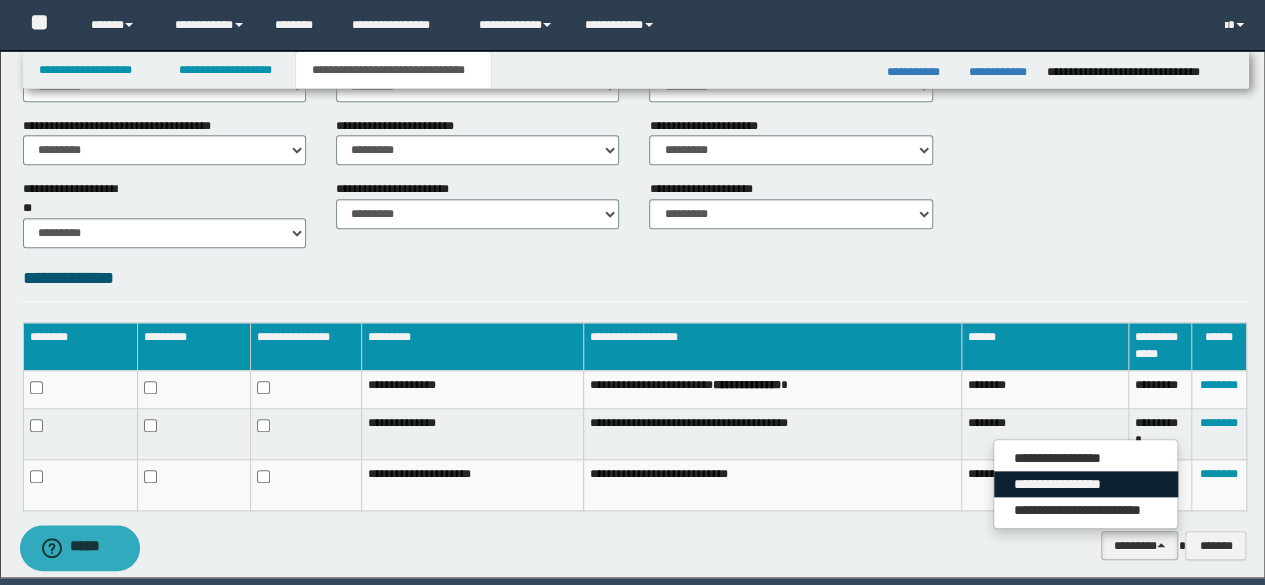 click on "**********" at bounding box center (1086, 484) 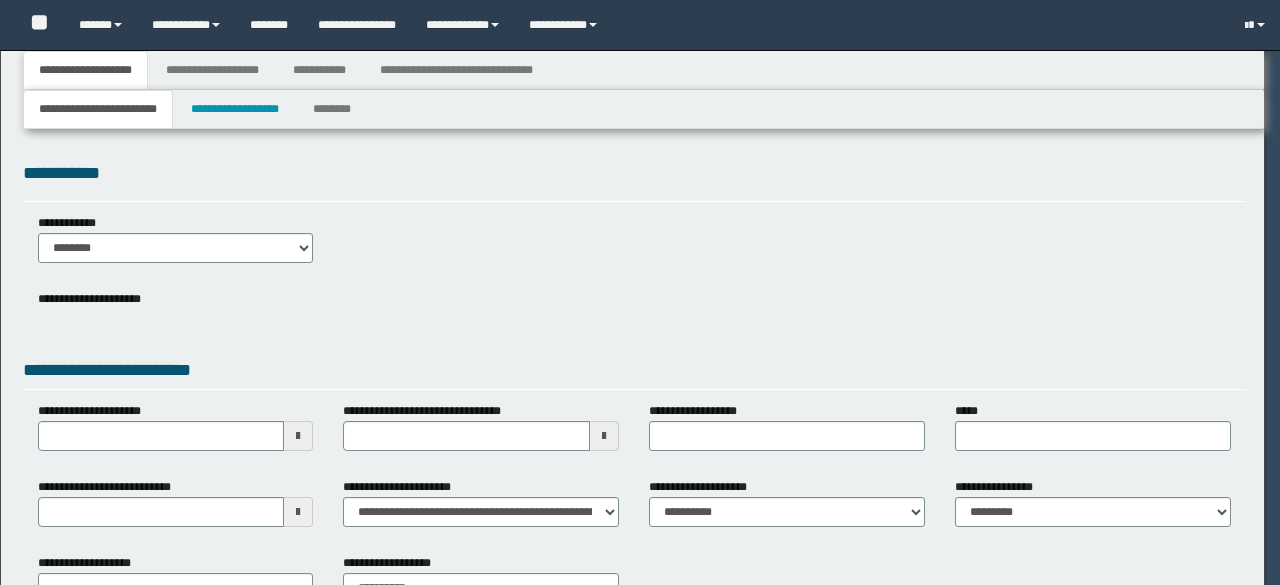 select on "*" 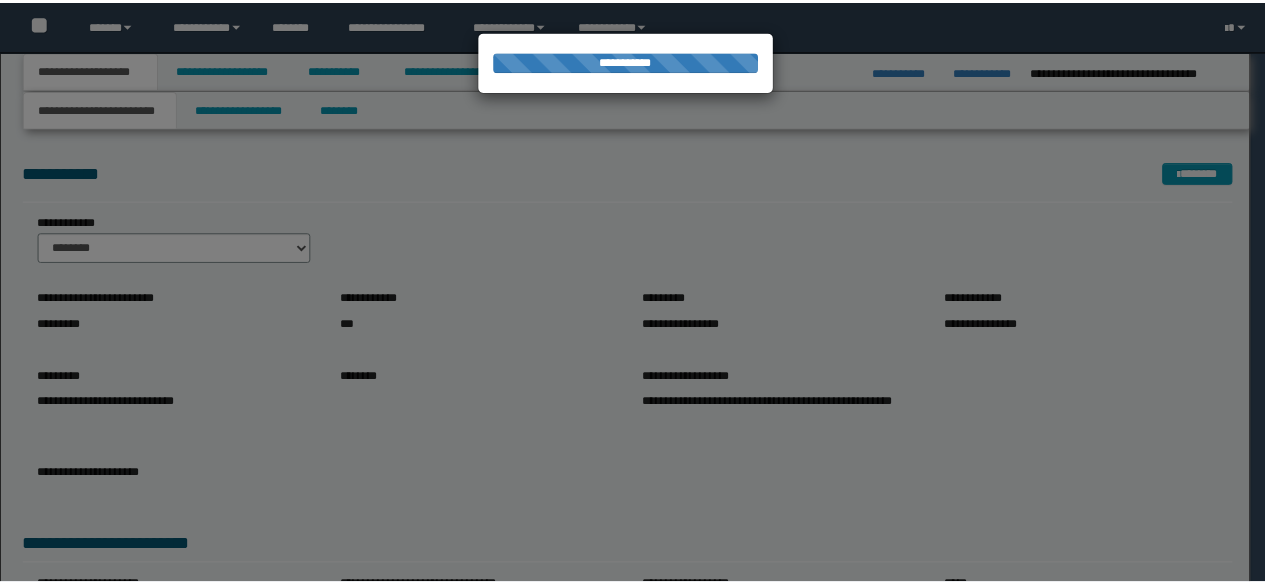 scroll, scrollTop: 0, scrollLeft: 0, axis: both 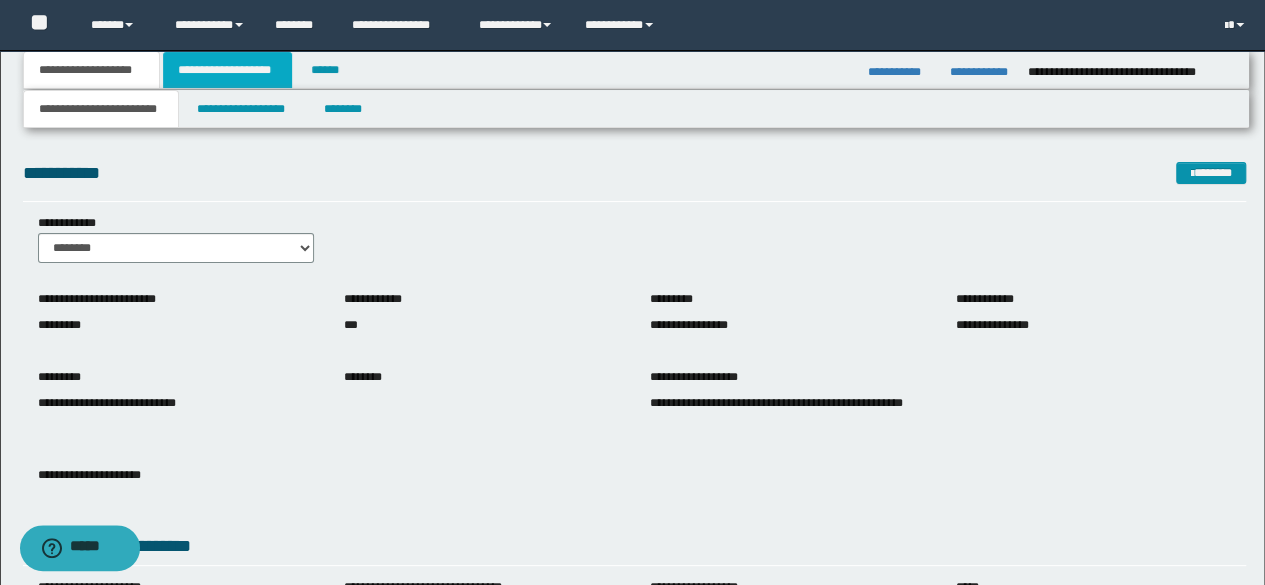 click on "**********" at bounding box center (227, 70) 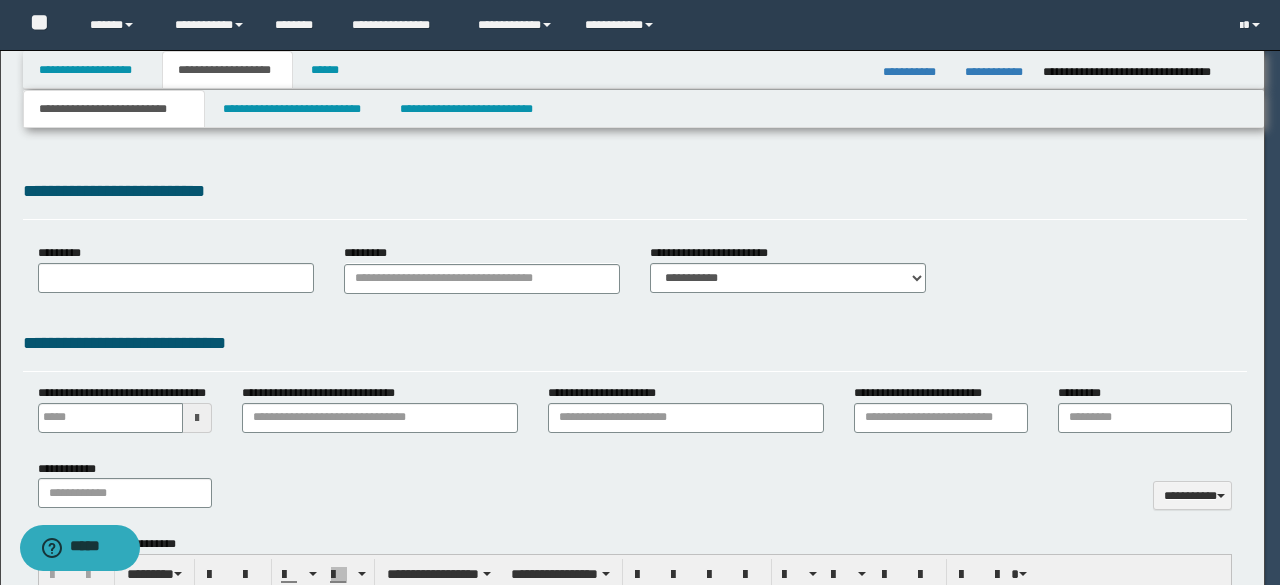 type 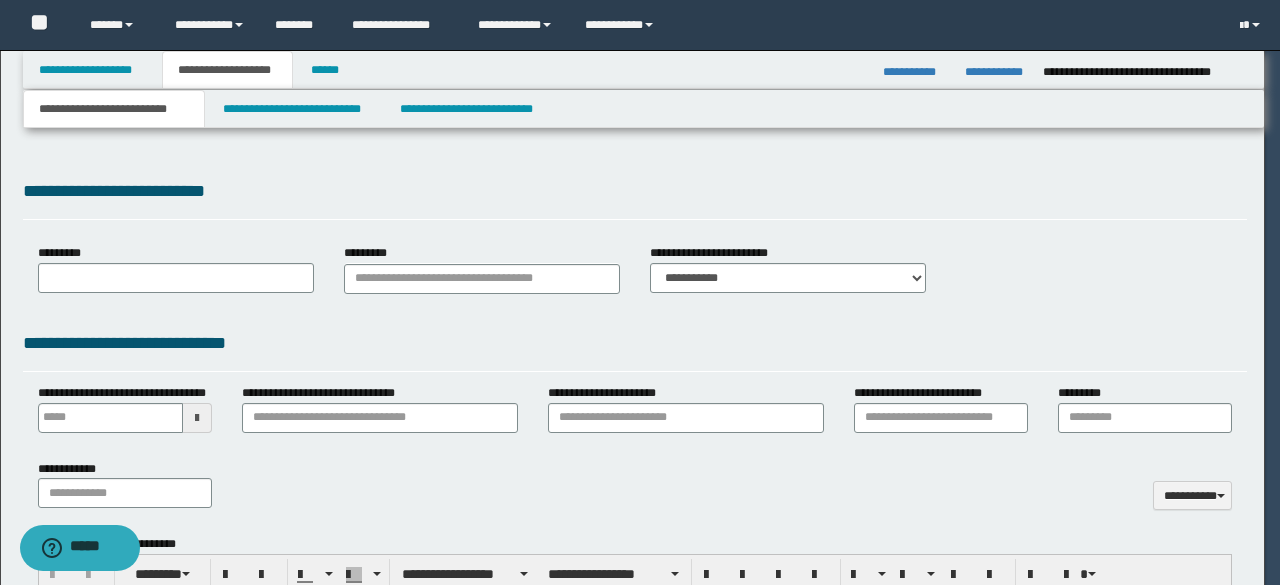 select on "*" 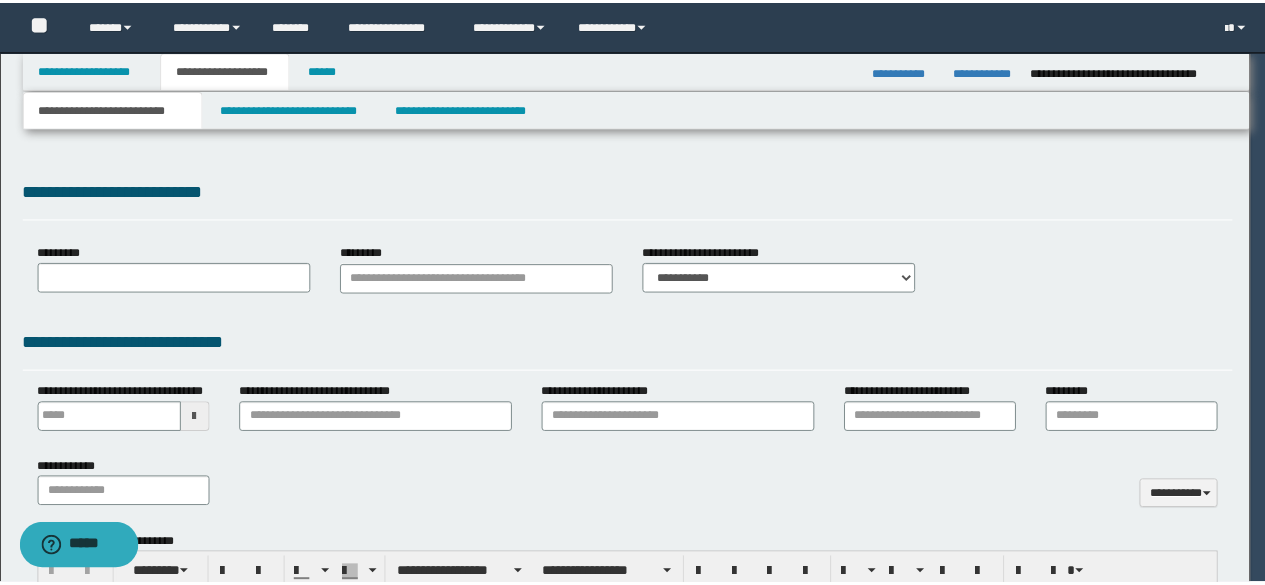 scroll, scrollTop: 0, scrollLeft: 0, axis: both 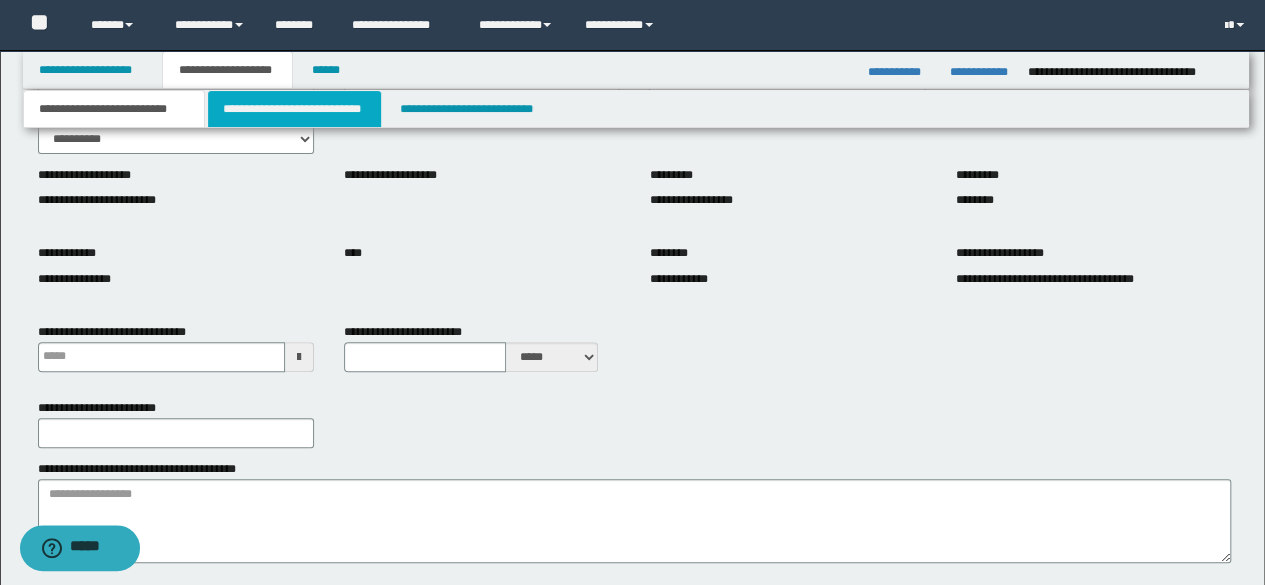 click on "**********" at bounding box center (294, 109) 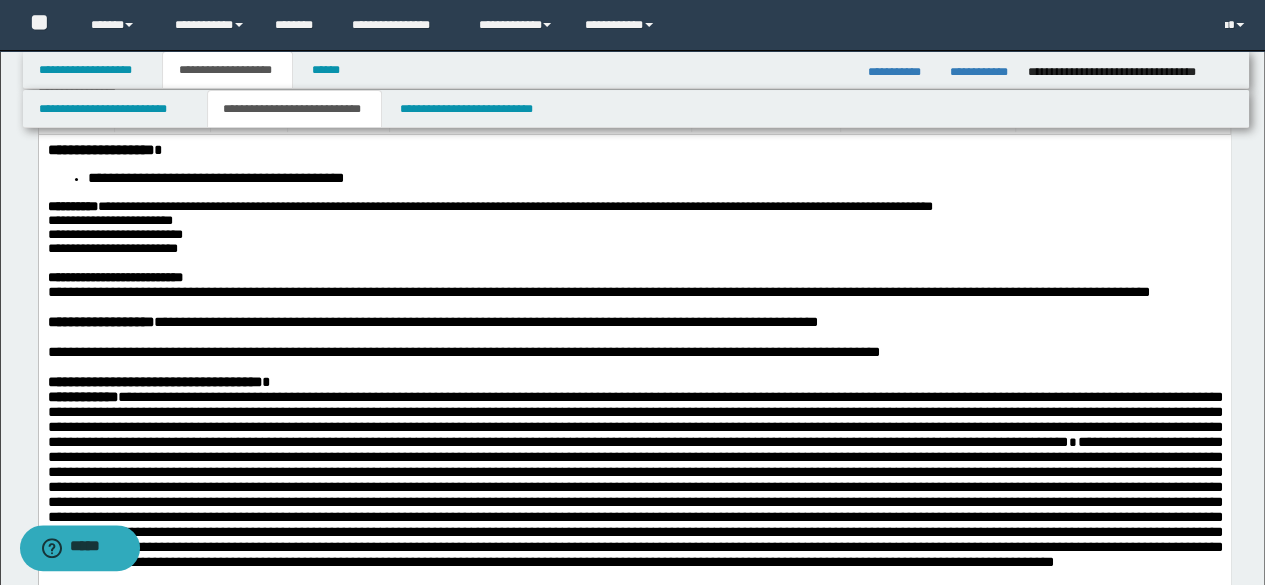 scroll, scrollTop: 200, scrollLeft: 0, axis: vertical 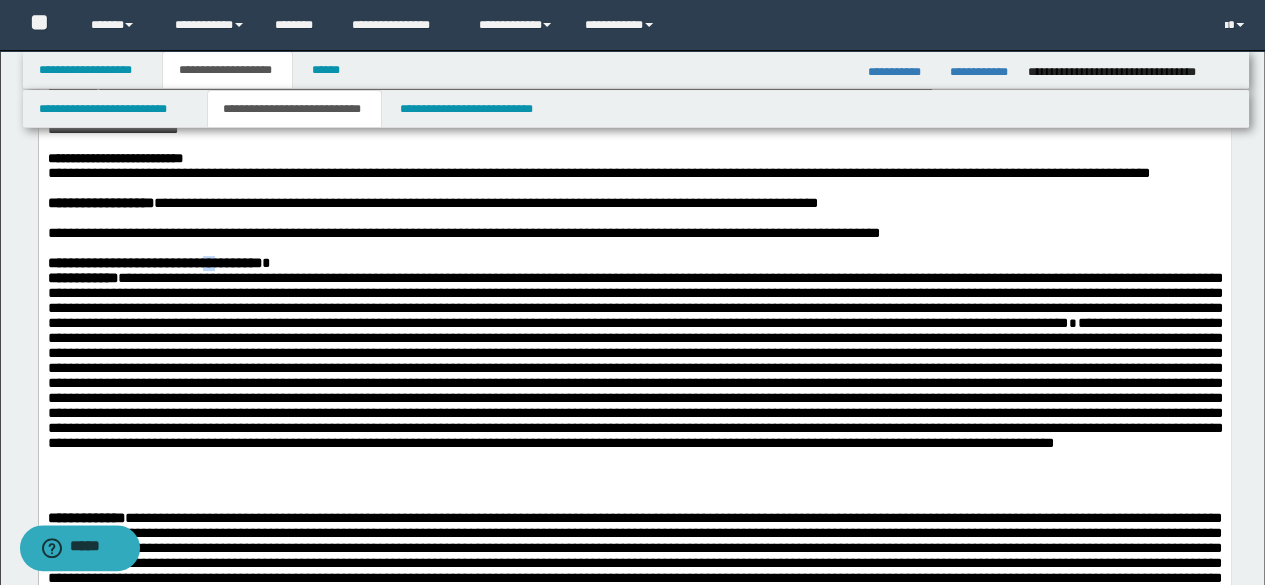 click on "**********" at bounding box center (154, 262) 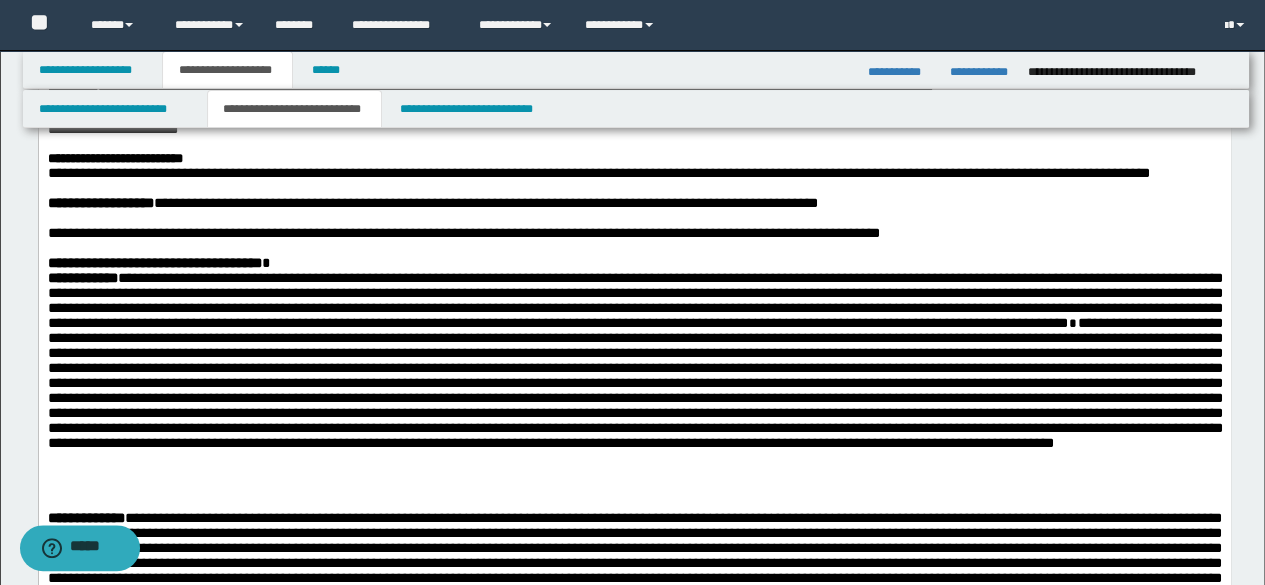click on "**********" at bounding box center (634, 299) 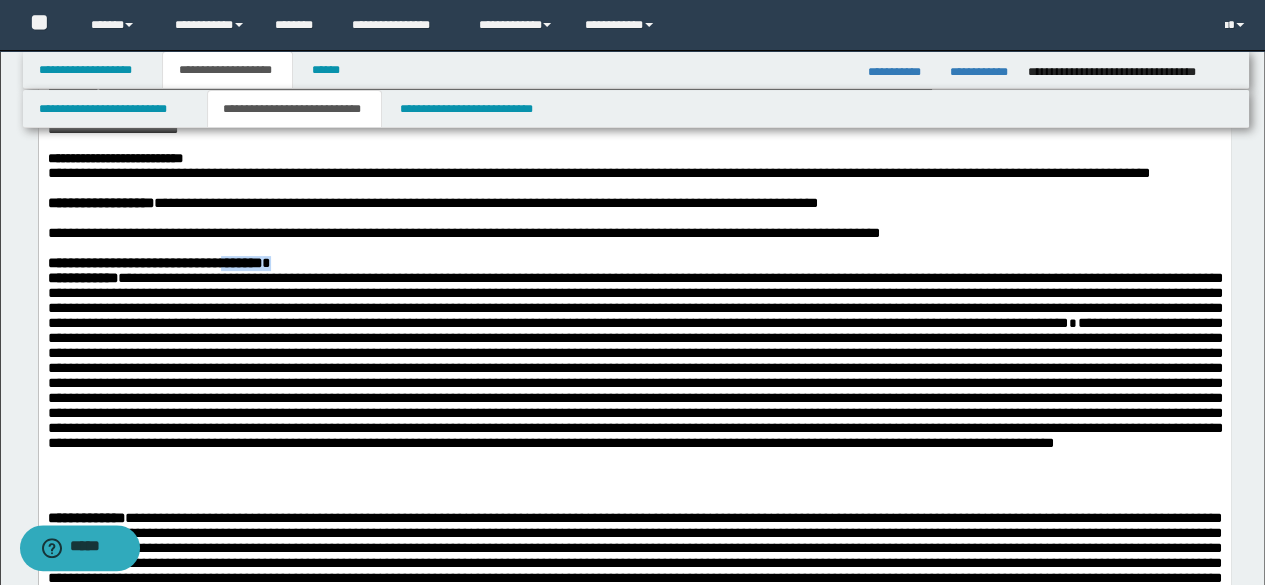 drag, startPoint x: 235, startPoint y: 287, endPoint x: 318, endPoint y: 284, distance: 83.0542 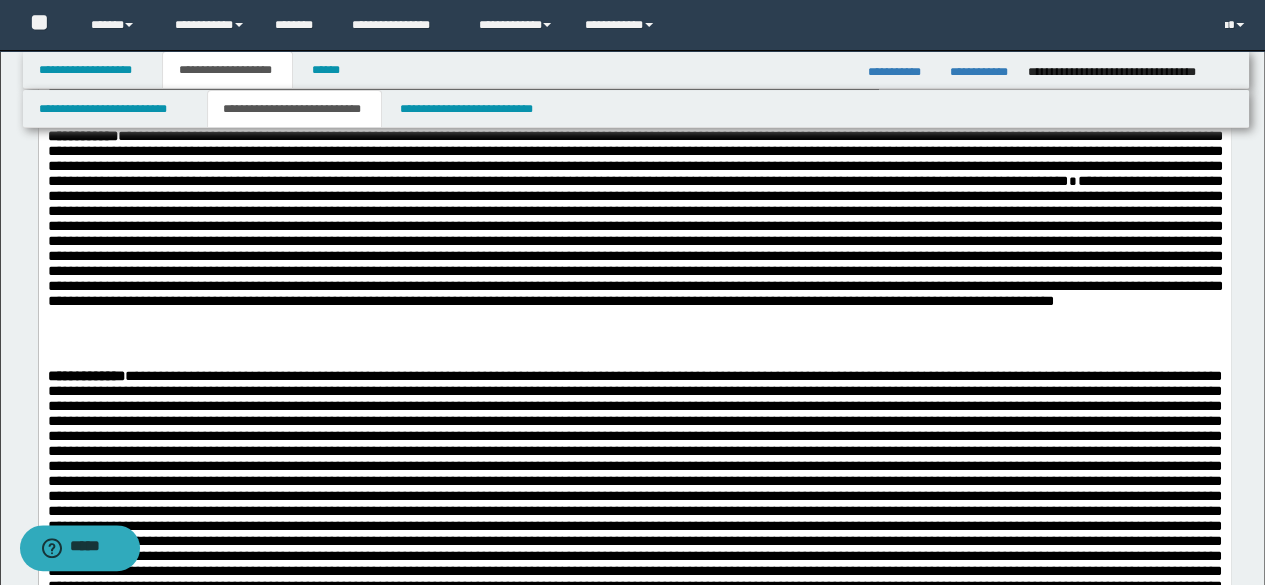 scroll, scrollTop: 300, scrollLeft: 0, axis: vertical 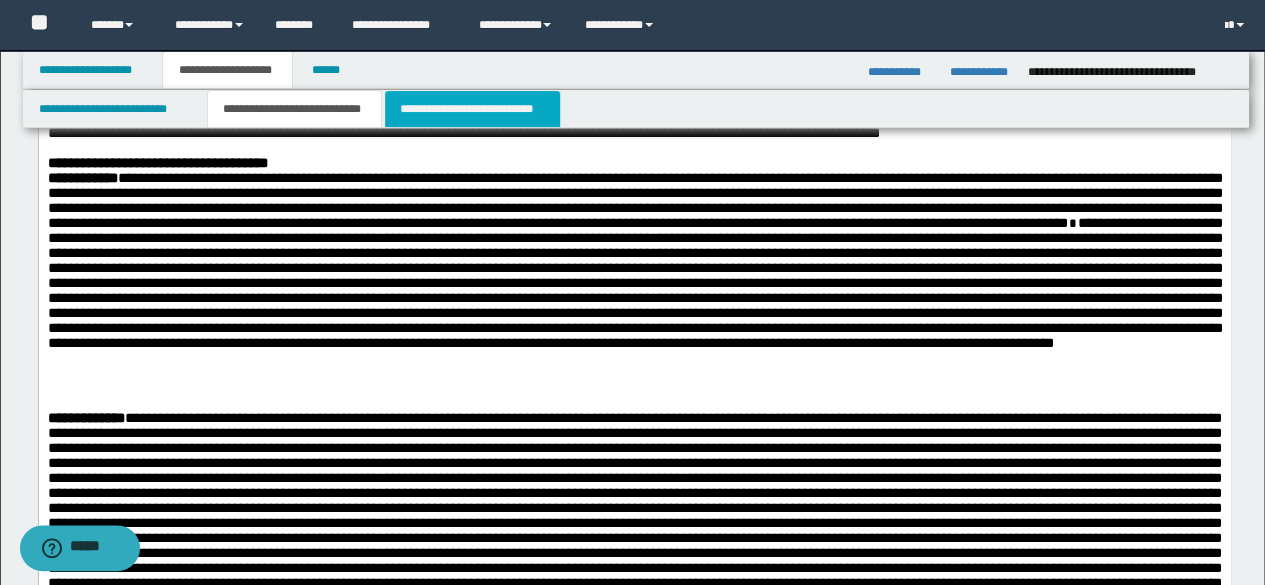 click on "**********" at bounding box center (472, 109) 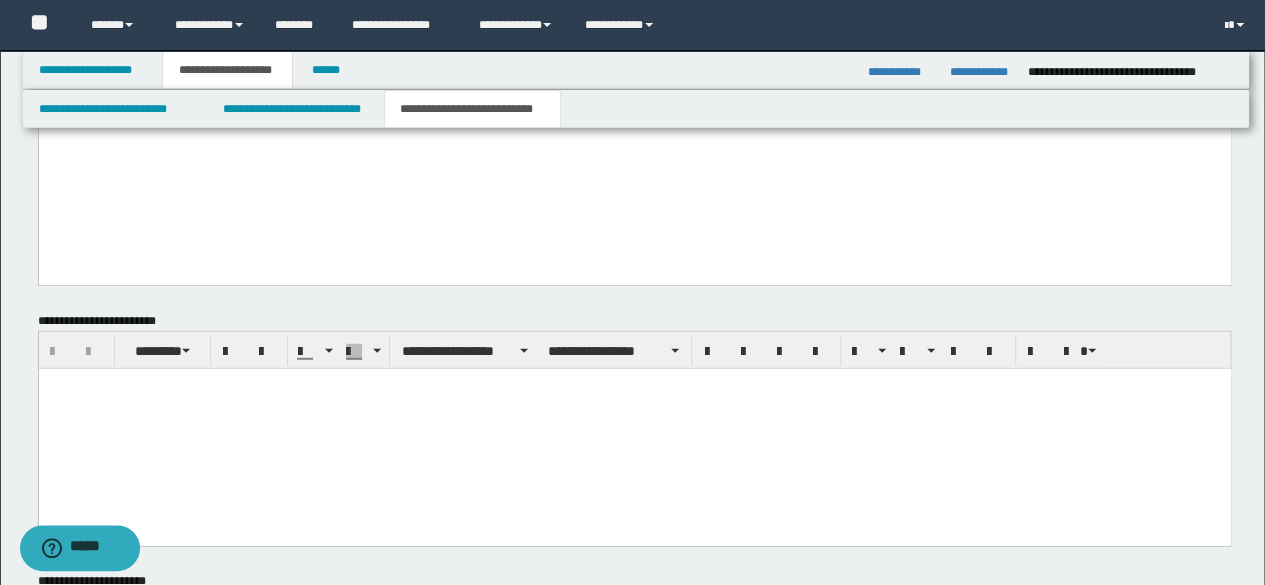 scroll, scrollTop: 2842, scrollLeft: 0, axis: vertical 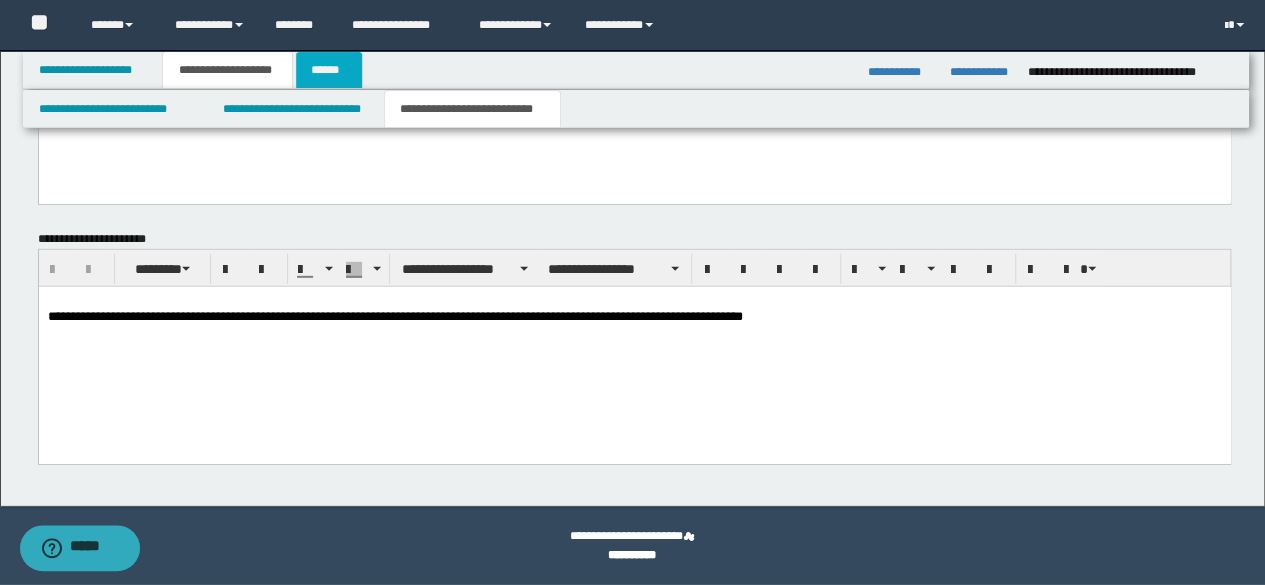 click on "******" at bounding box center (329, 70) 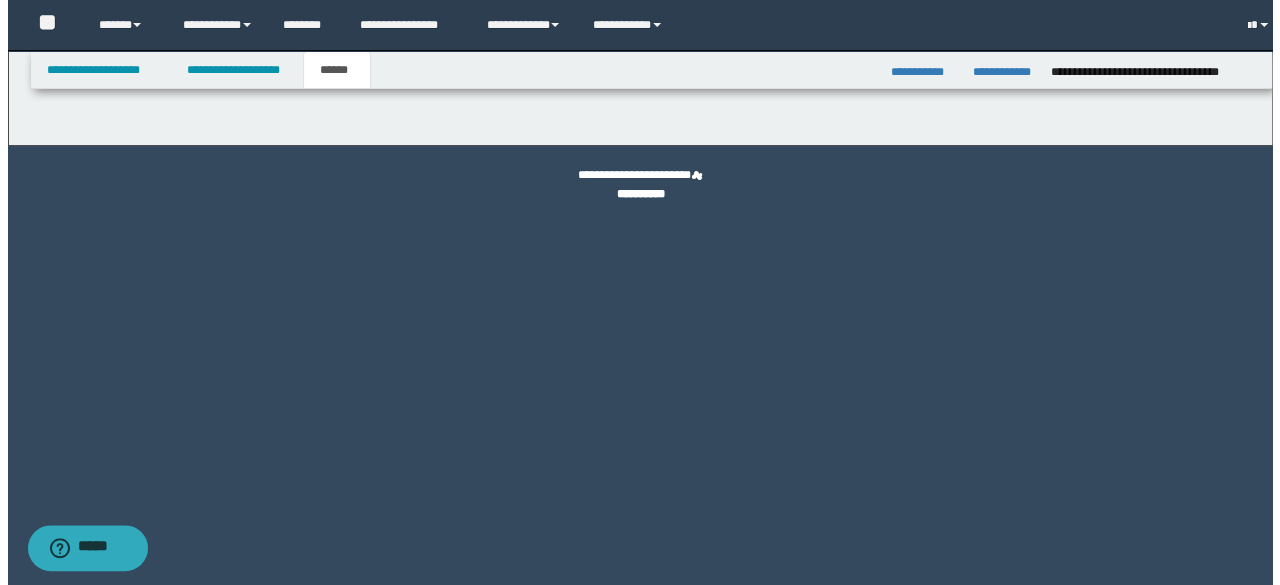 scroll, scrollTop: 0, scrollLeft: 0, axis: both 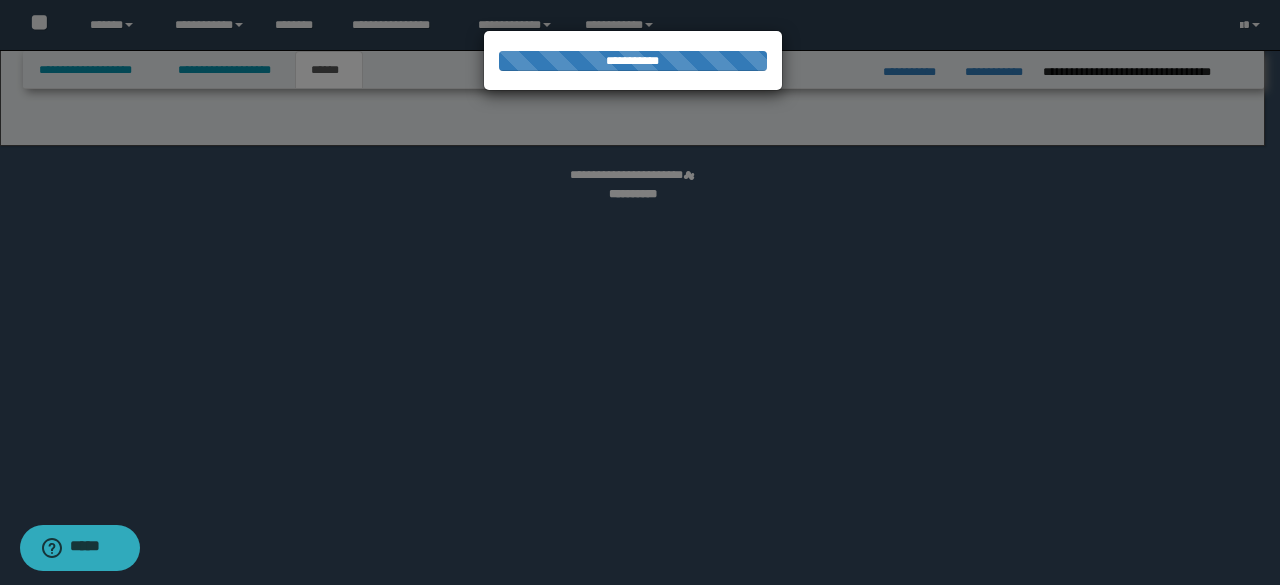 select on "*" 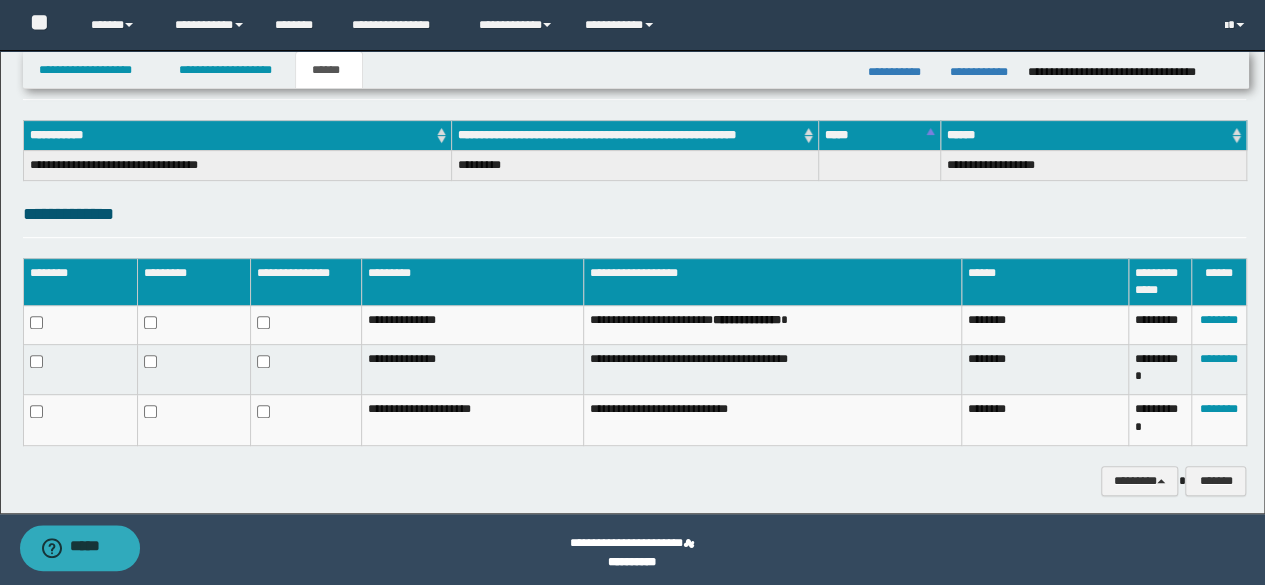 scroll, scrollTop: 296, scrollLeft: 0, axis: vertical 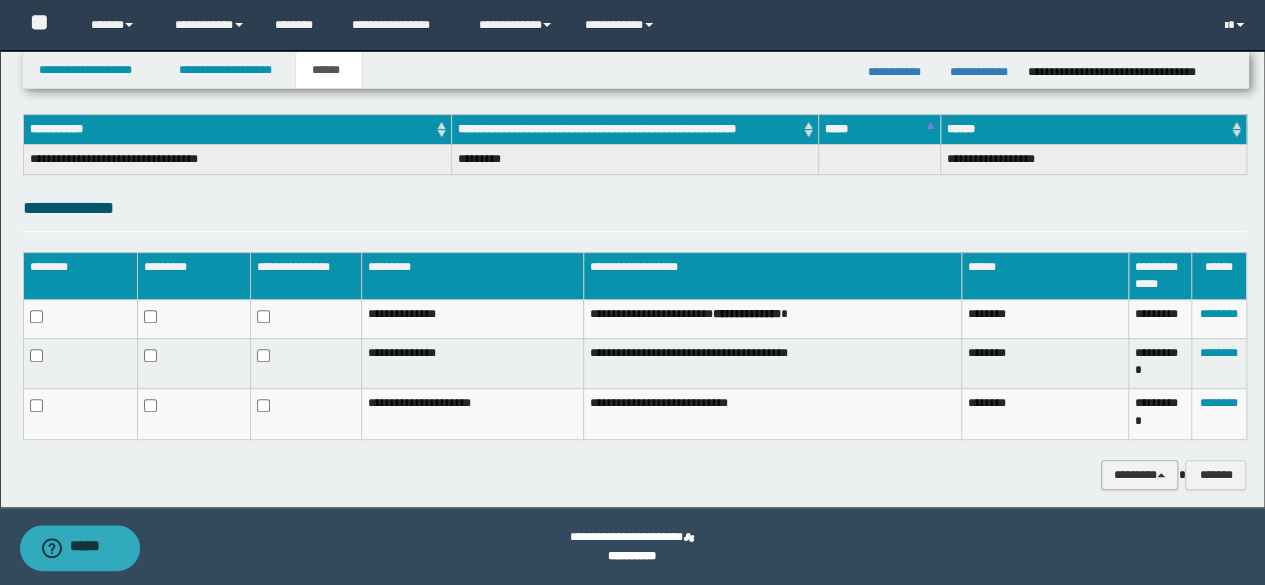 click on "********" at bounding box center (1140, 474) 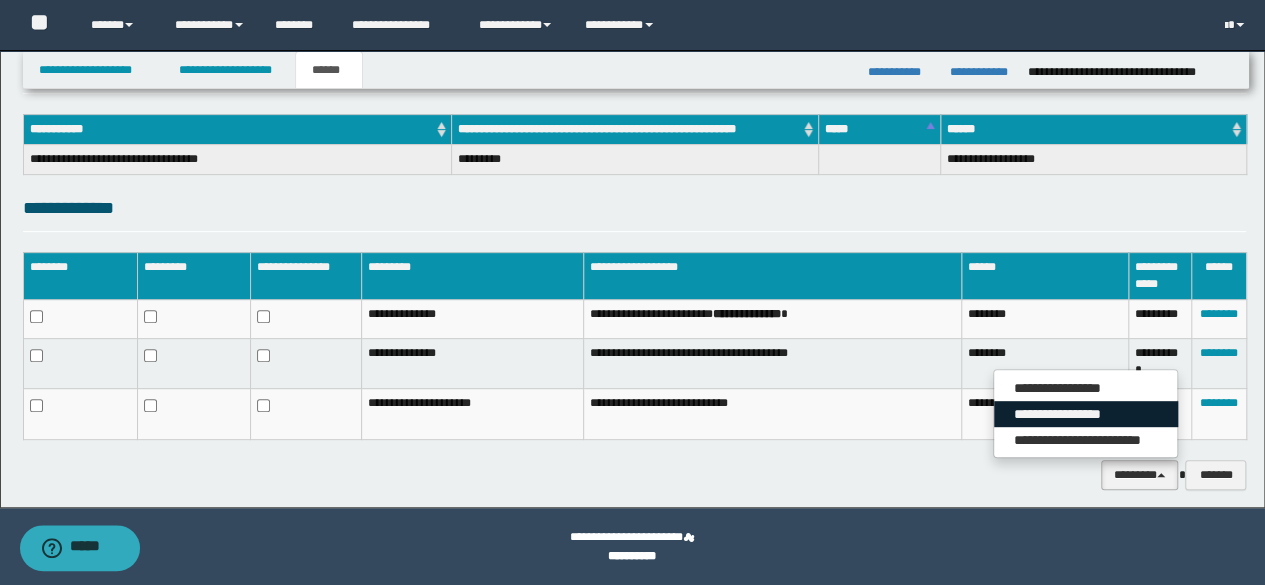 click on "**********" at bounding box center [1086, 414] 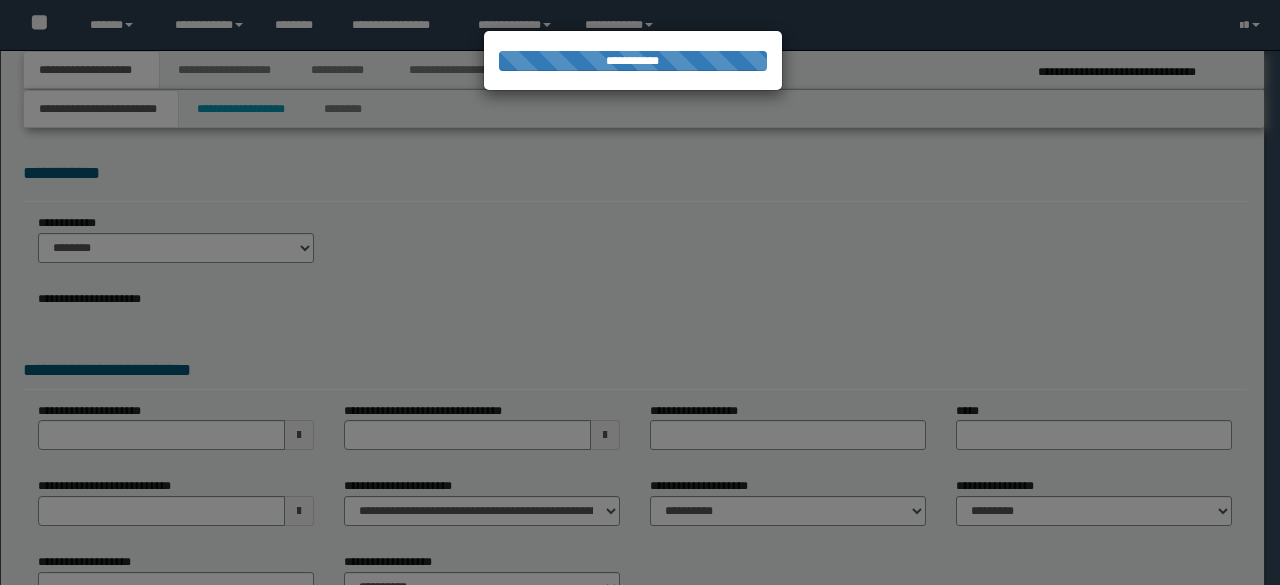 select on "*" 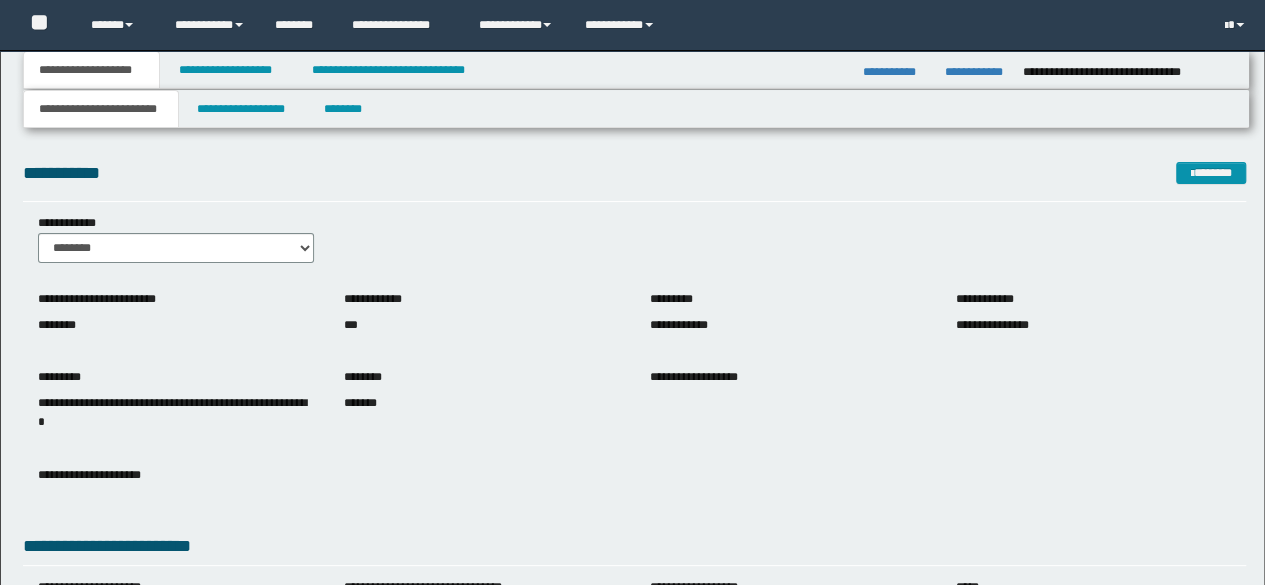 scroll, scrollTop: 100, scrollLeft: 0, axis: vertical 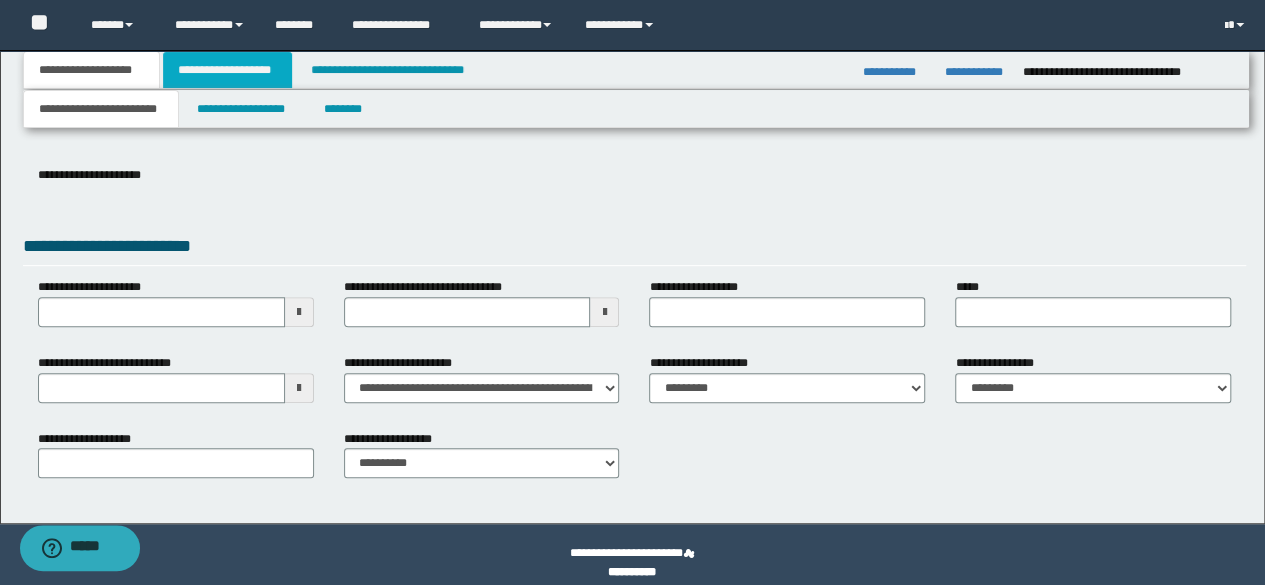 click on "**********" at bounding box center (227, 70) 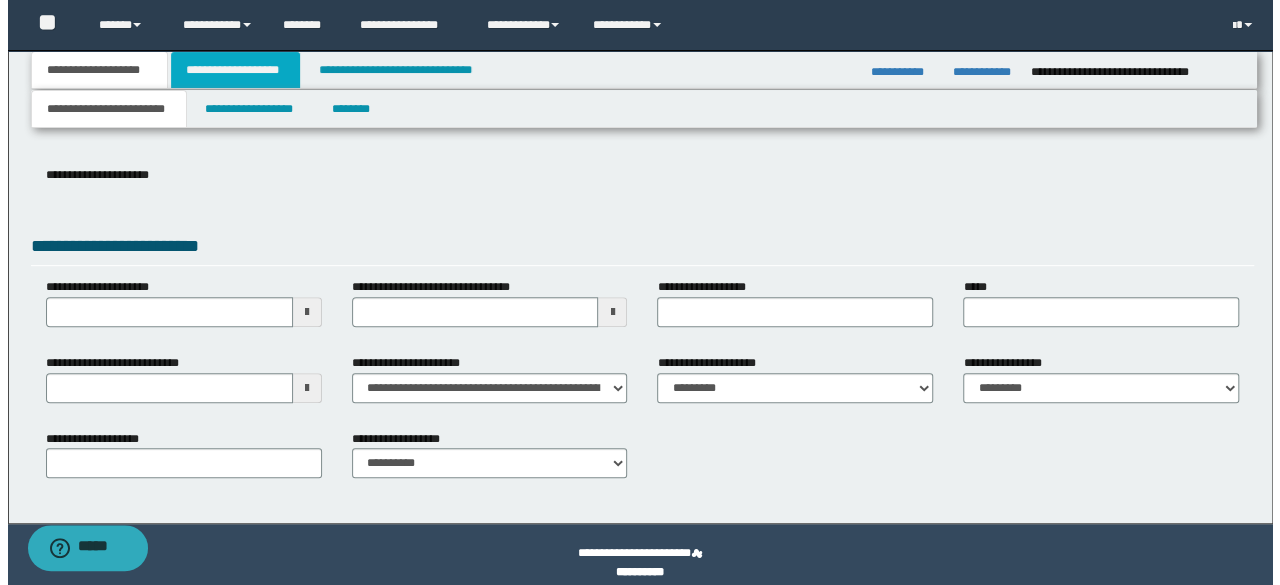 scroll, scrollTop: 0, scrollLeft: 0, axis: both 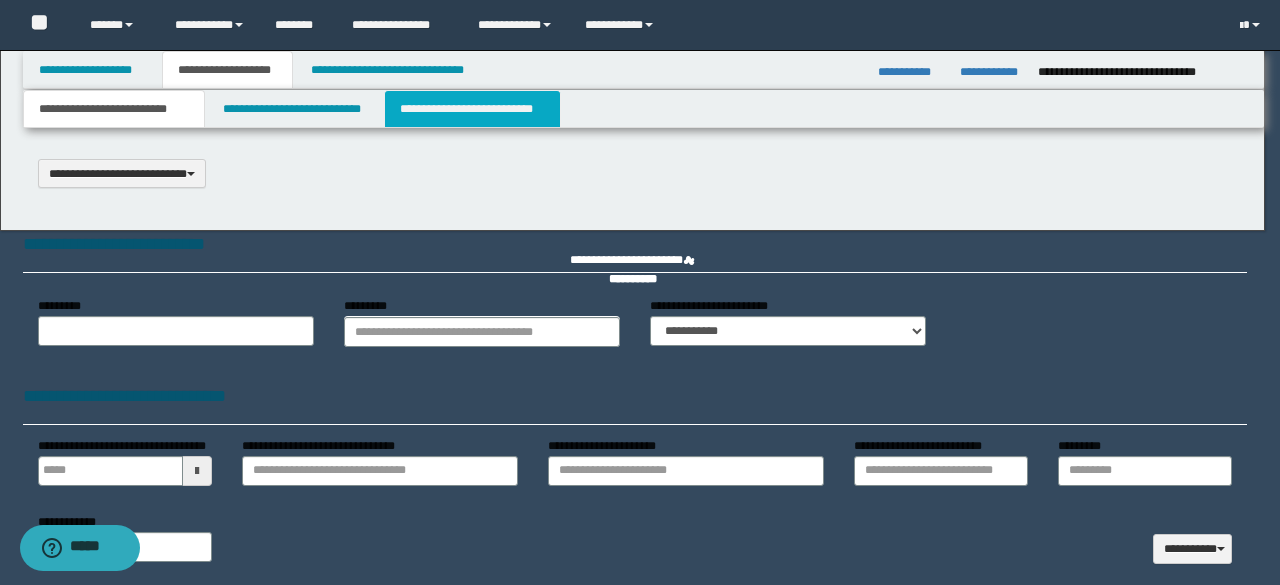select on "*" 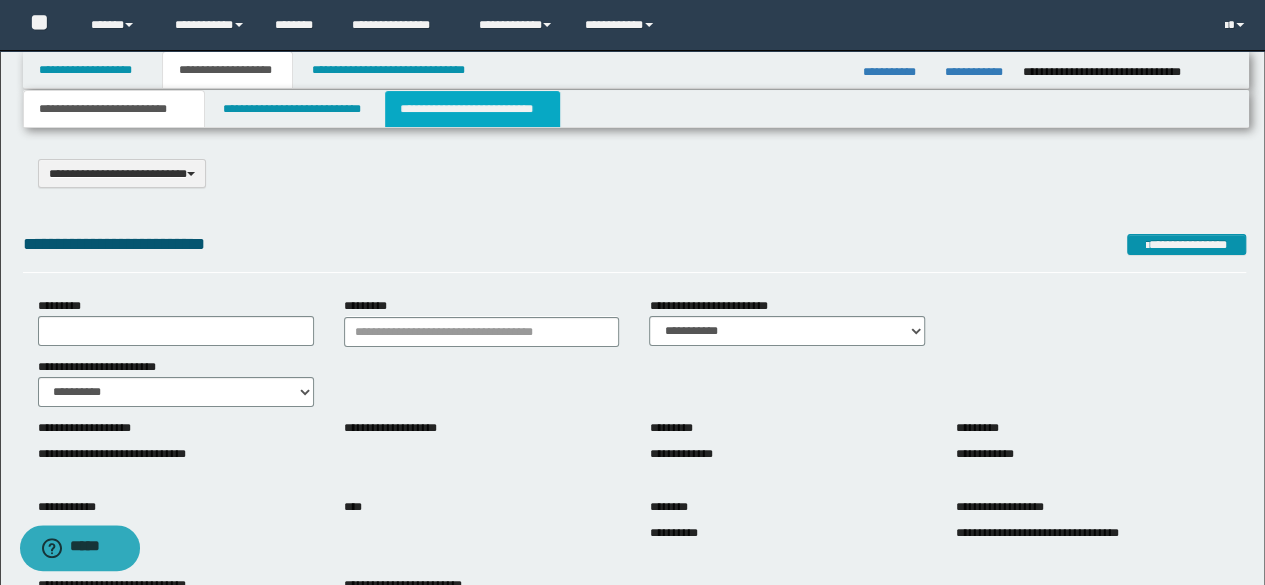 click on "**********" at bounding box center [472, 109] 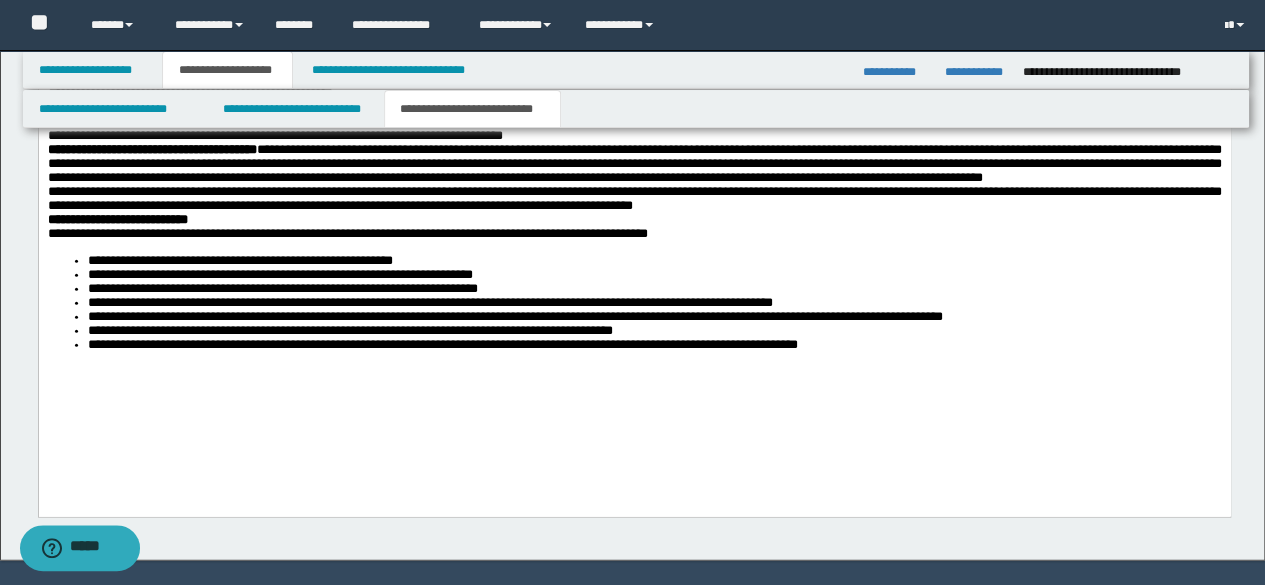 scroll, scrollTop: 2300, scrollLeft: 0, axis: vertical 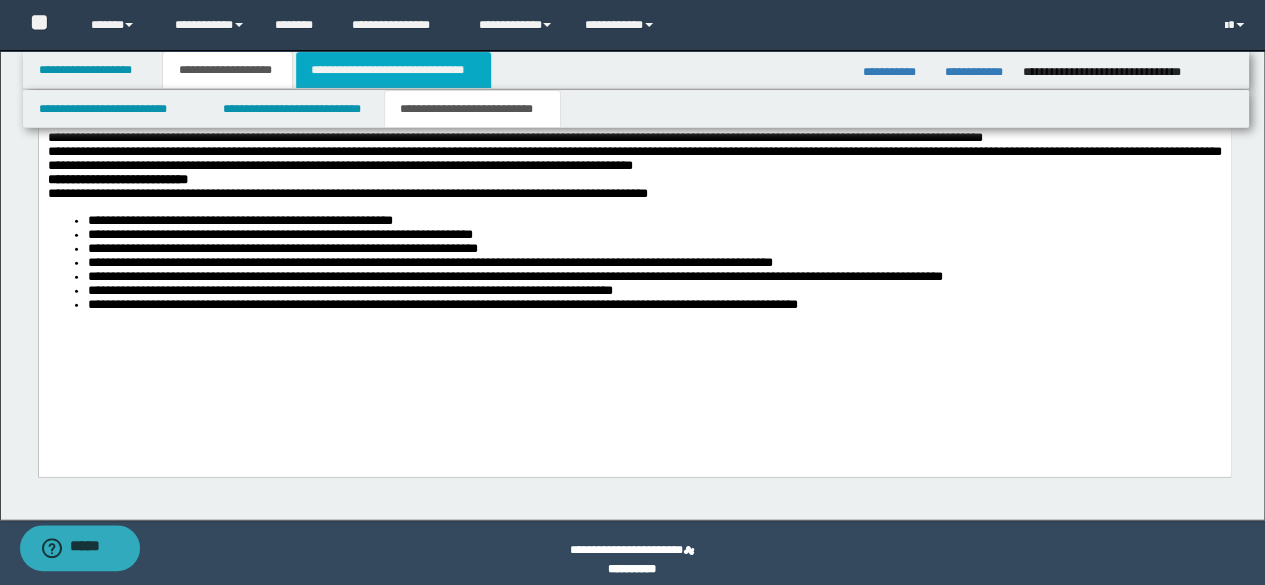 click on "**********" at bounding box center (393, 70) 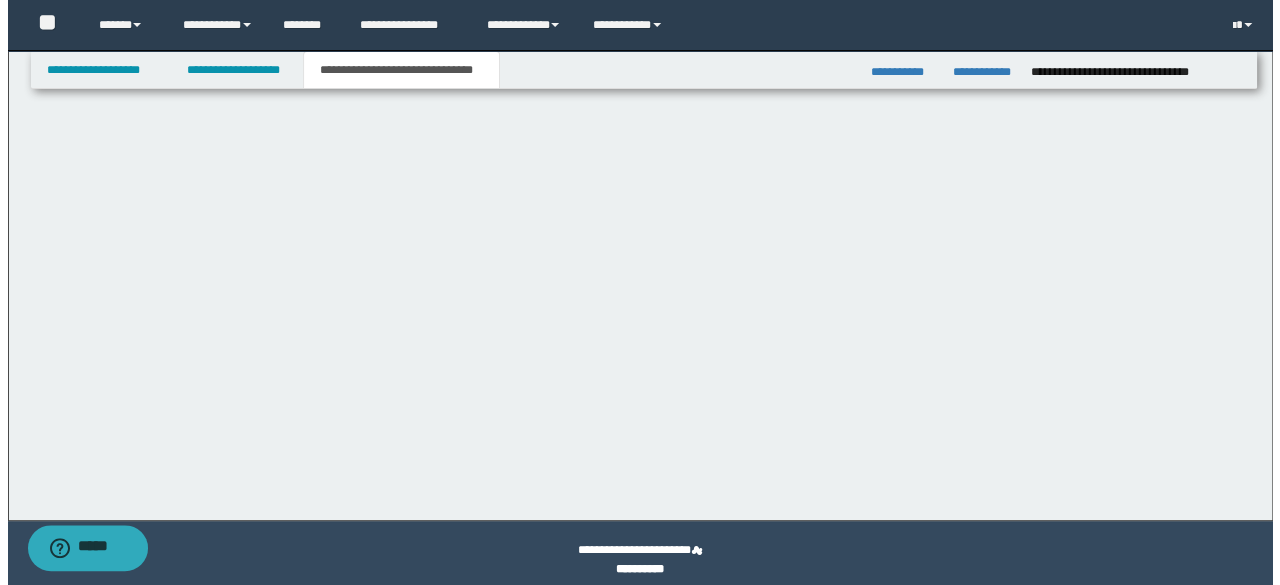 scroll, scrollTop: 0, scrollLeft: 0, axis: both 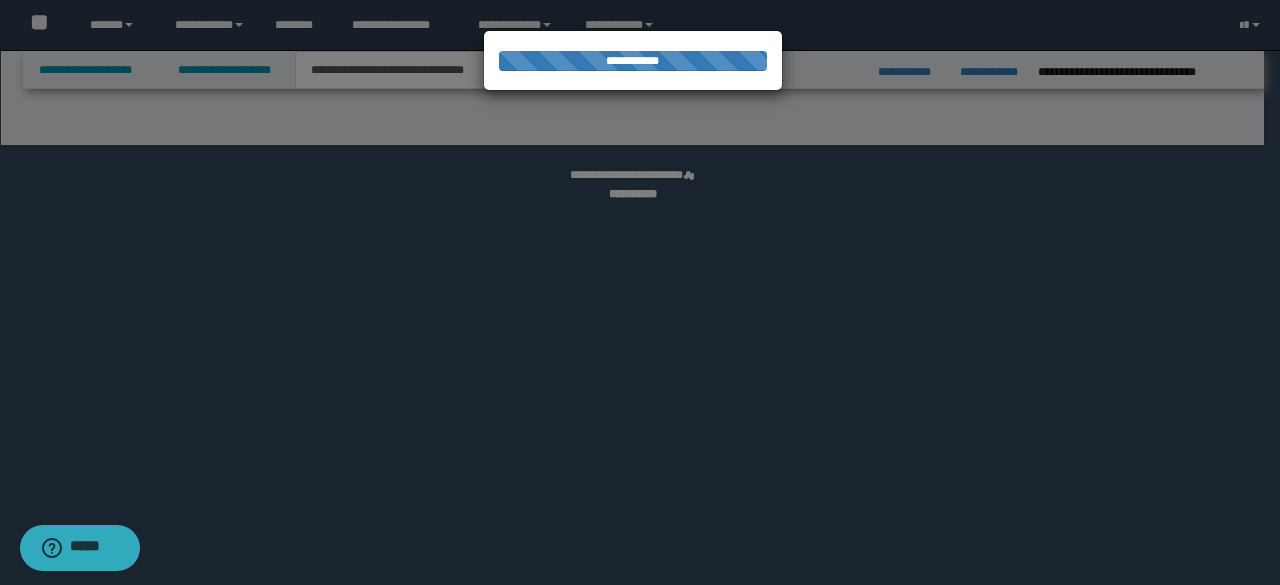 select on "*" 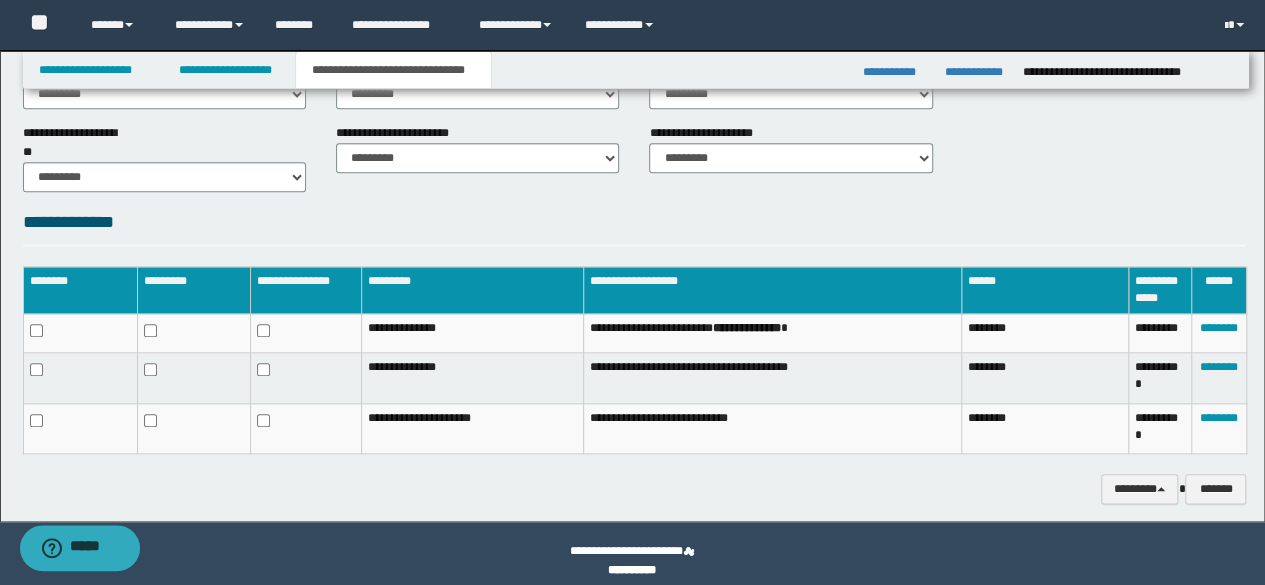 scroll, scrollTop: 942, scrollLeft: 0, axis: vertical 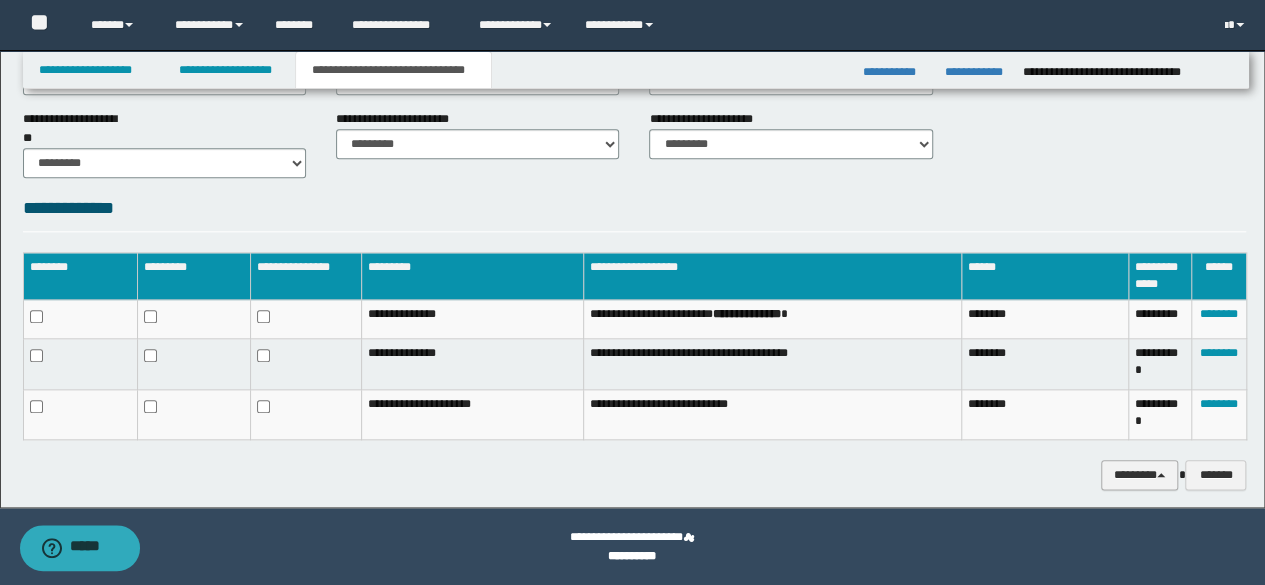 click on "********" at bounding box center (1140, 474) 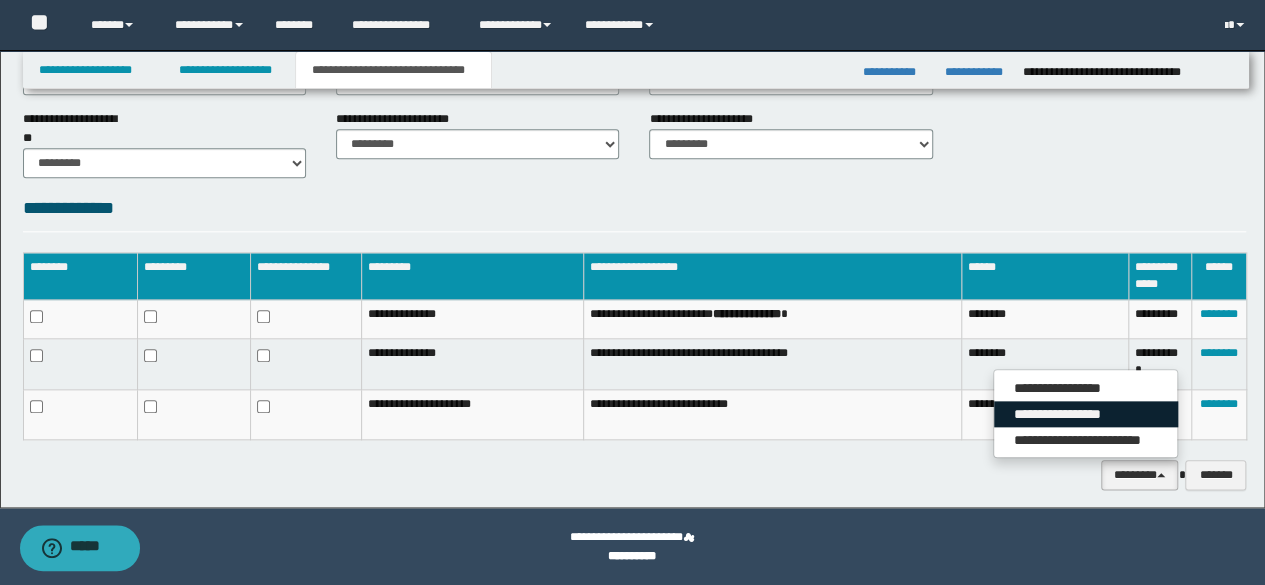 click on "**********" at bounding box center (1086, 414) 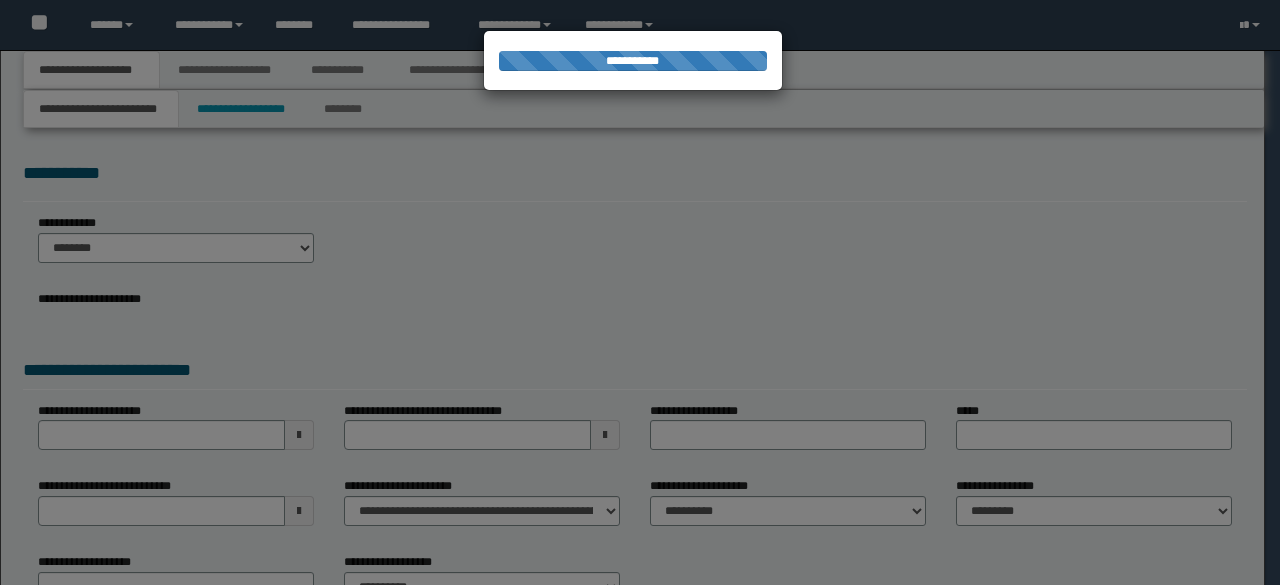 scroll, scrollTop: 0, scrollLeft: 0, axis: both 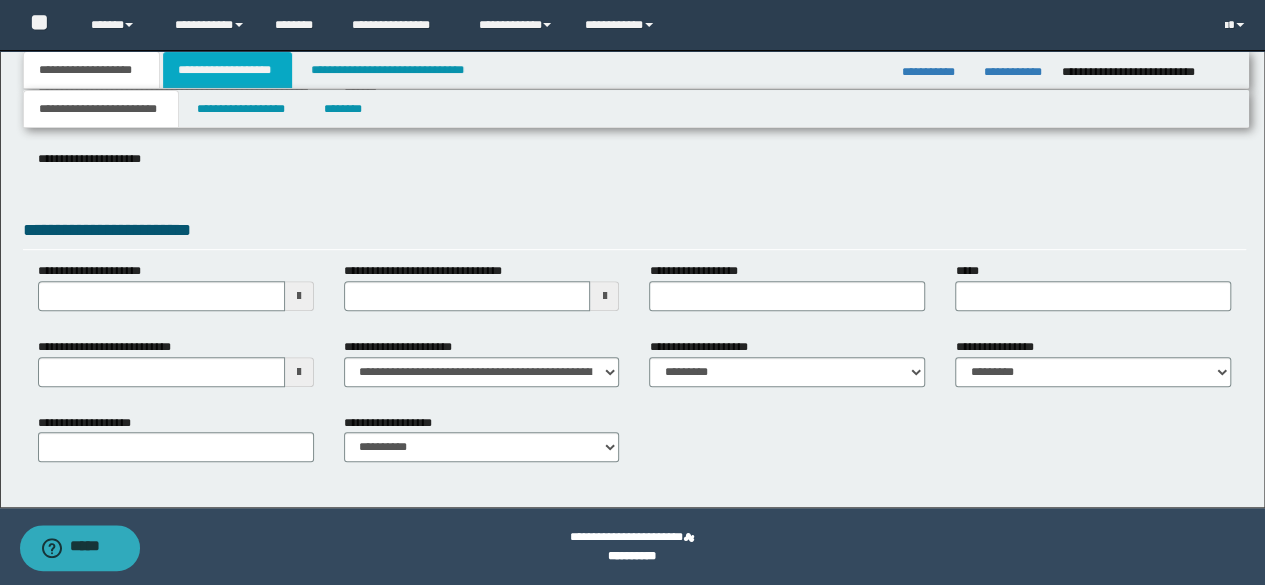 click on "**********" at bounding box center (227, 70) 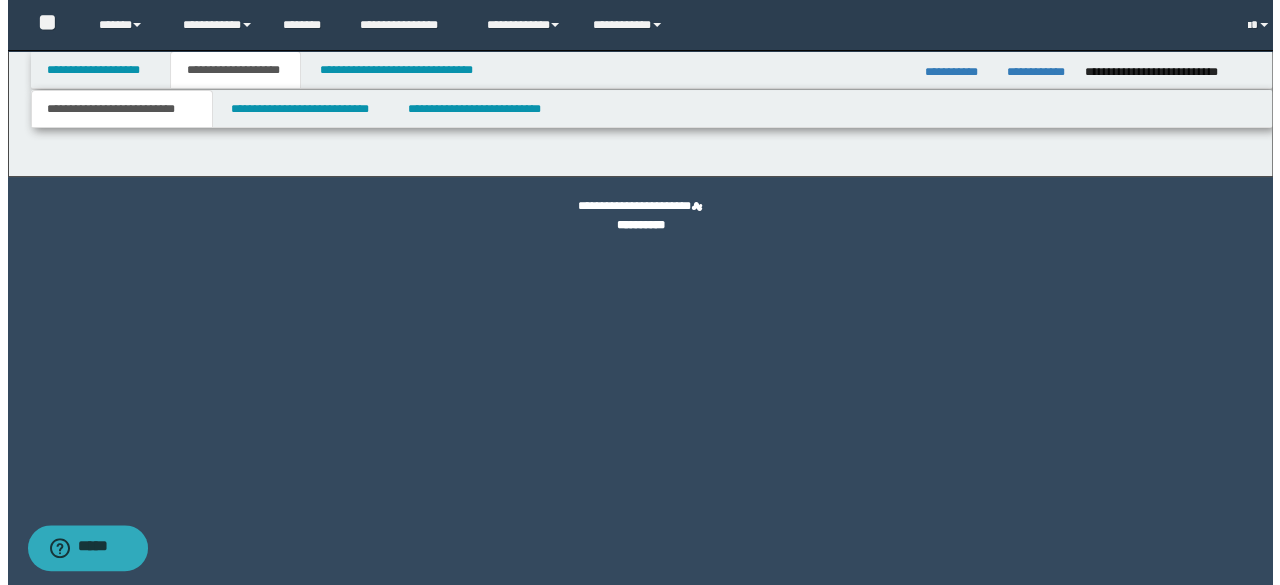 scroll, scrollTop: 0, scrollLeft: 0, axis: both 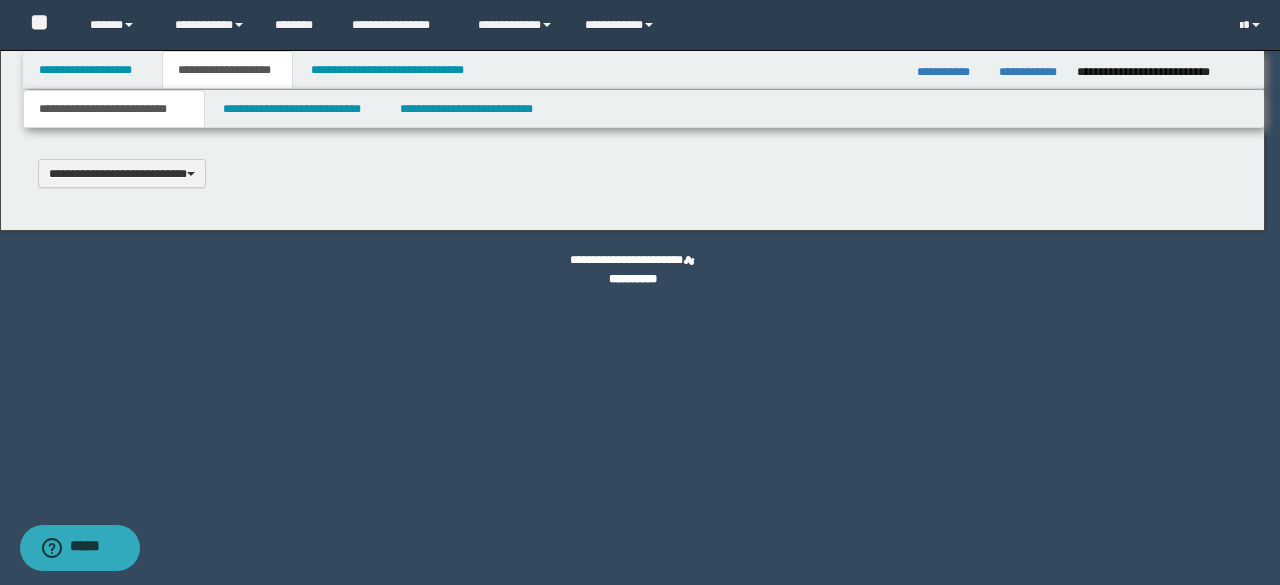 type 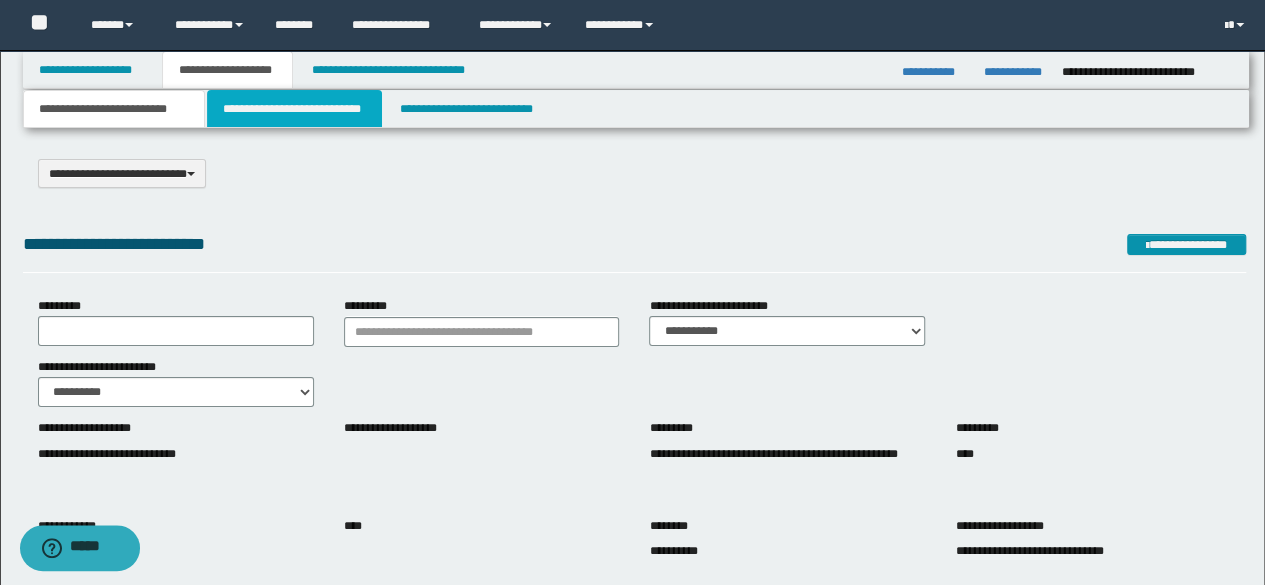 click on "**********" at bounding box center (294, 109) 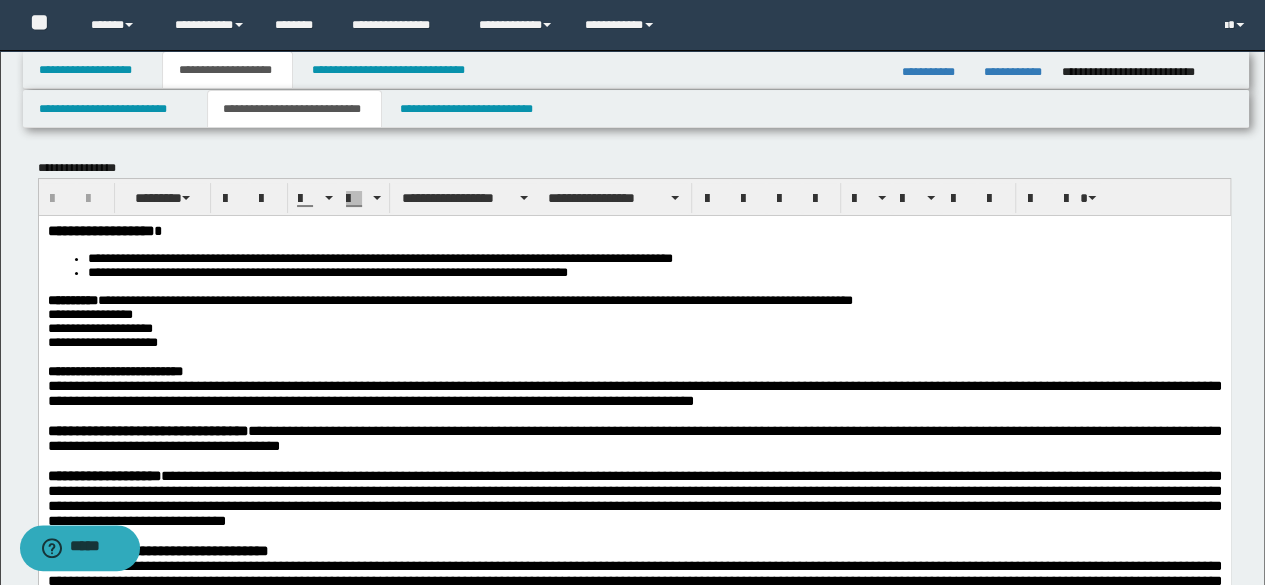 scroll, scrollTop: 300, scrollLeft: 0, axis: vertical 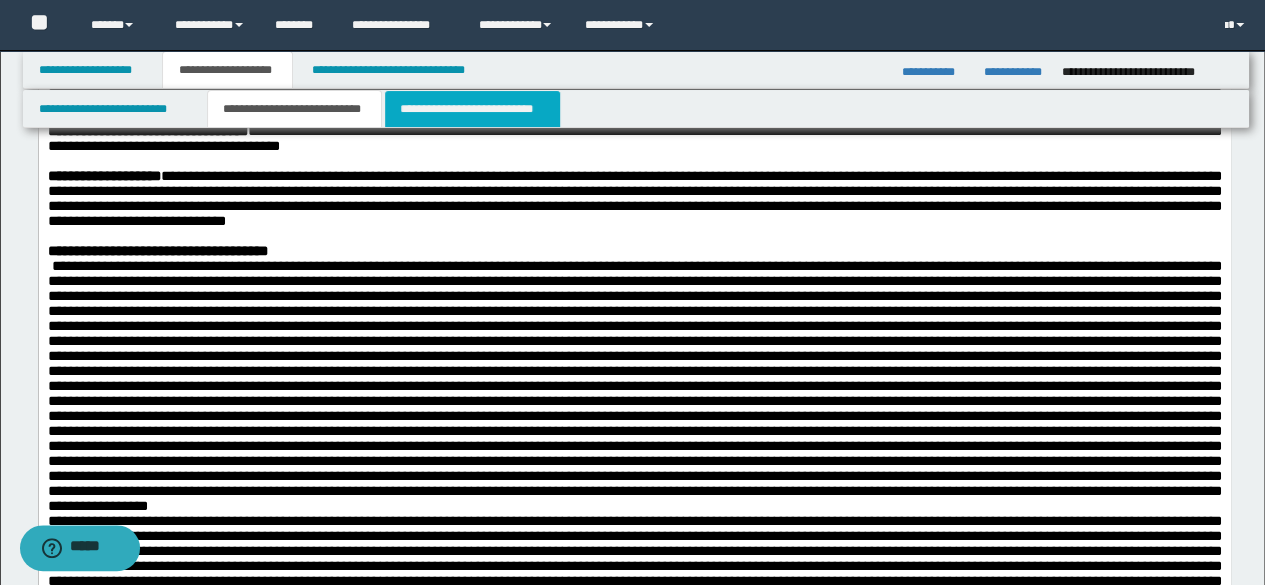 click on "**********" at bounding box center [472, 109] 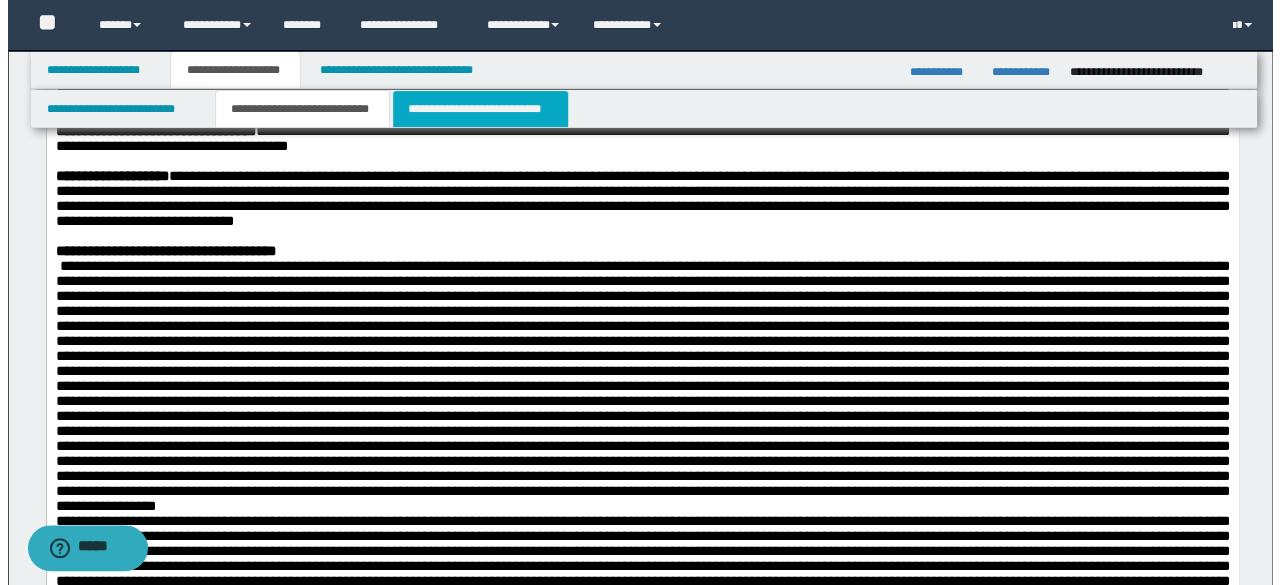 scroll, scrollTop: 0, scrollLeft: 0, axis: both 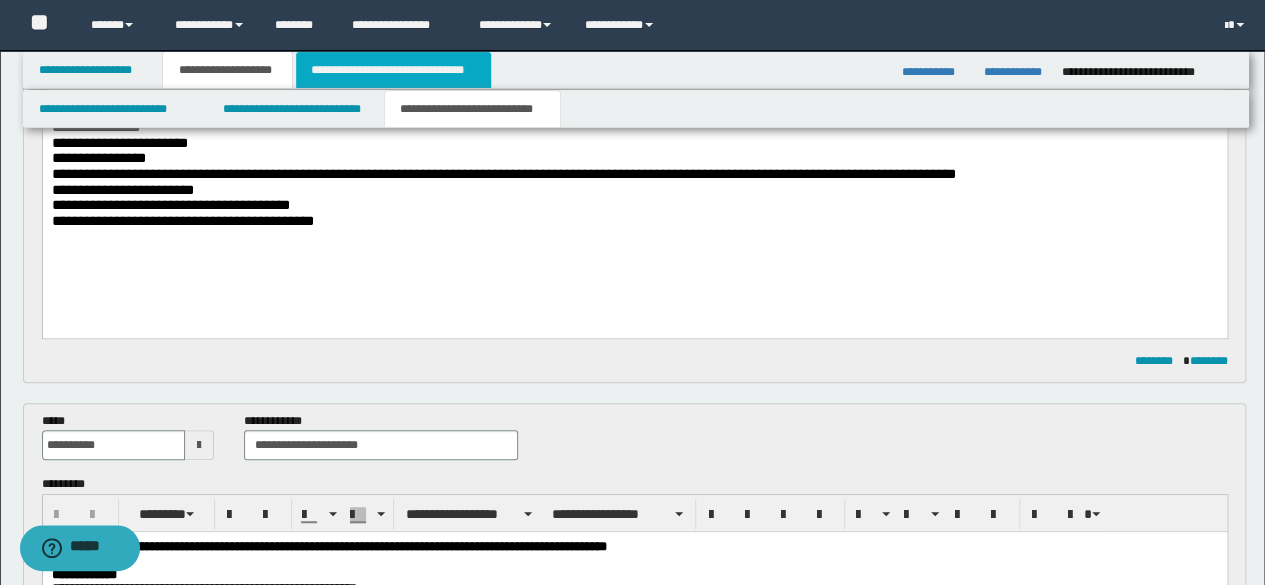 click on "**********" at bounding box center [393, 70] 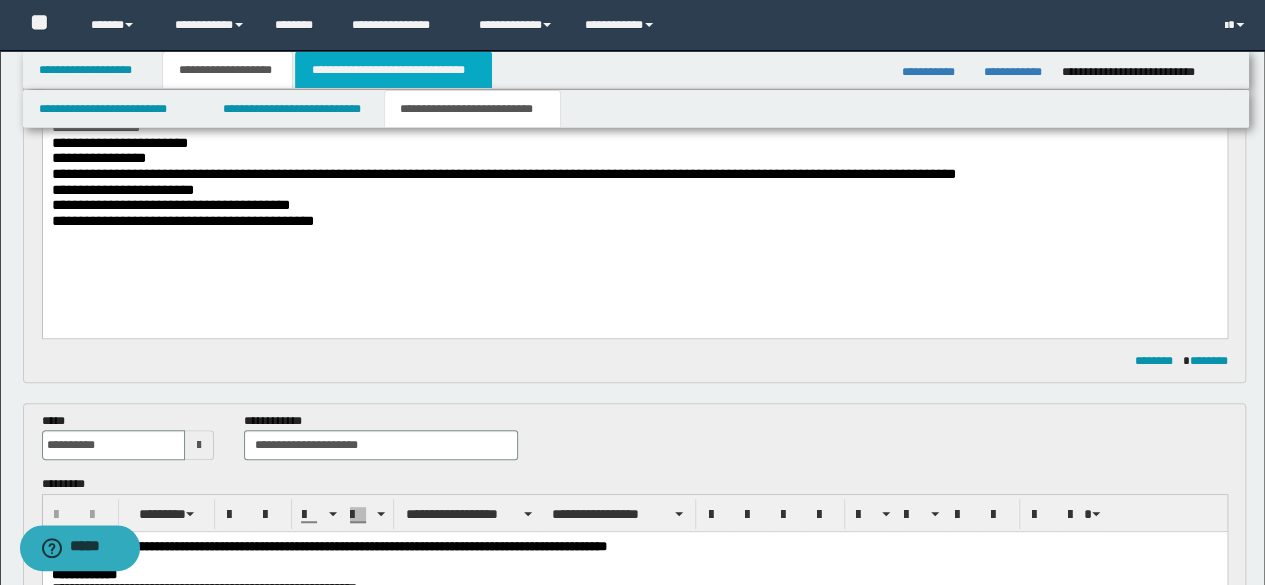 scroll, scrollTop: 0, scrollLeft: 0, axis: both 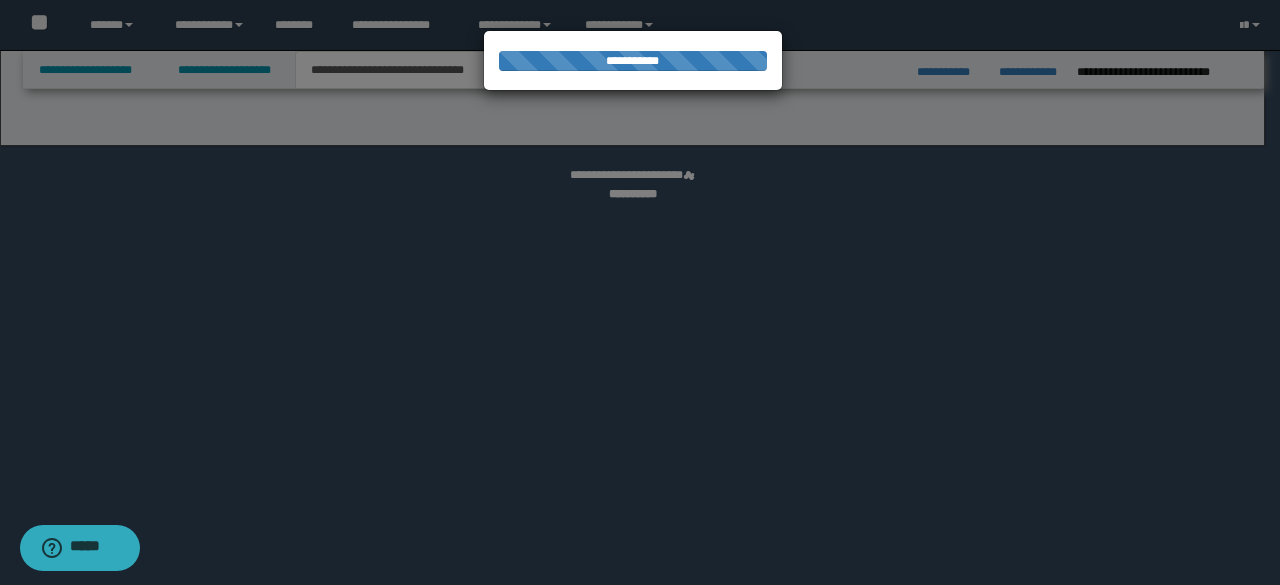 select on "*" 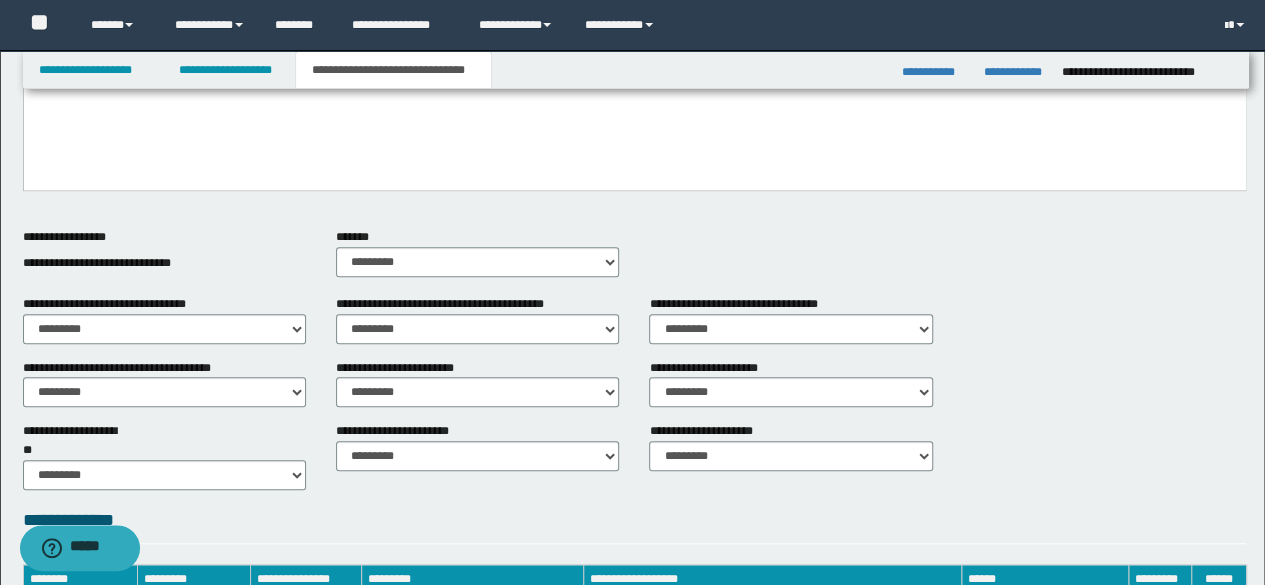 scroll, scrollTop: 912, scrollLeft: 0, axis: vertical 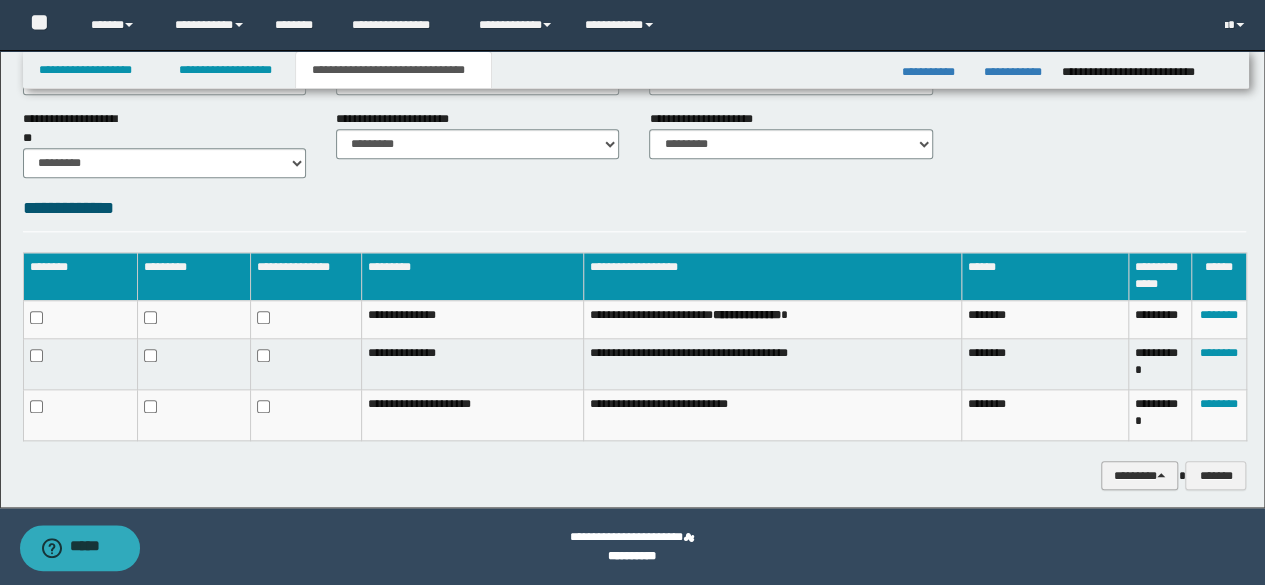 click at bounding box center (1161, 475) 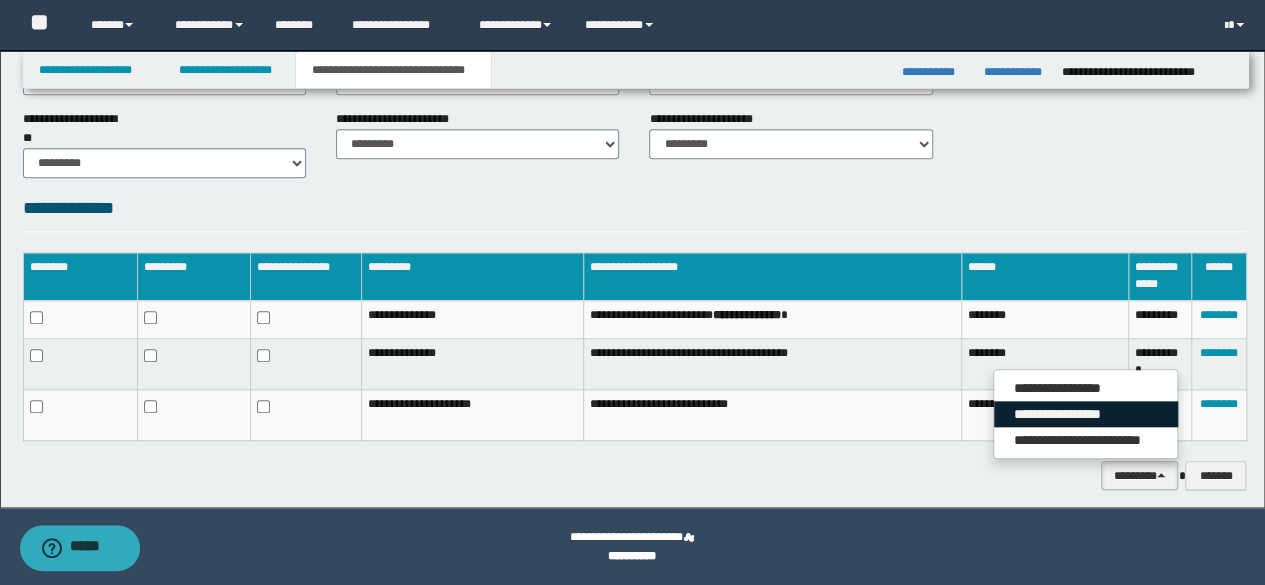 click on "**********" at bounding box center [1086, 414] 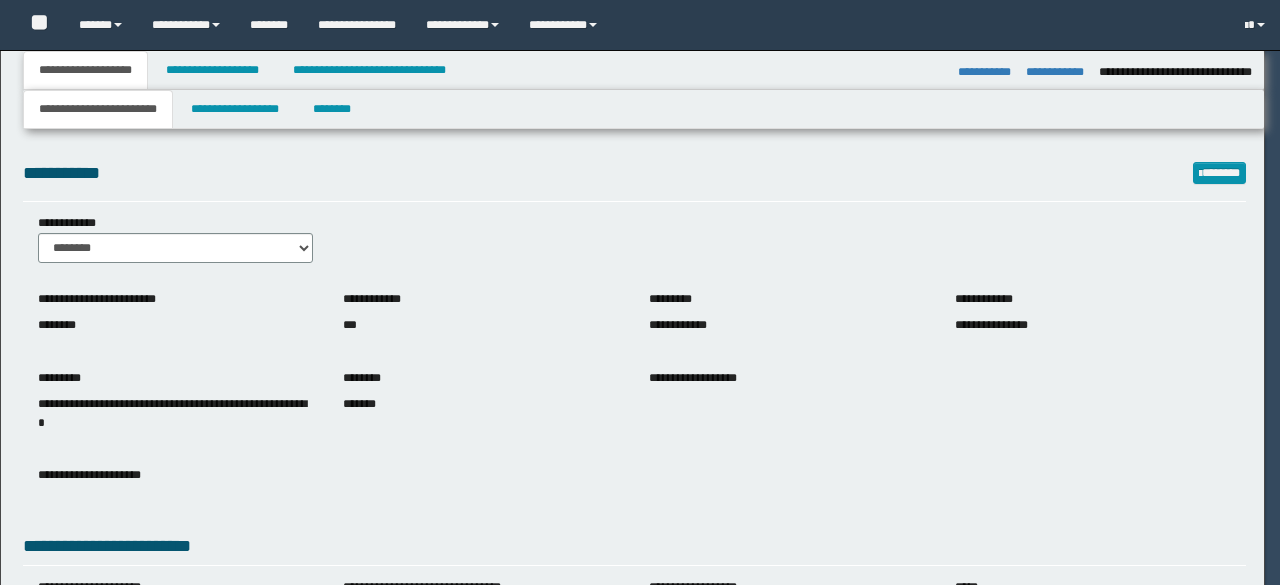 select on "*" 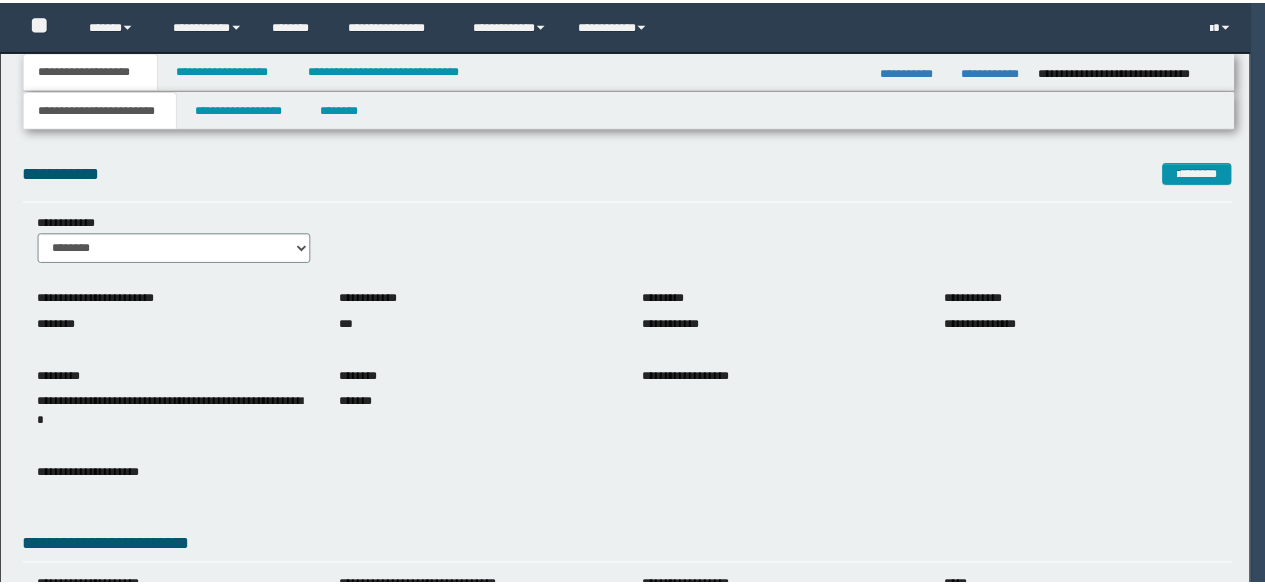 scroll, scrollTop: 0, scrollLeft: 0, axis: both 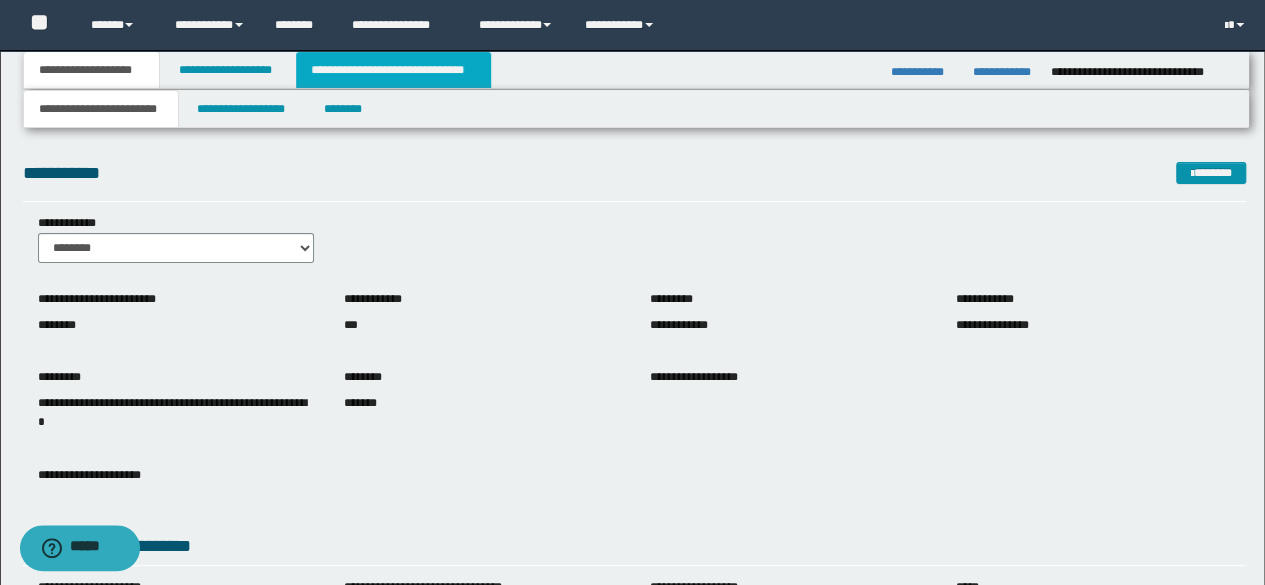 click on "**********" at bounding box center [393, 70] 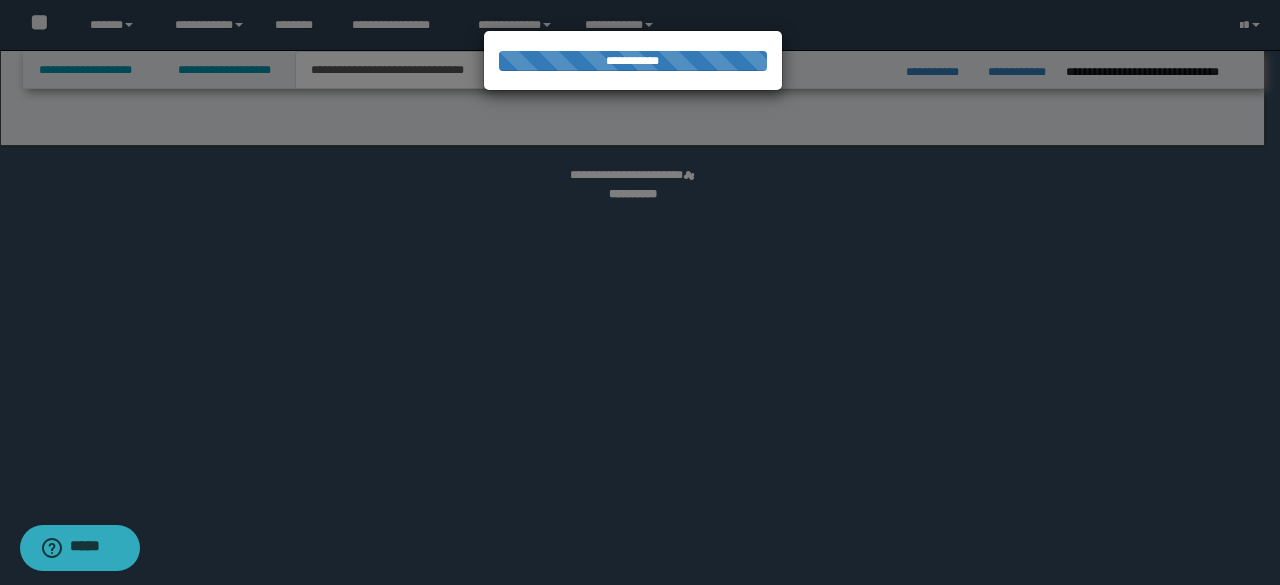 select on "*" 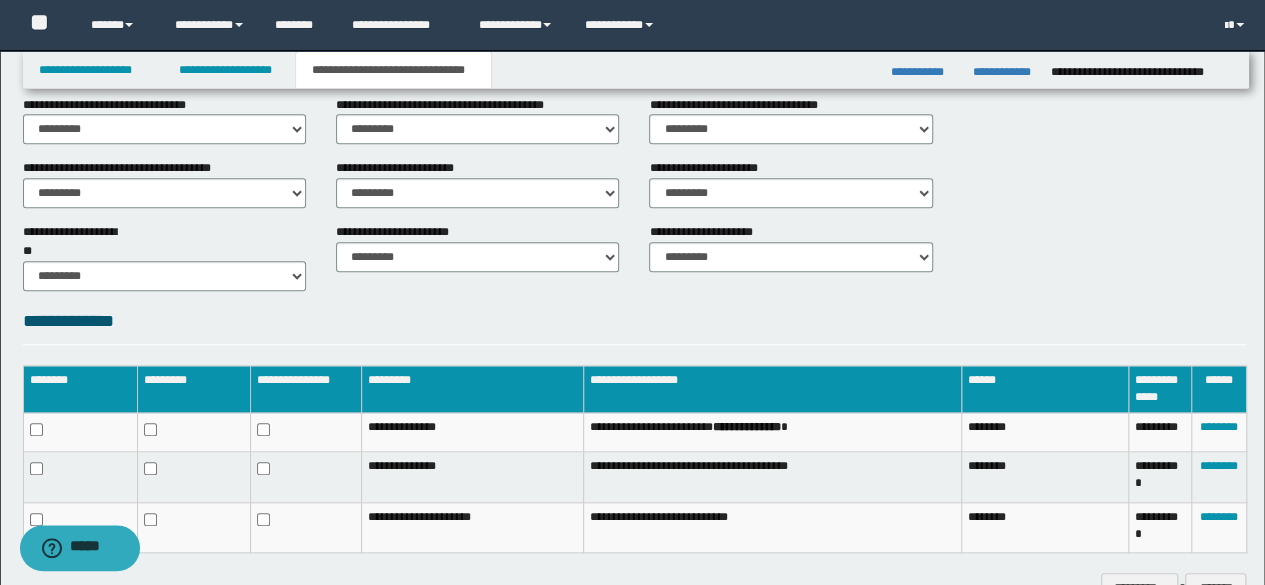 scroll, scrollTop: 900, scrollLeft: 0, axis: vertical 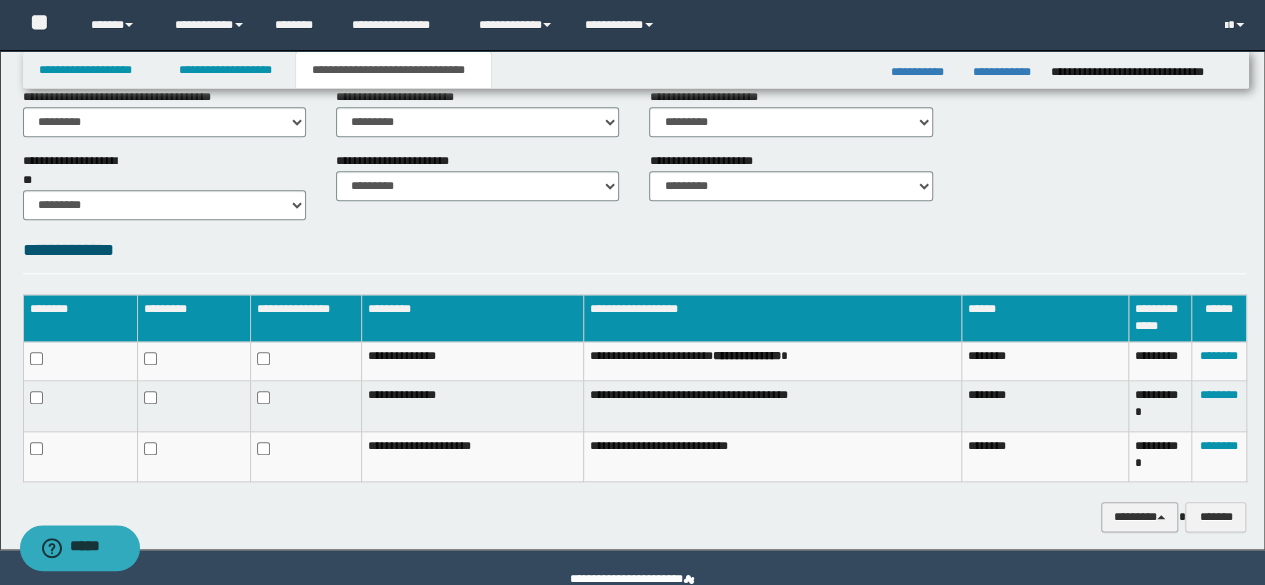 click on "********" at bounding box center [1140, 516] 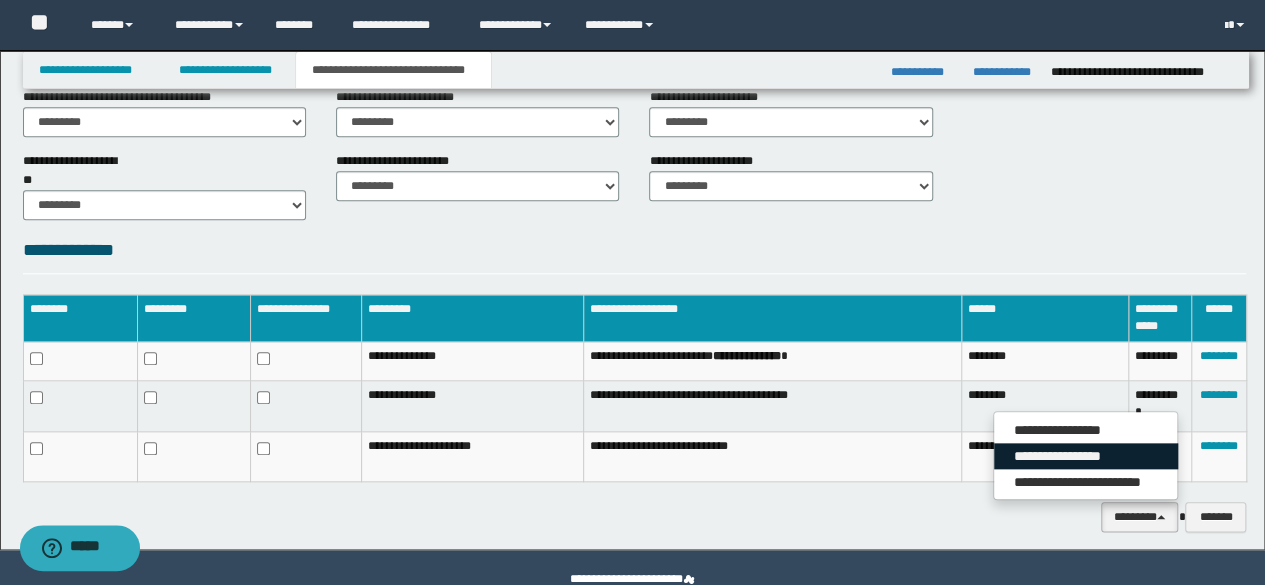 click on "**********" at bounding box center [1086, 456] 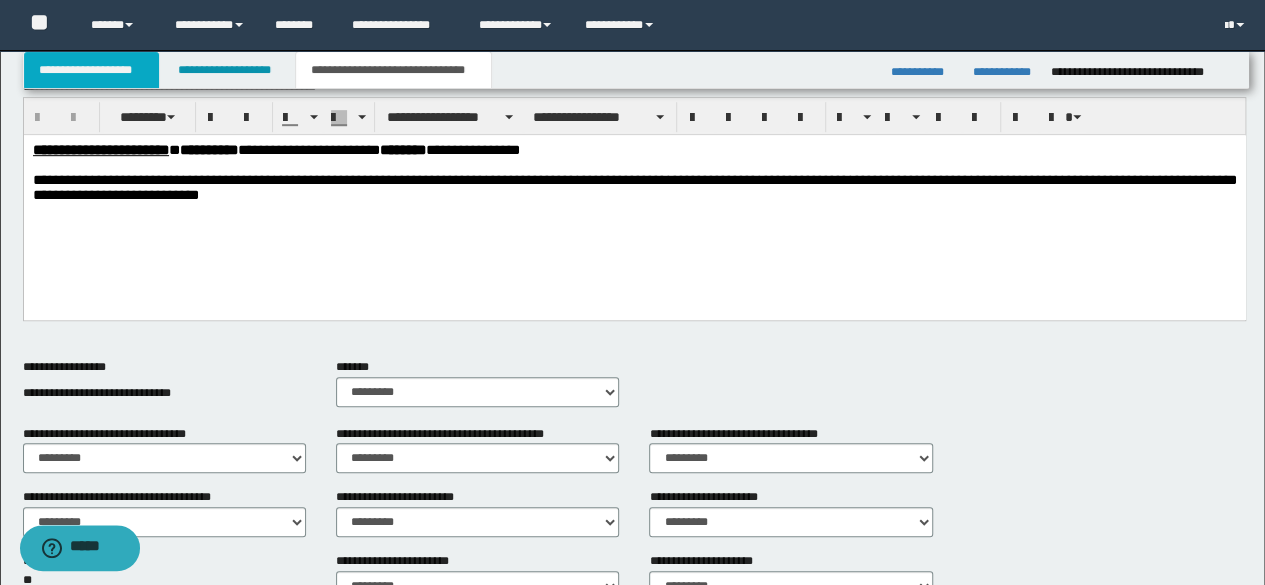 click on "**********" at bounding box center [92, 70] 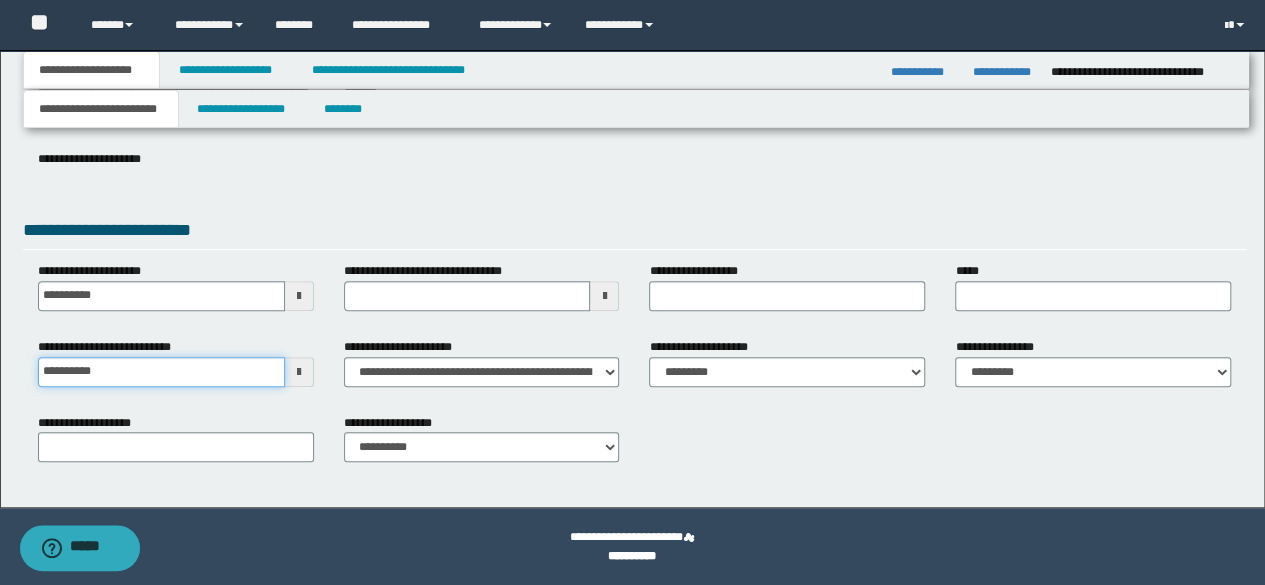 click on "**********" at bounding box center [161, 372] 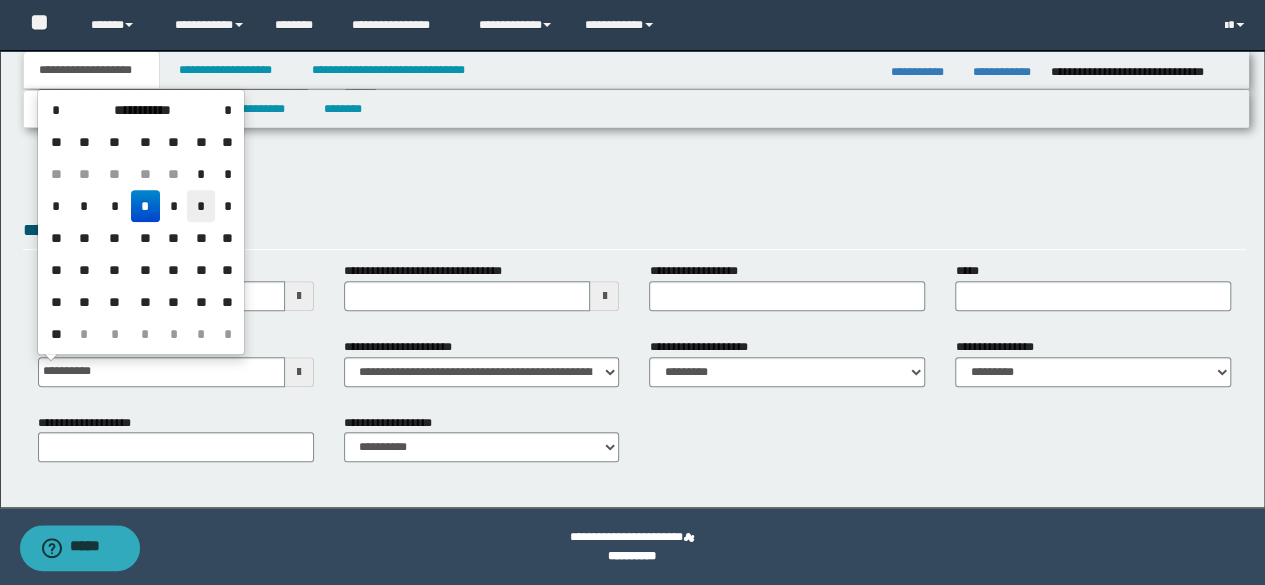 click on "*" at bounding box center [201, 206] 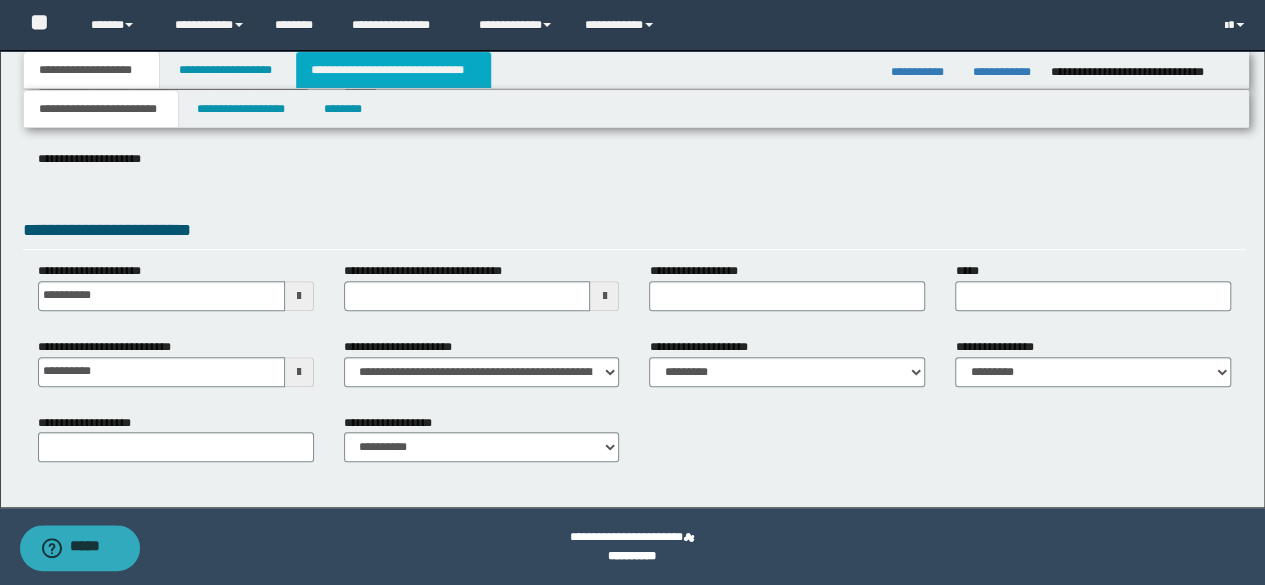 click on "**********" at bounding box center [393, 70] 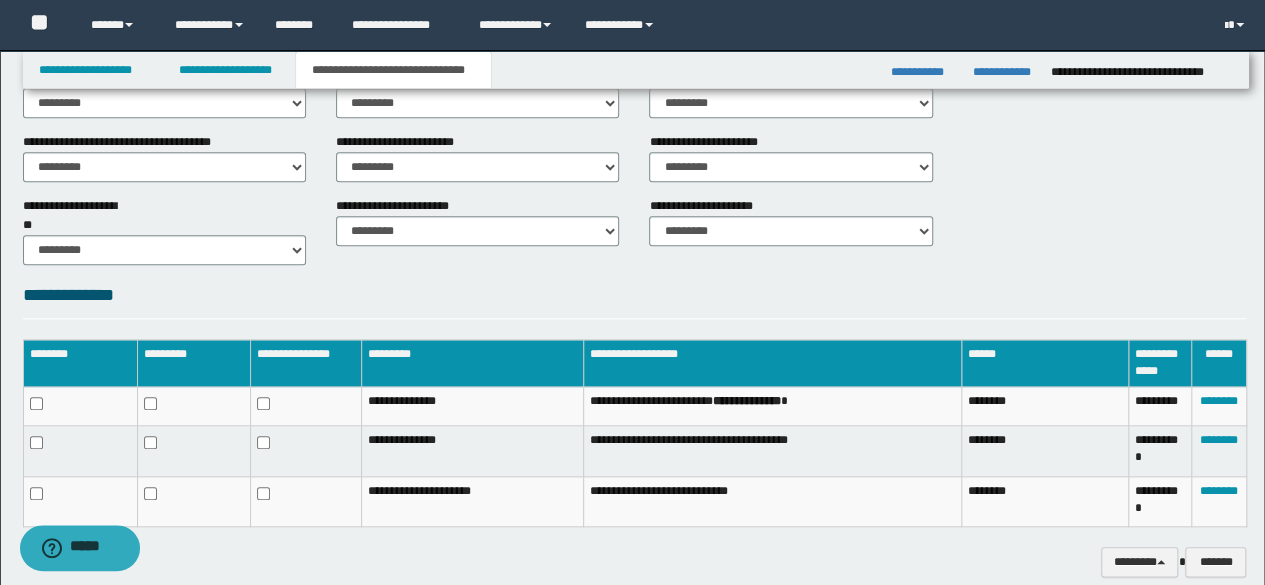 scroll, scrollTop: 942, scrollLeft: 0, axis: vertical 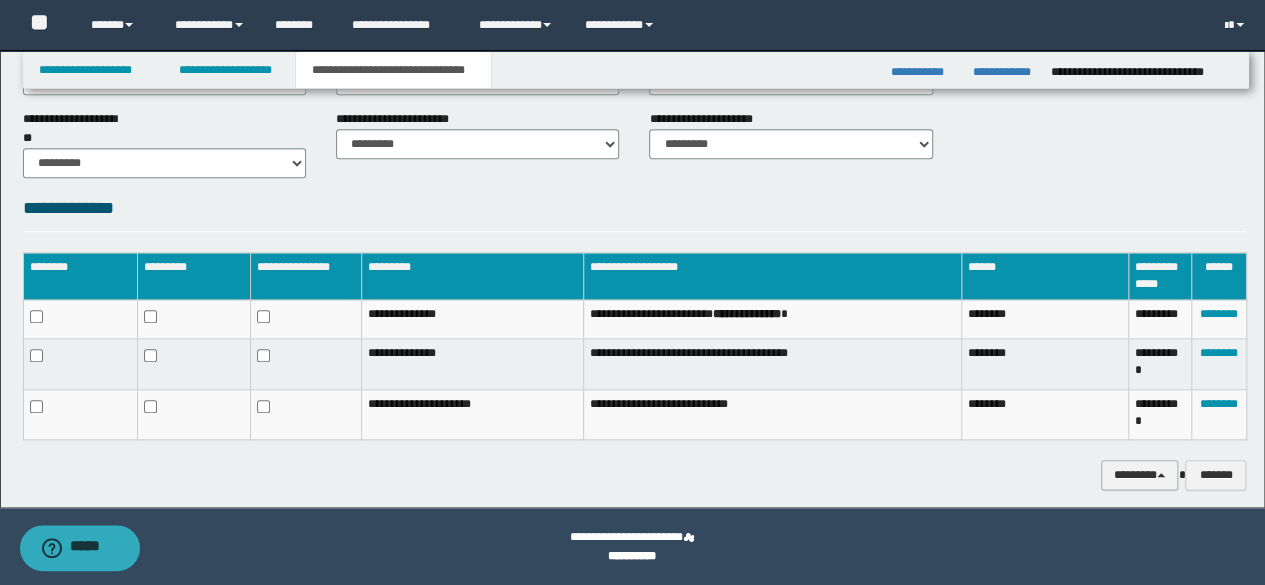 click on "********" at bounding box center (1140, 474) 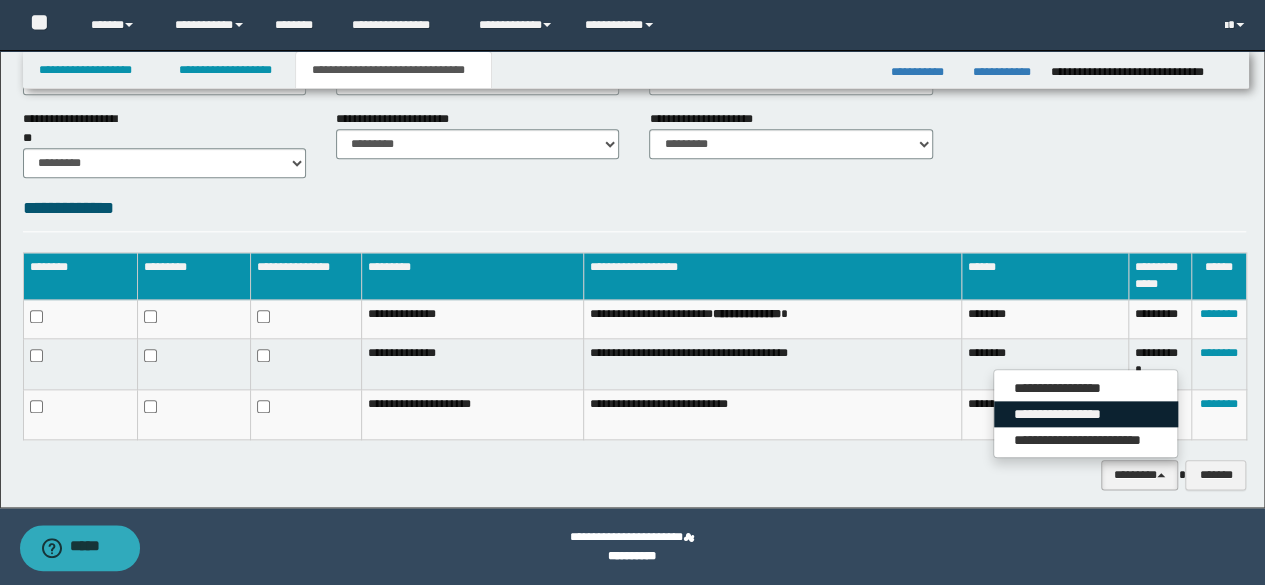 click on "**********" at bounding box center [1086, 414] 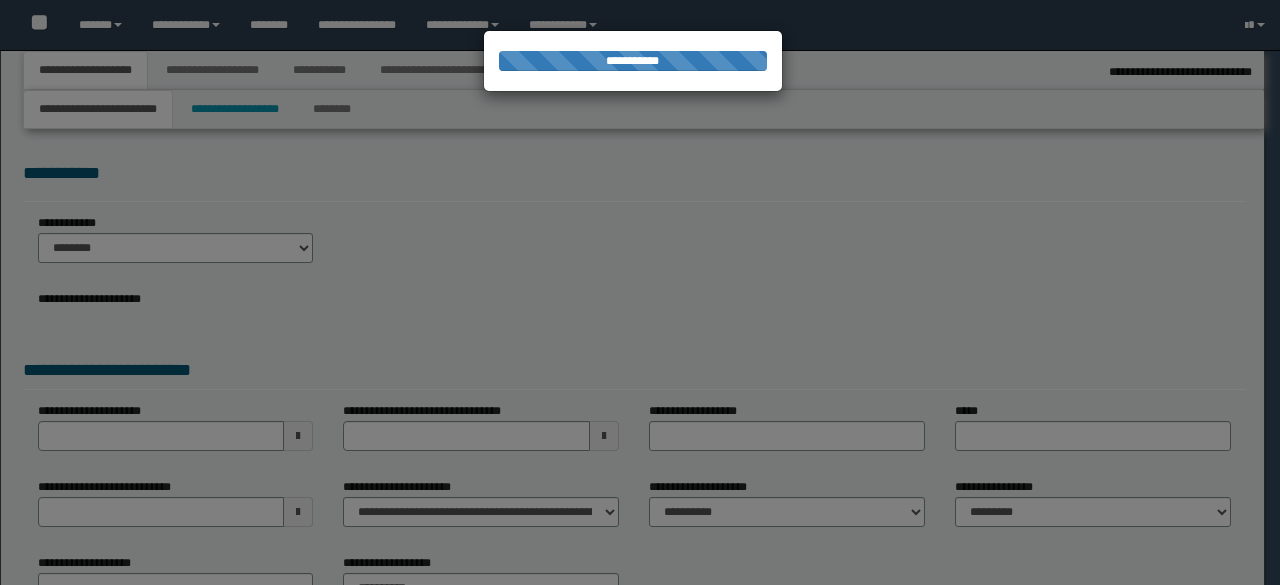 select on "*" 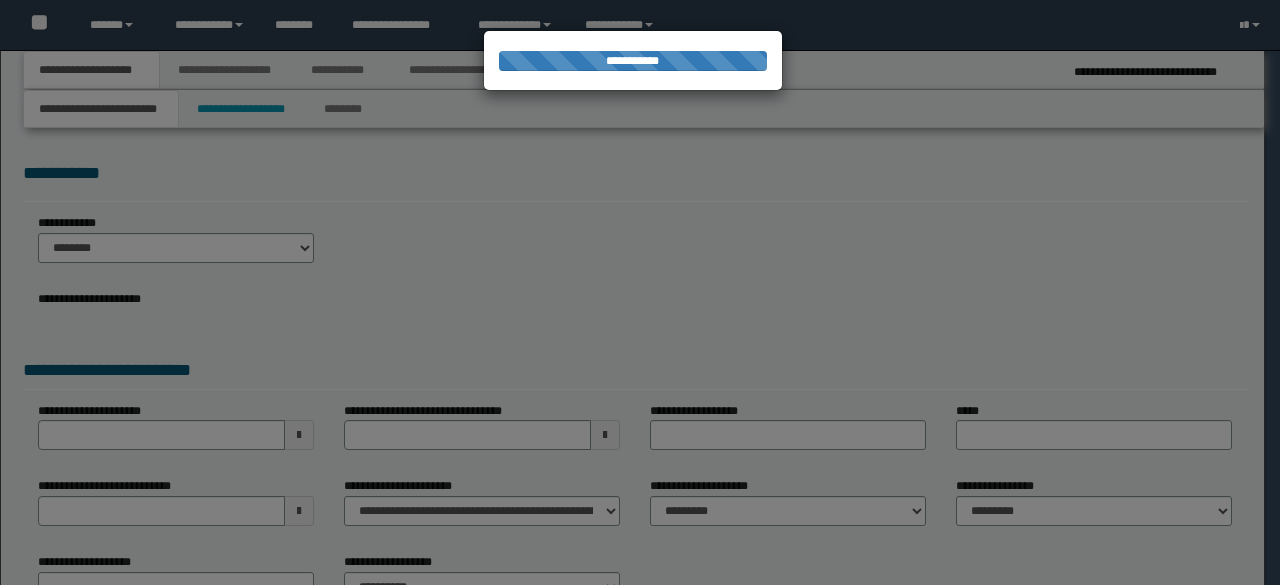 scroll, scrollTop: 0, scrollLeft: 0, axis: both 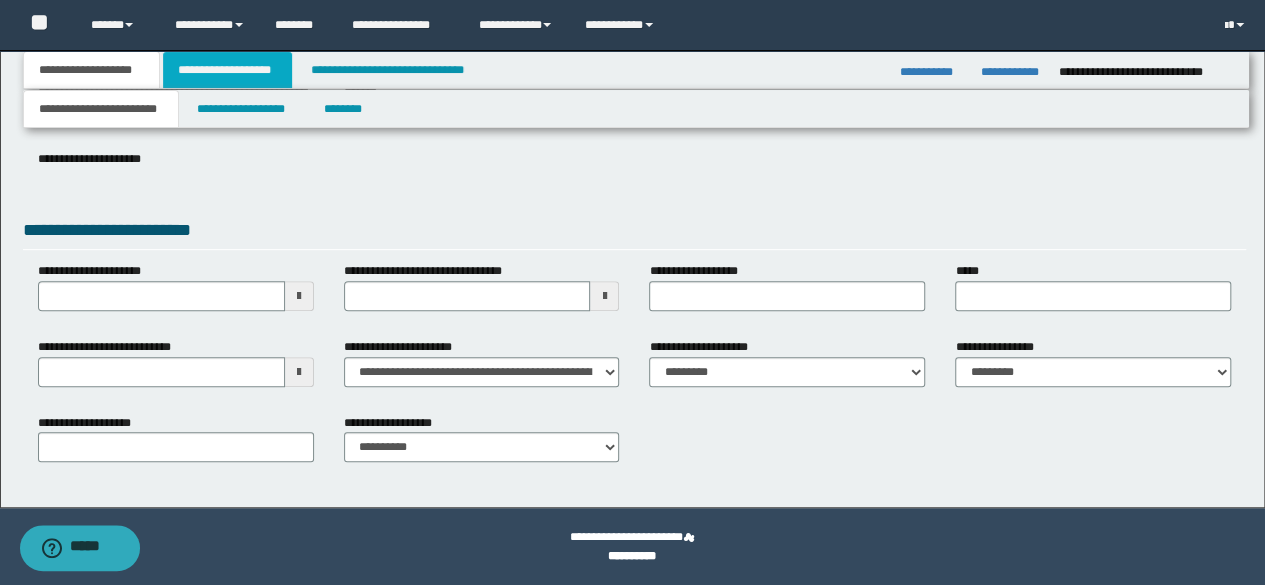 click on "**********" at bounding box center [227, 70] 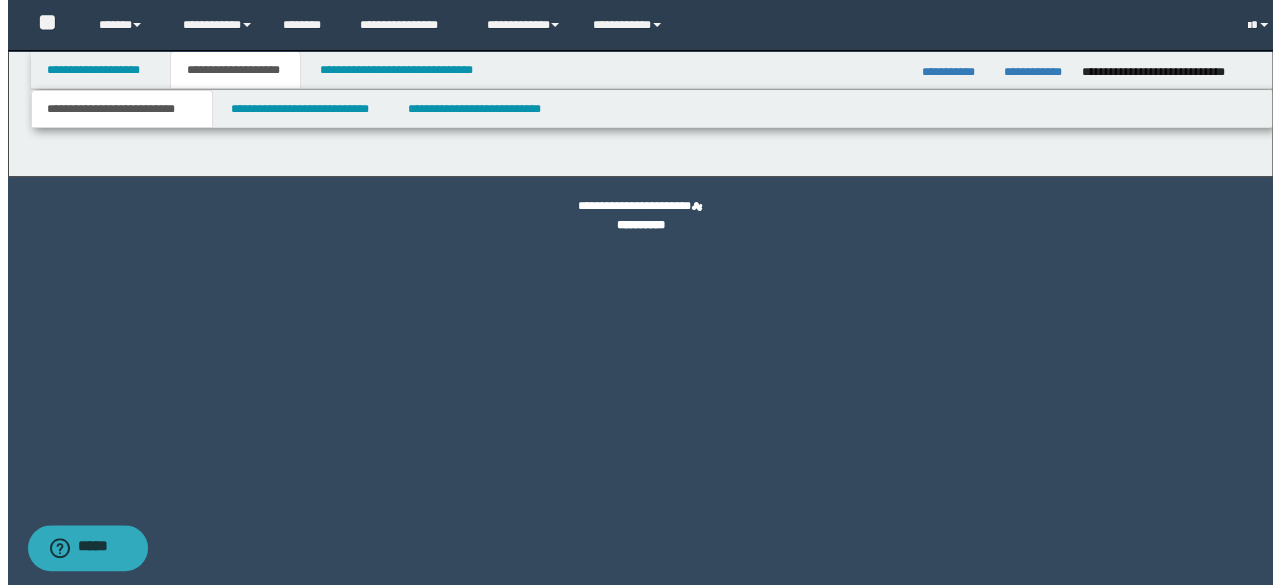 scroll, scrollTop: 0, scrollLeft: 0, axis: both 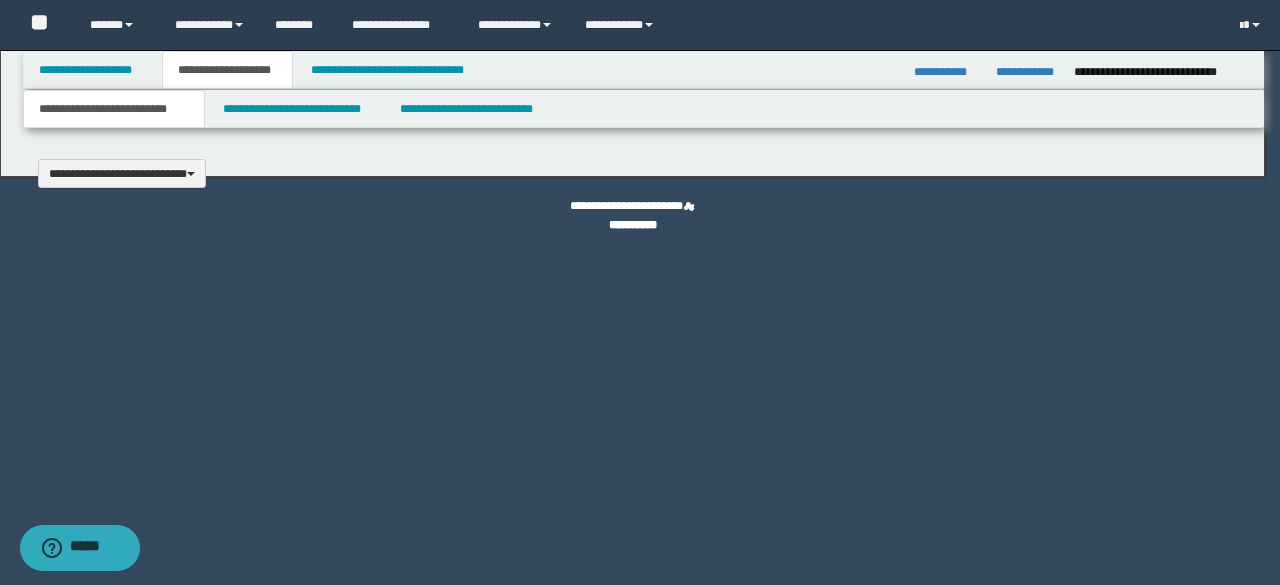 type 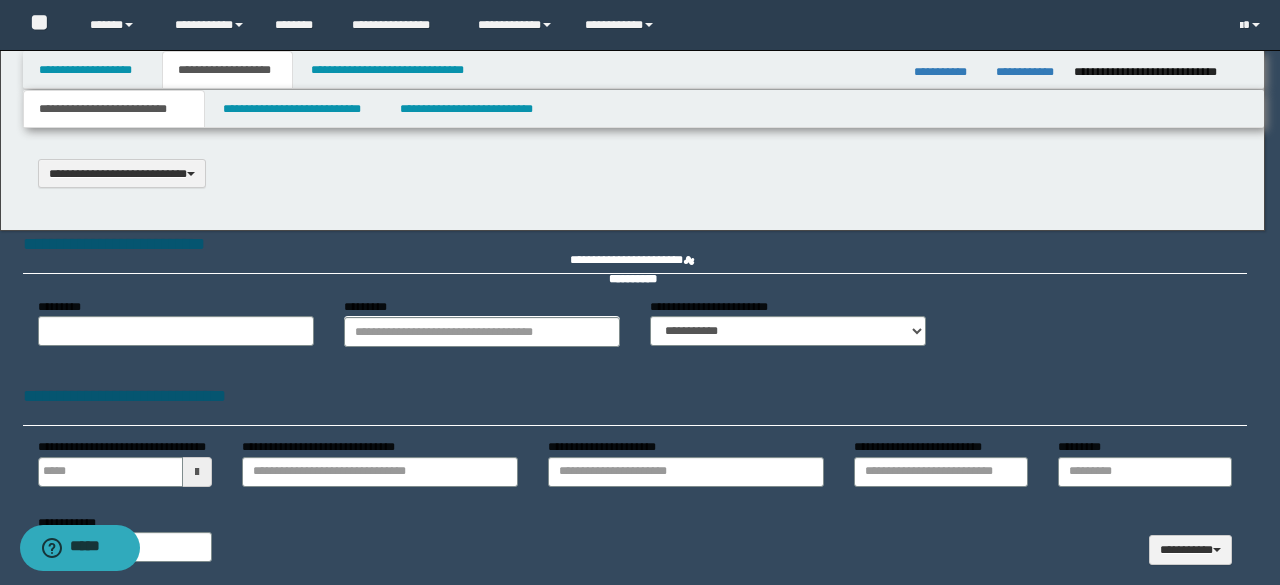 scroll, scrollTop: 0, scrollLeft: 0, axis: both 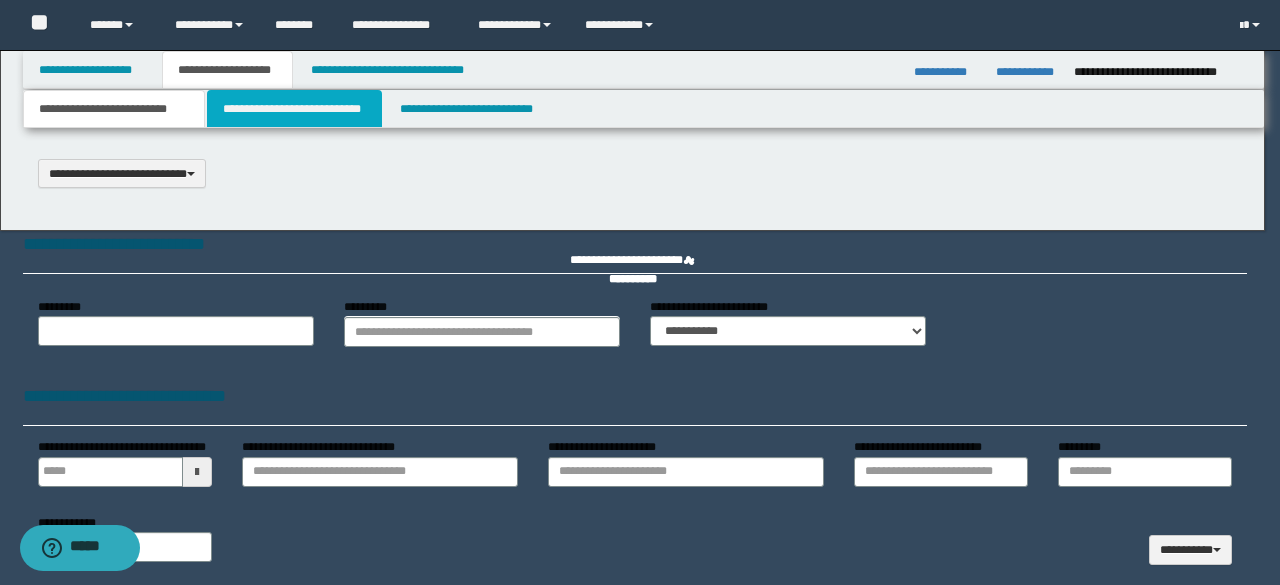 select on "*" 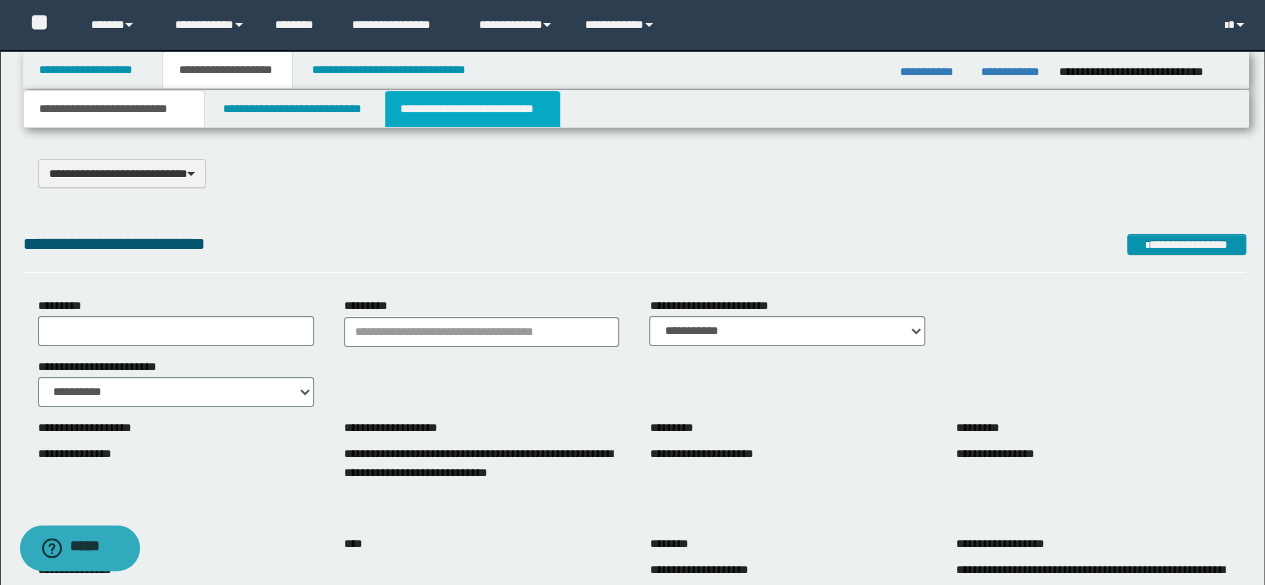 click on "**********" at bounding box center [472, 109] 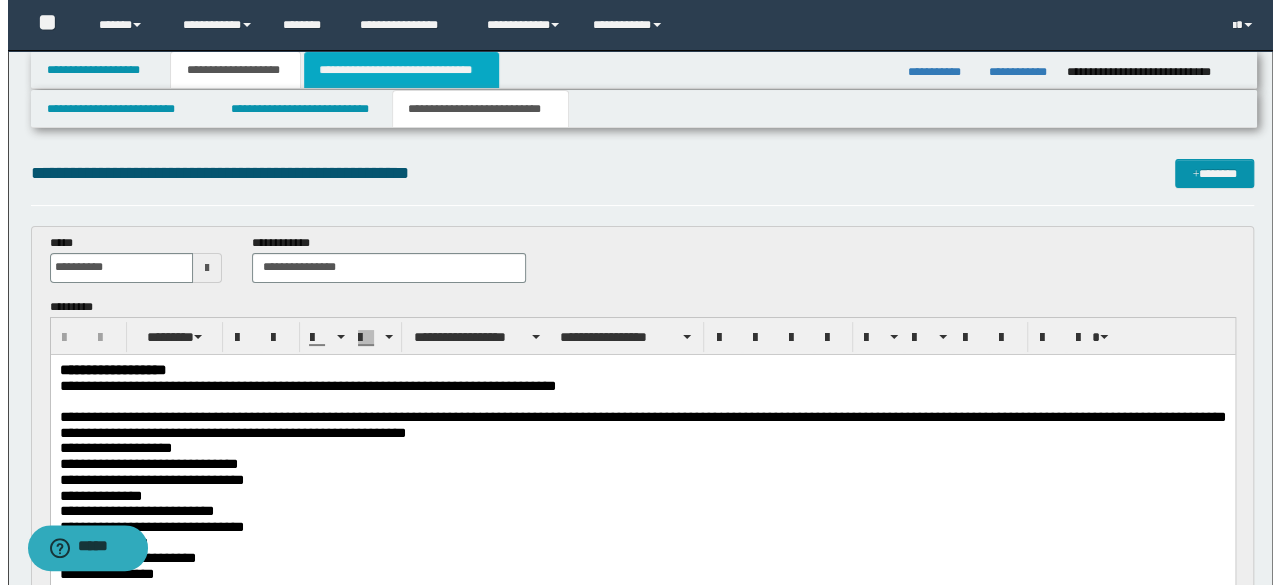 scroll, scrollTop: 0, scrollLeft: 0, axis: both 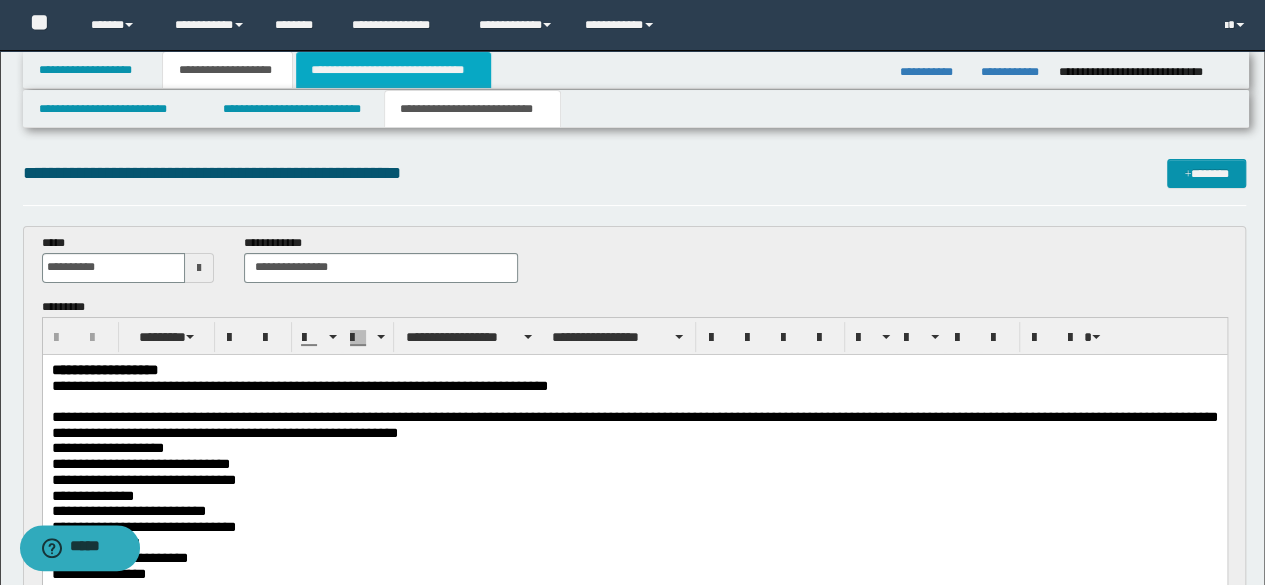 click on "**********" at bounding box center (393, 70) 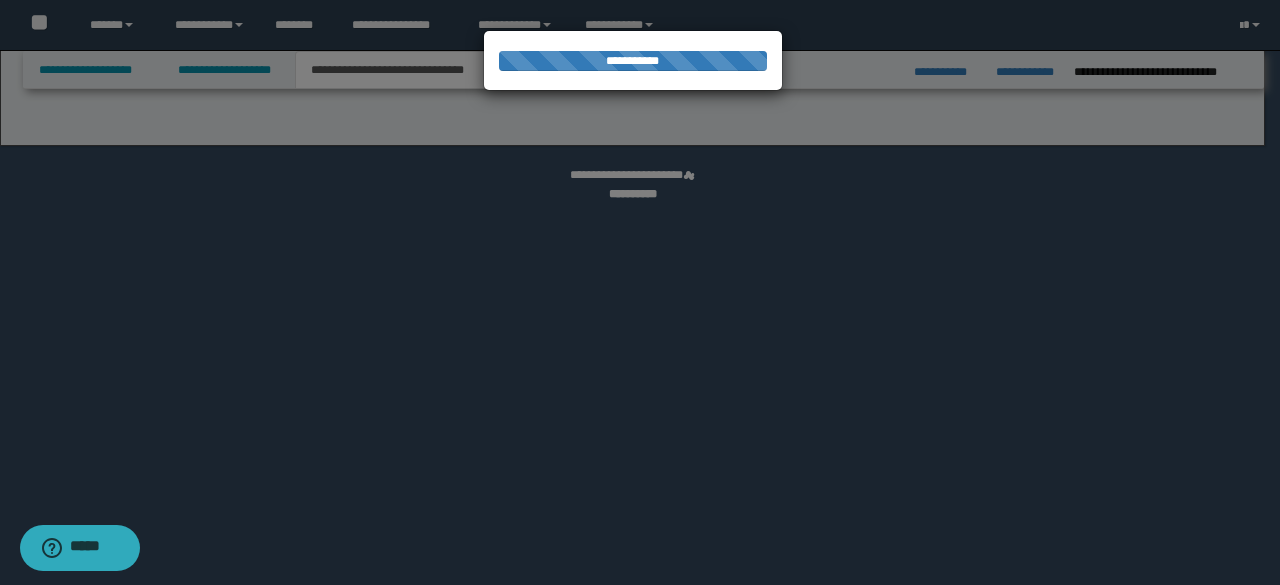 select on "*" 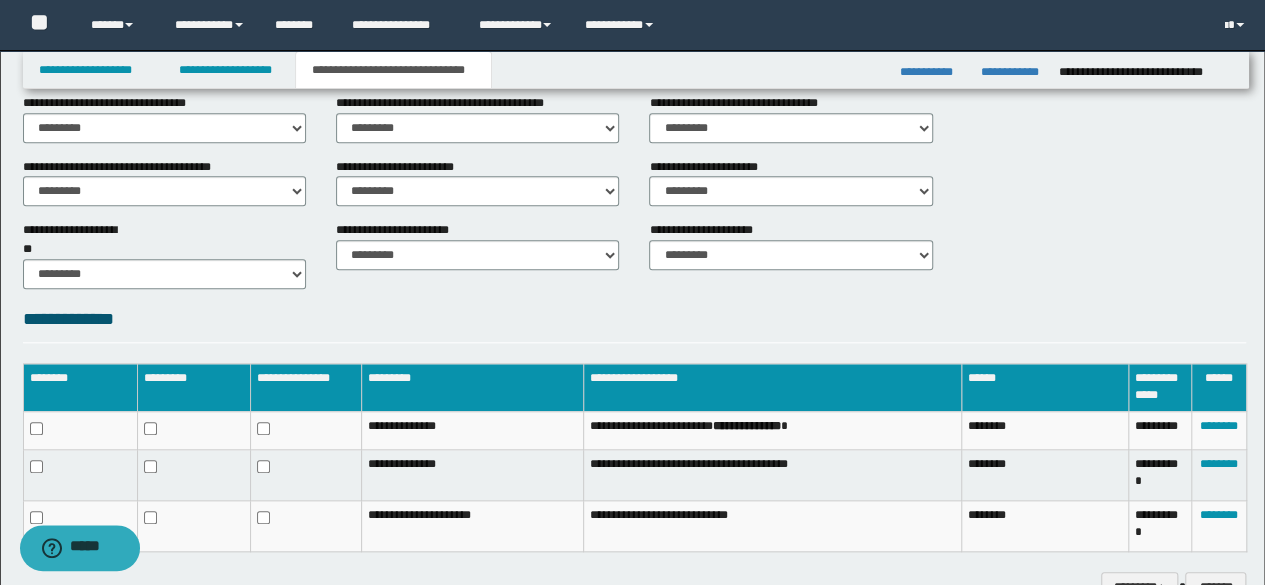 scroll, scrollTop: 912, scrollLeft: 0, axis: vertical 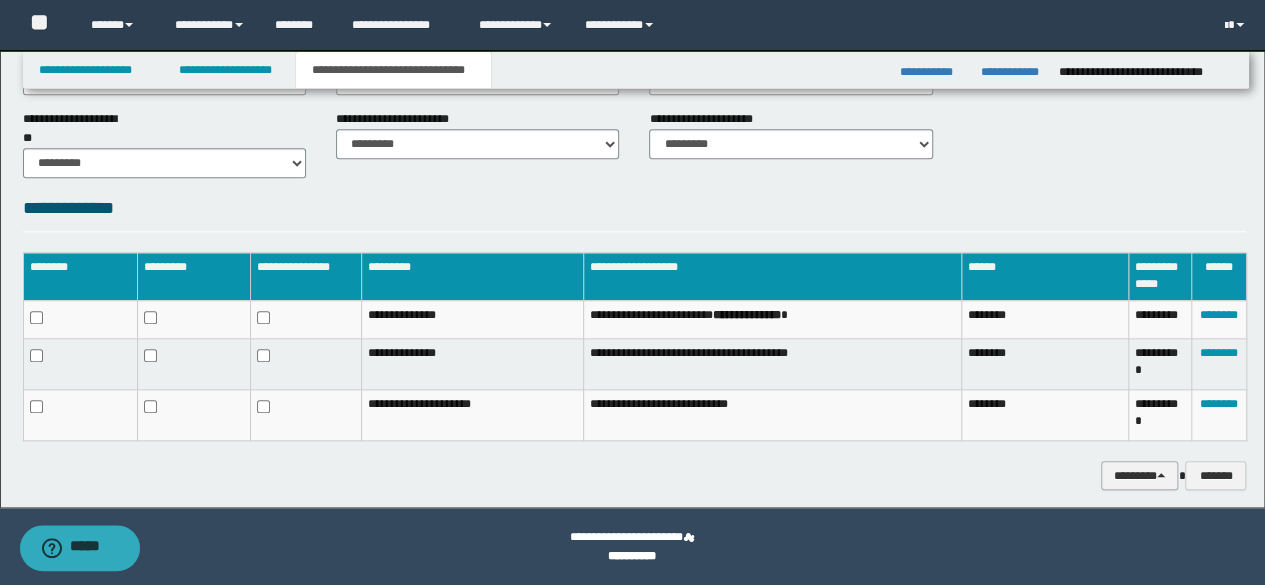 click on "********" at bounding box center (1140, 475) 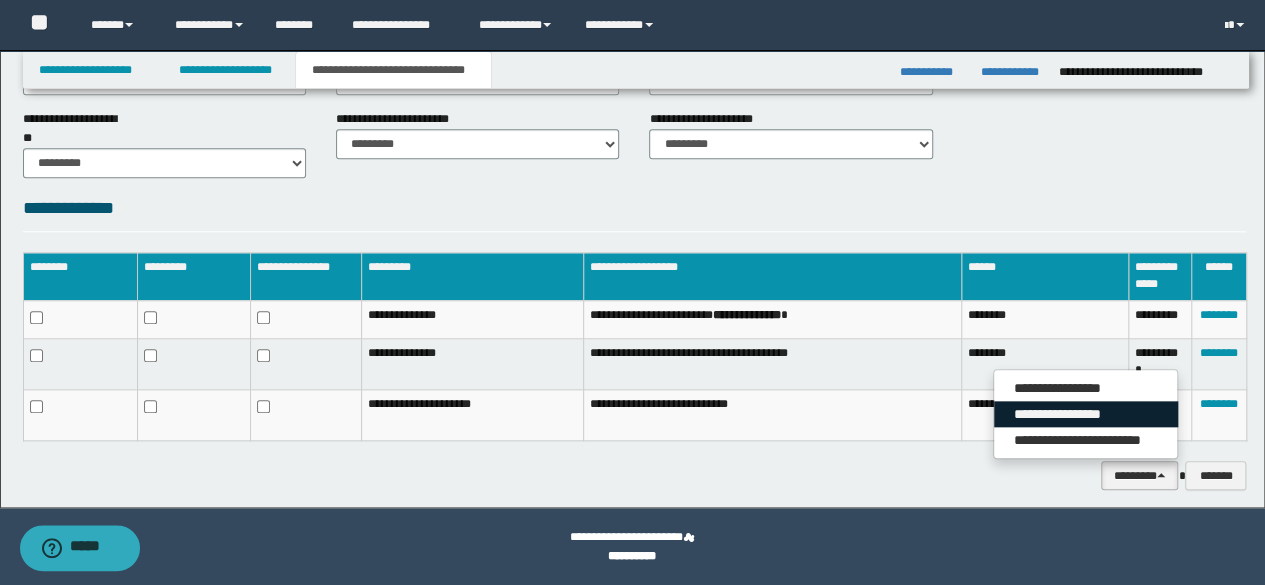 click on "**********" at bounding box center (1086, 414) 